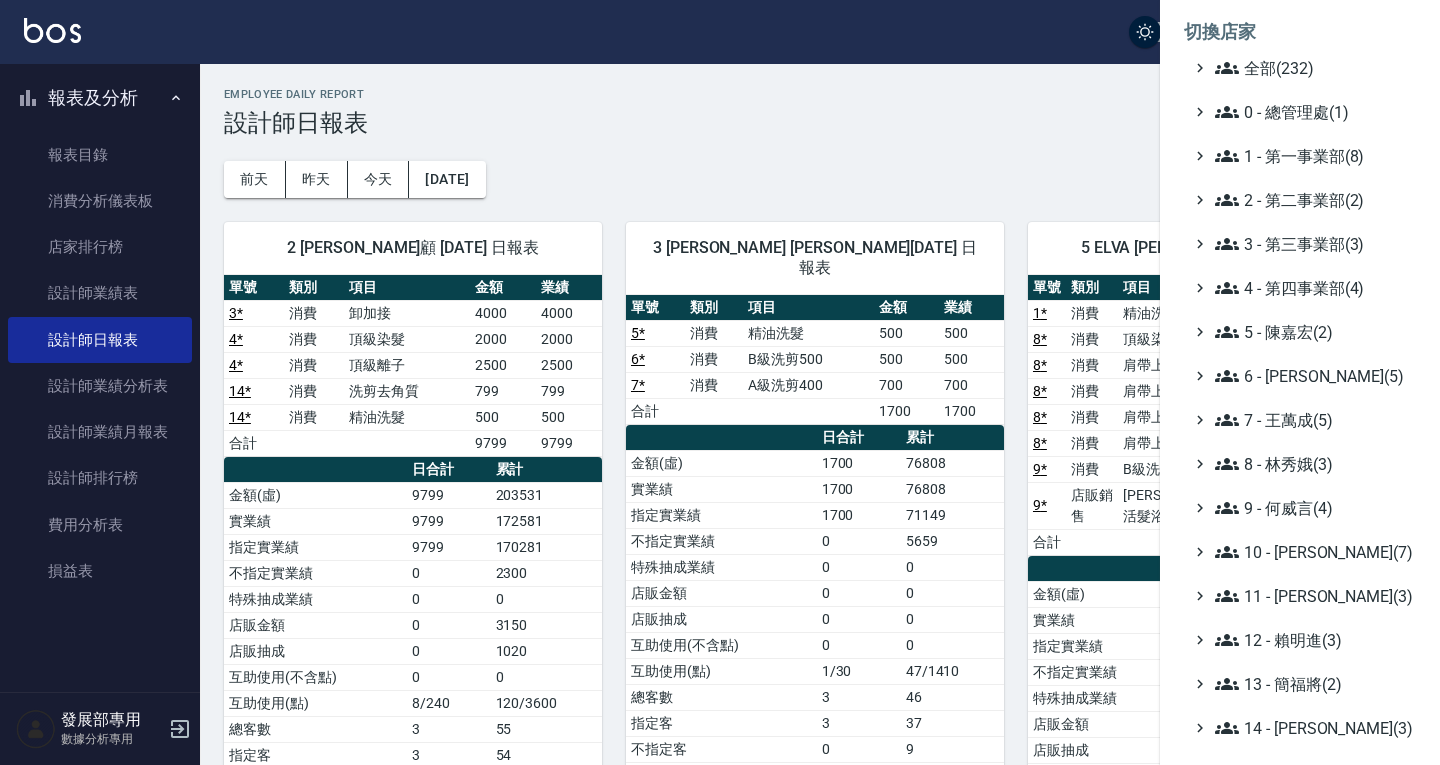 scroll, scrollTop: 0, scrollLeft: 0, axis: both 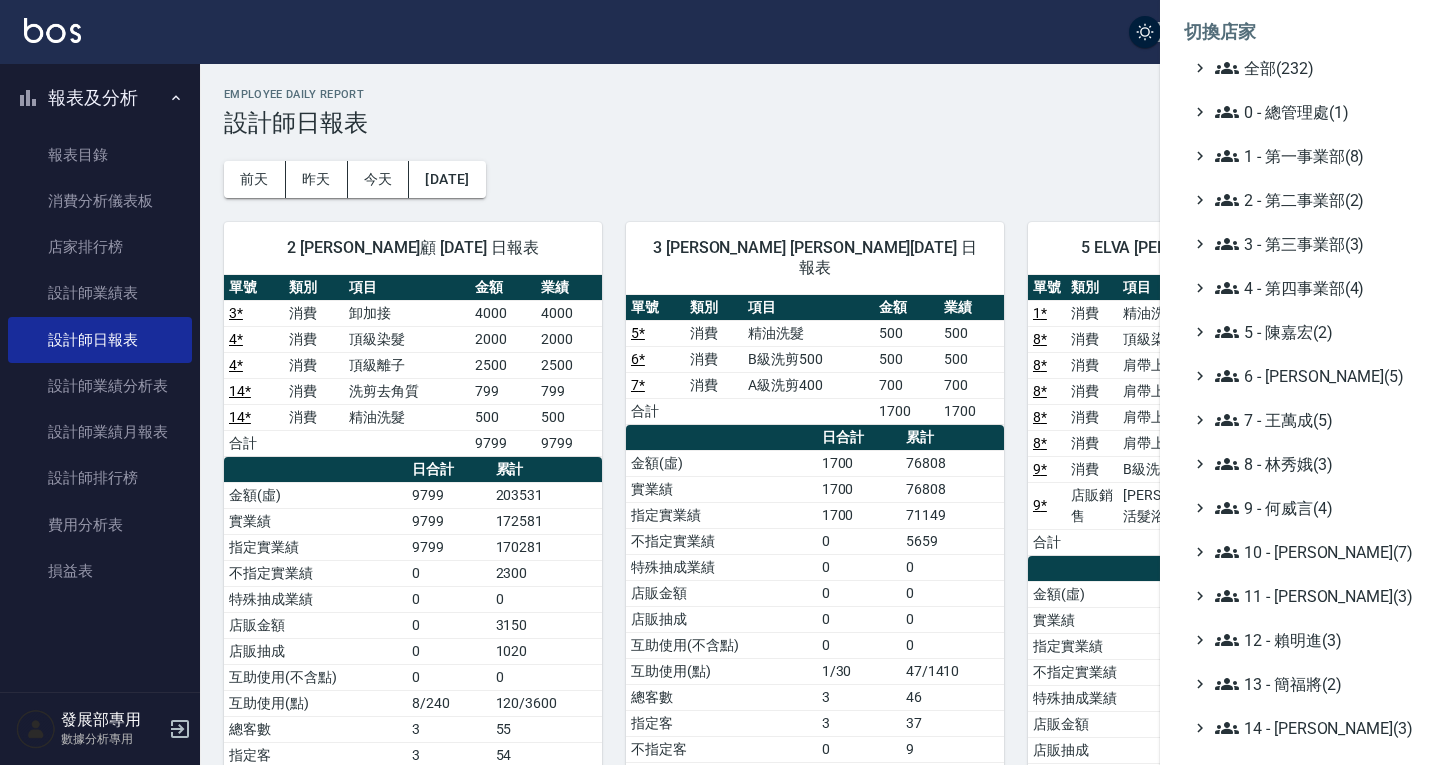 click at bounding box center [720, 382] 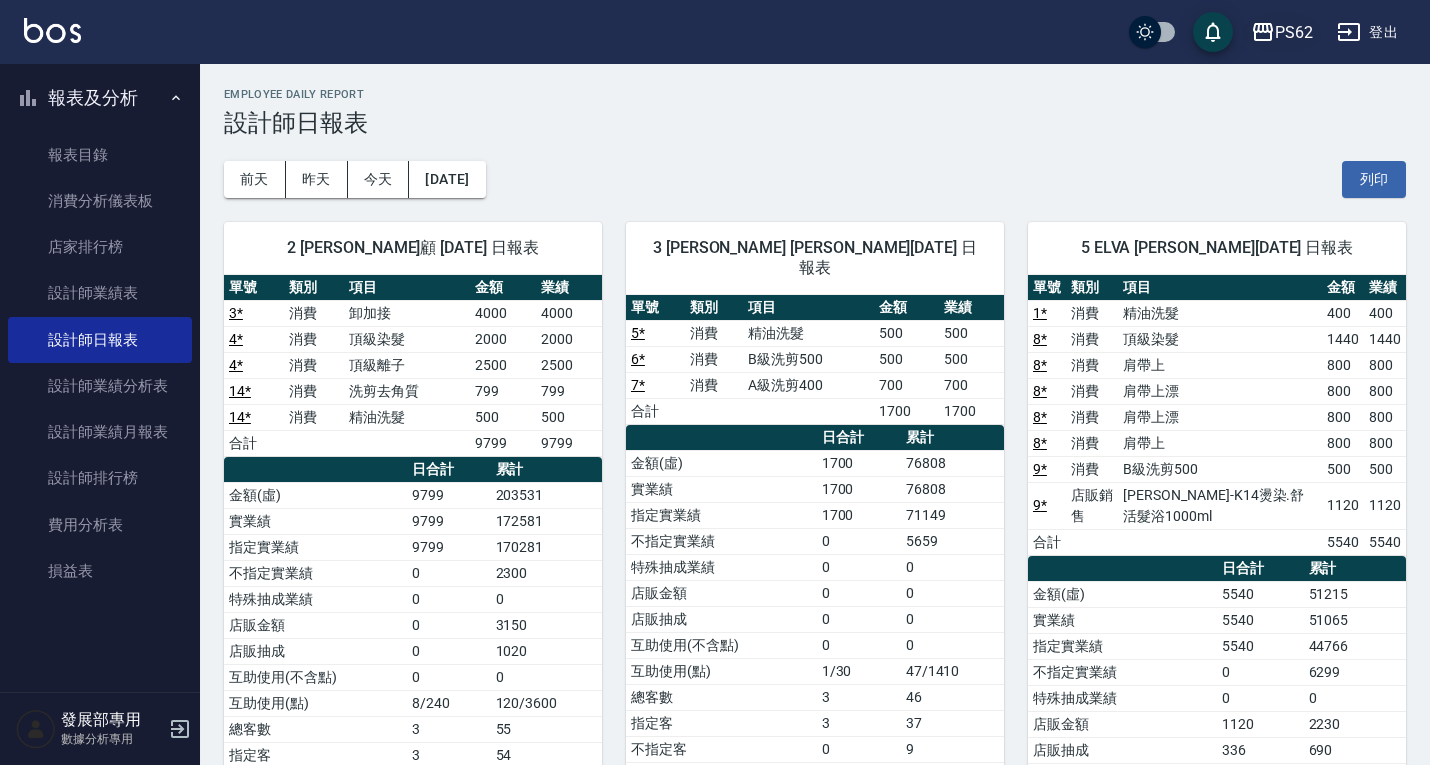 click 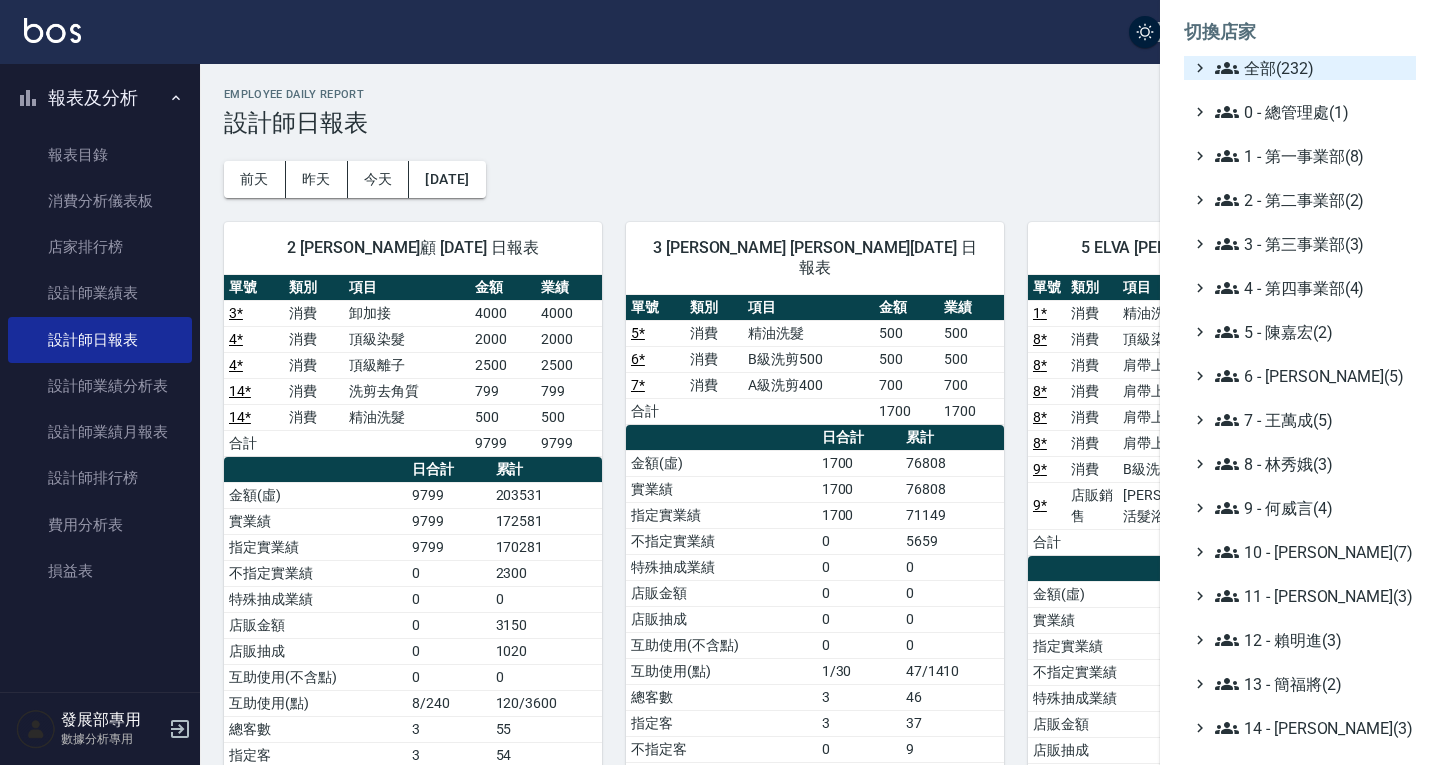 click on "全部(232)" at bounding box center (1311, 68) 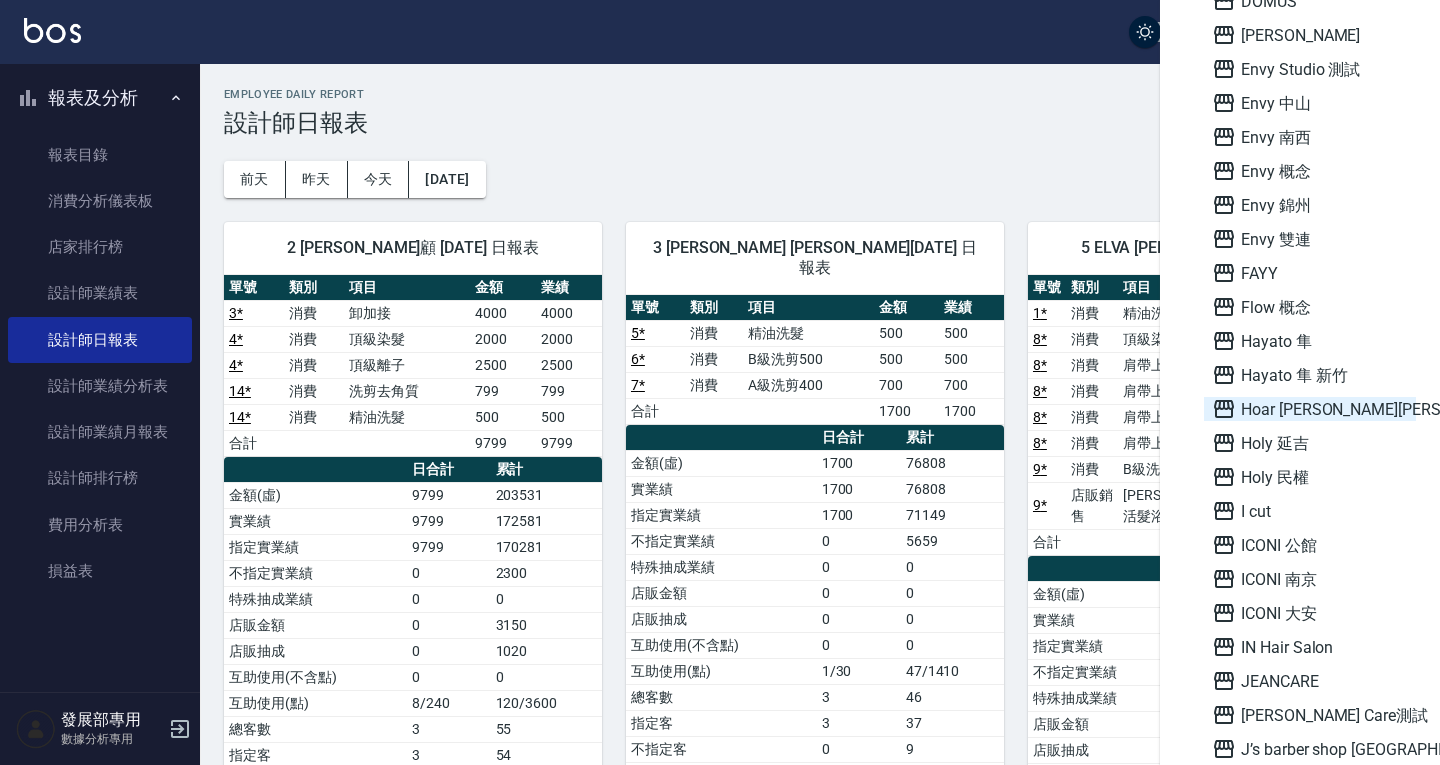 scroll, scrollTop: 1600, scrollLeft: 0, axis: vertical 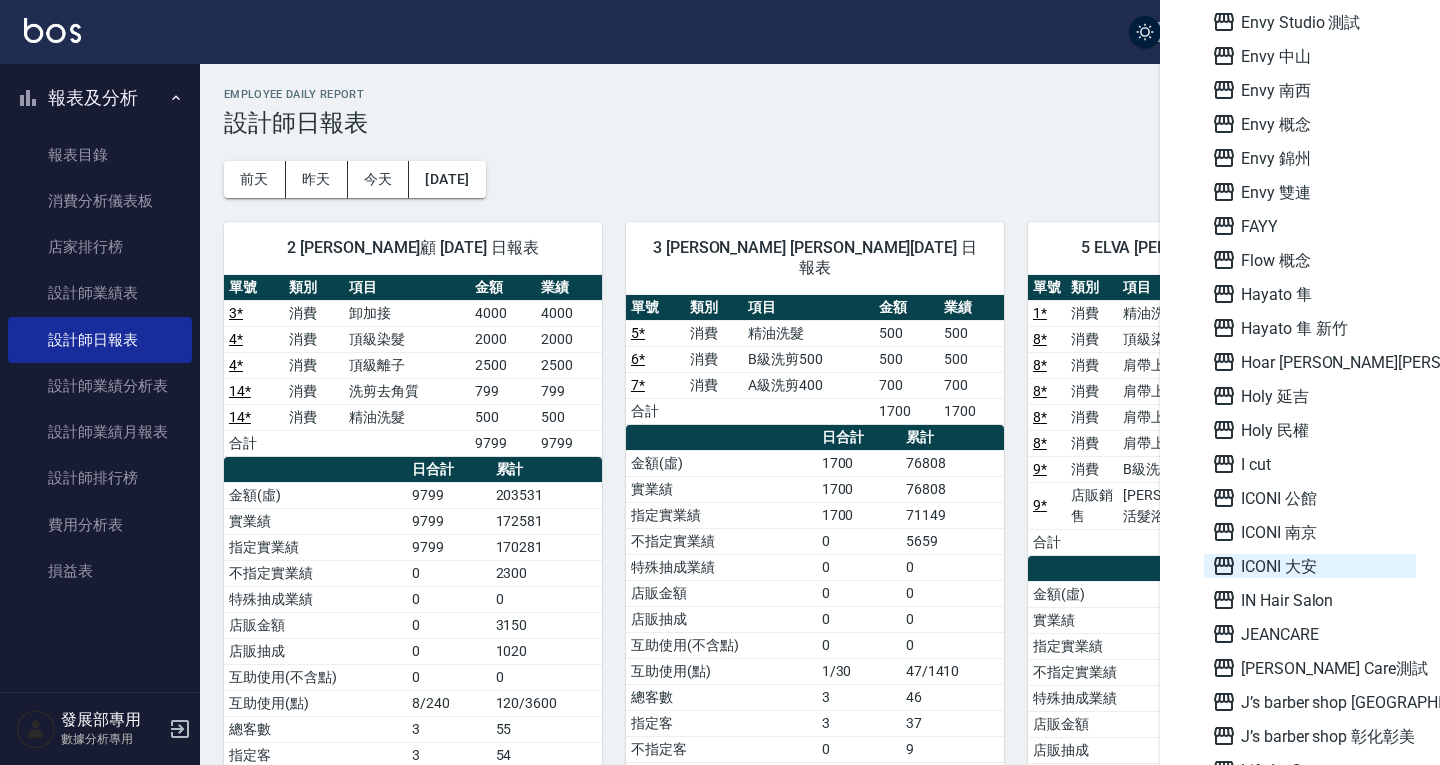 click on "ICONI 大安" at bounding box center (1310, 566) 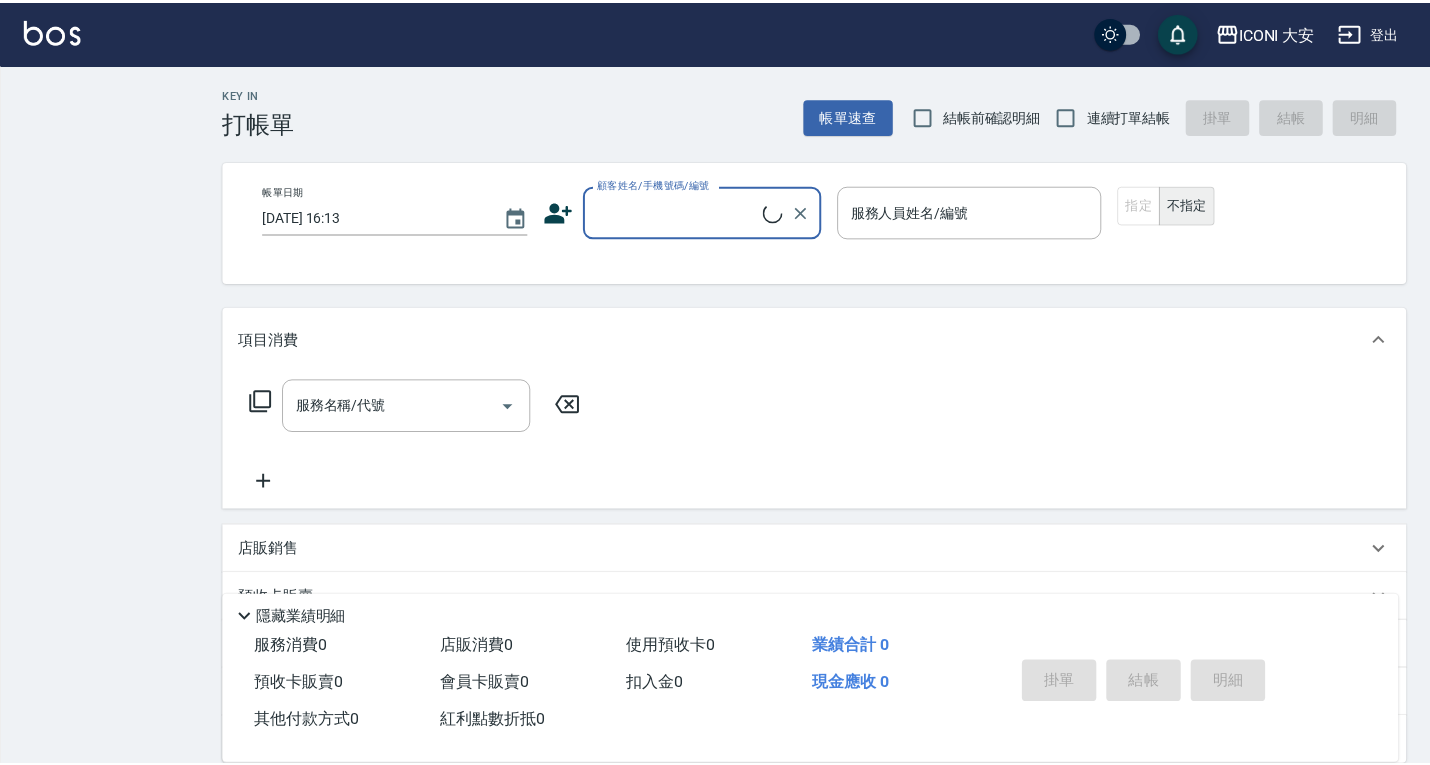 scroll, scrollTop: 0, scrollLeft: 0, axis: both 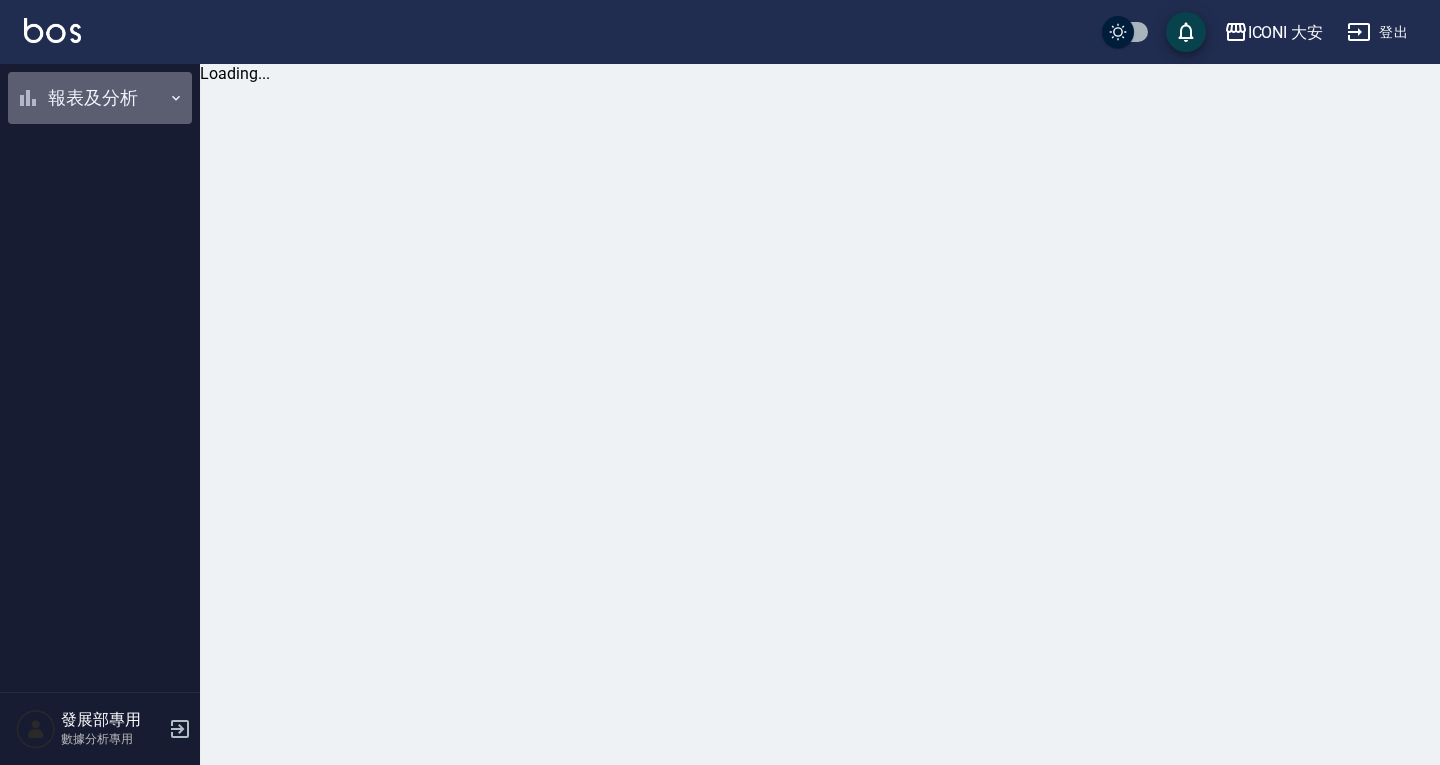 click on "報表及分析" at bounding box center [100, 98] 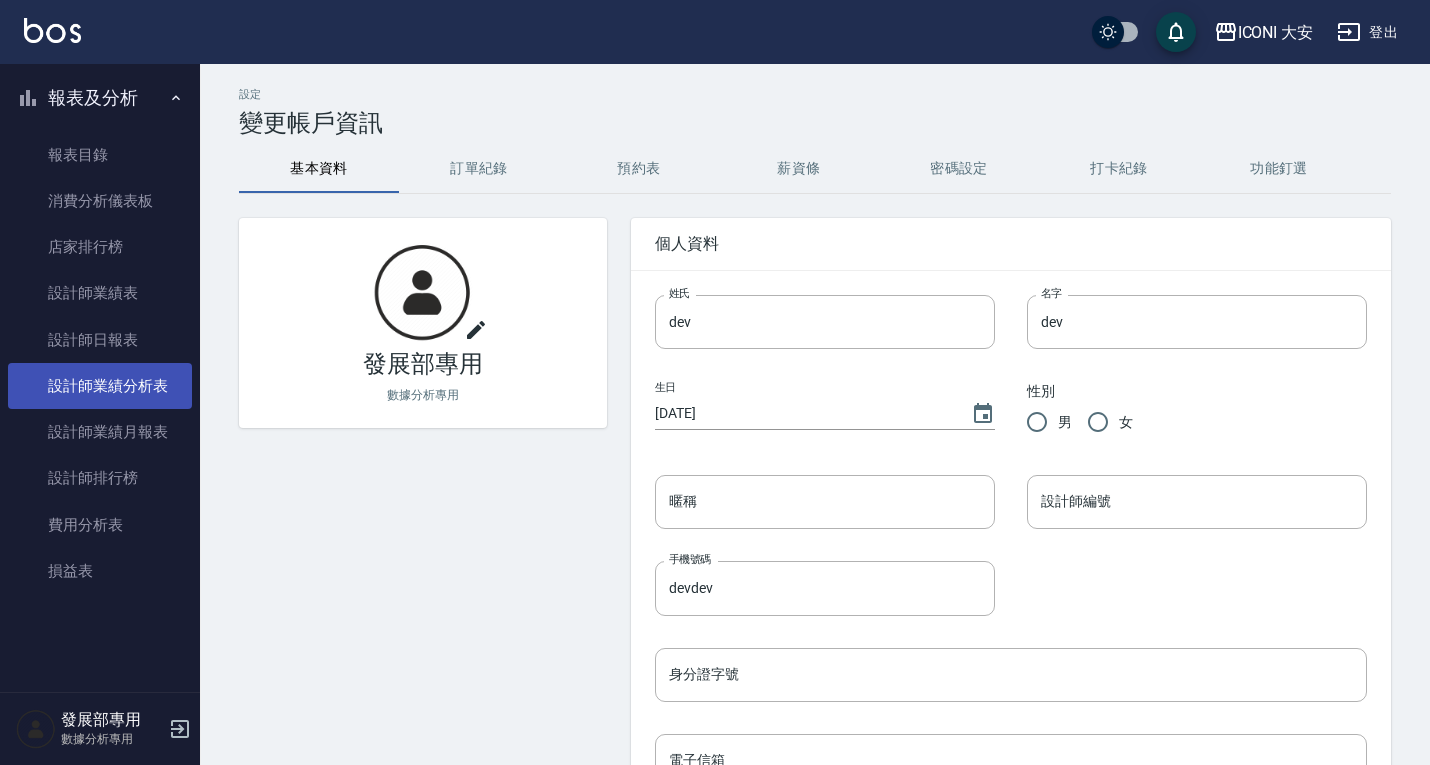 click on "設計師業績分析表" at bounding box center (100, 386) 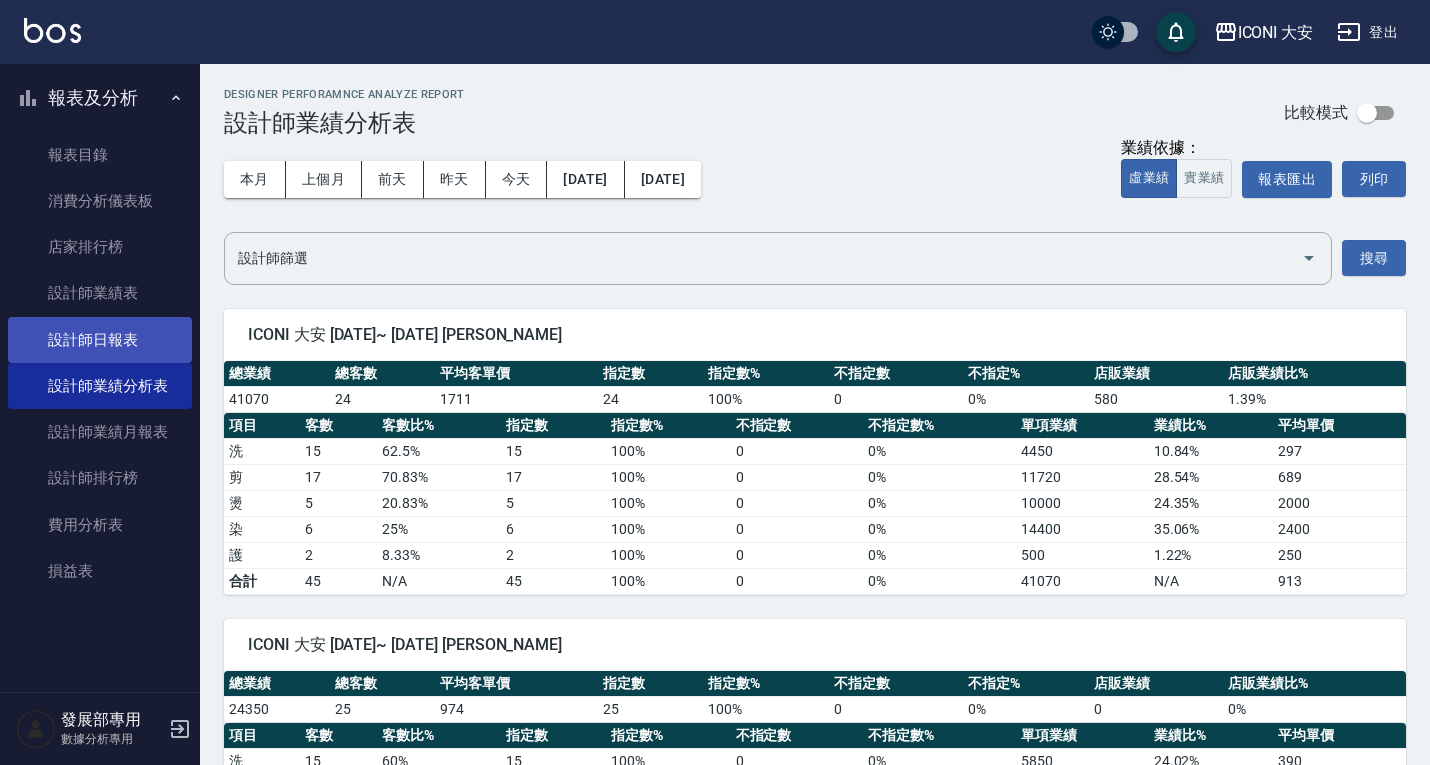 click on "設計師日報表" at bounding box center (100, 340) 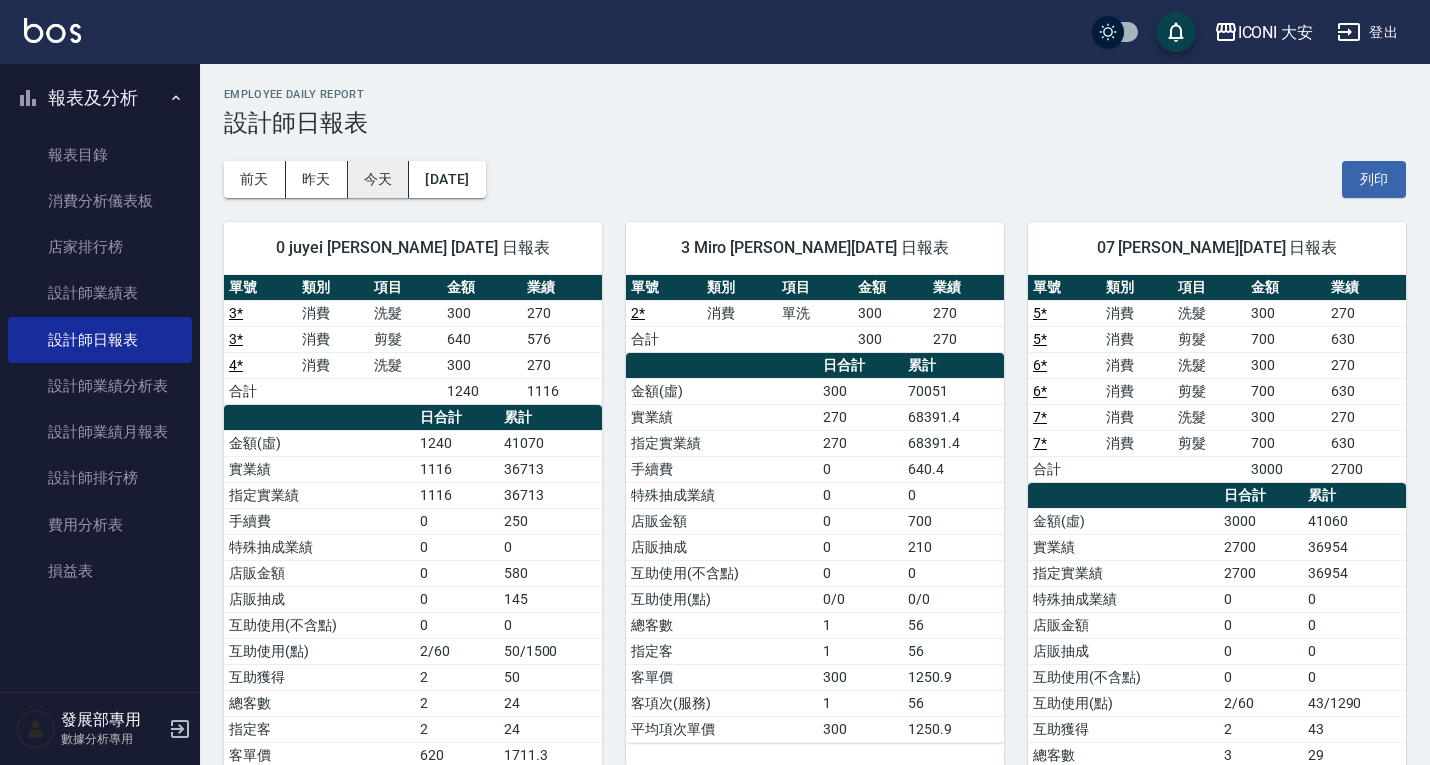 click on "今天" at bounding box center [379, 179] 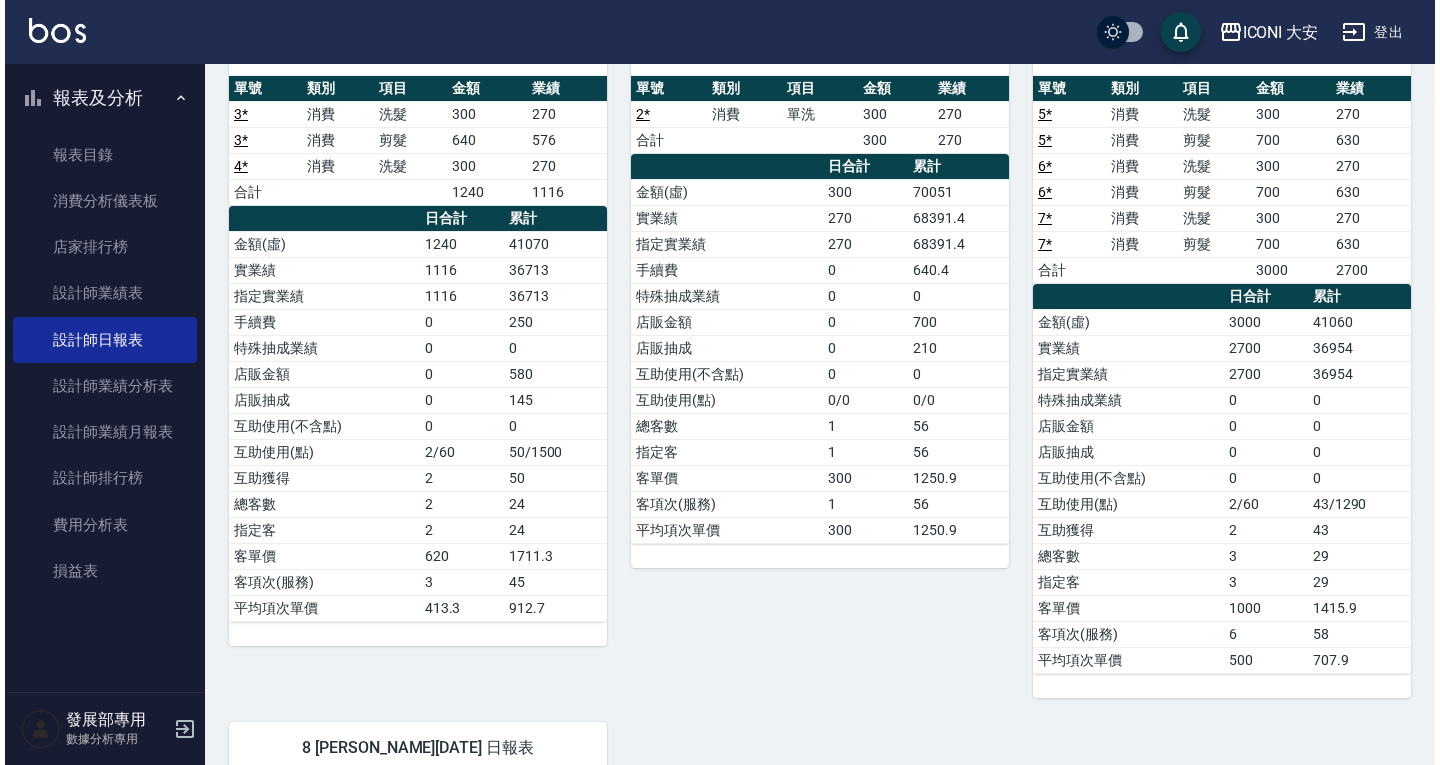 scroll, scrollTop: 0, scrollLeft: 0, axis: both 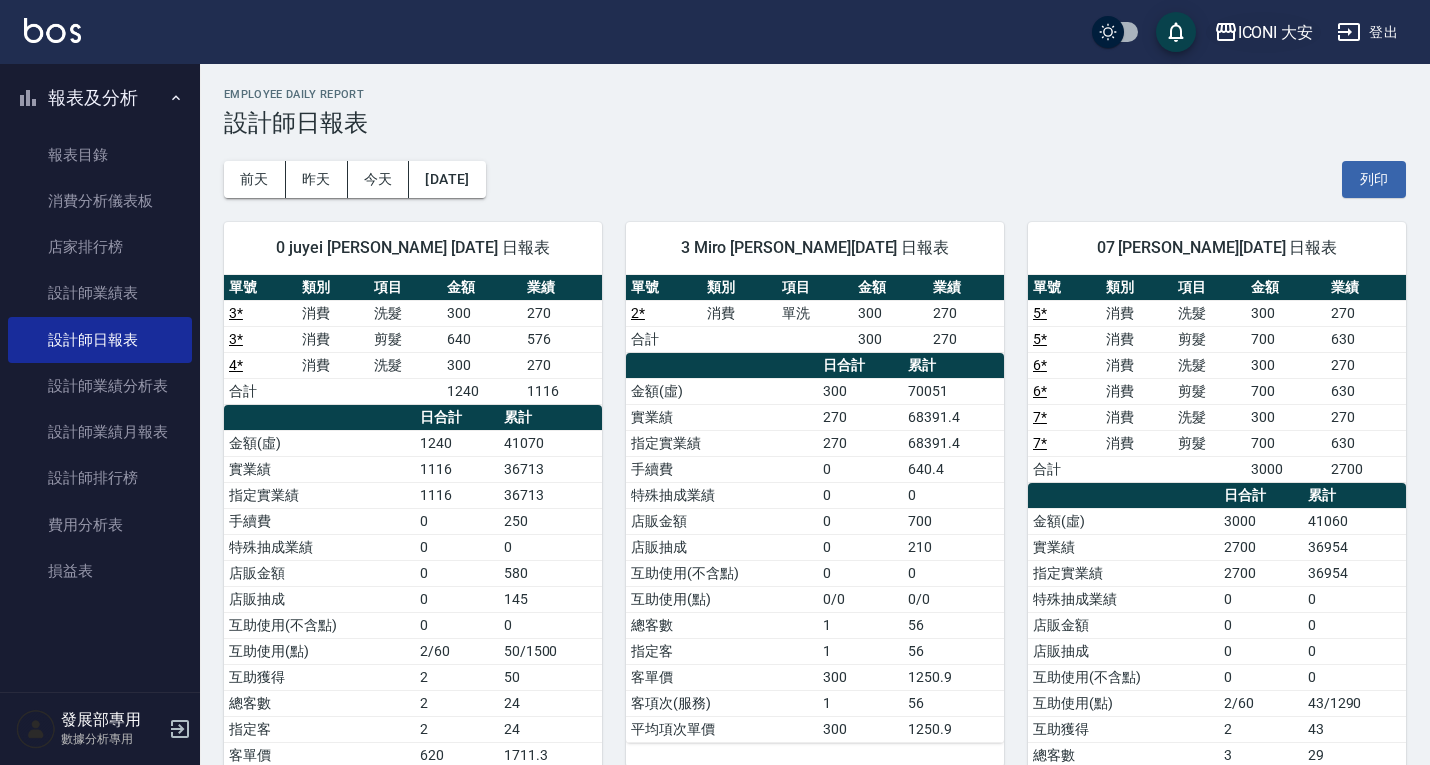click on "ICONI 大安" at bounding box center [1276, 32] 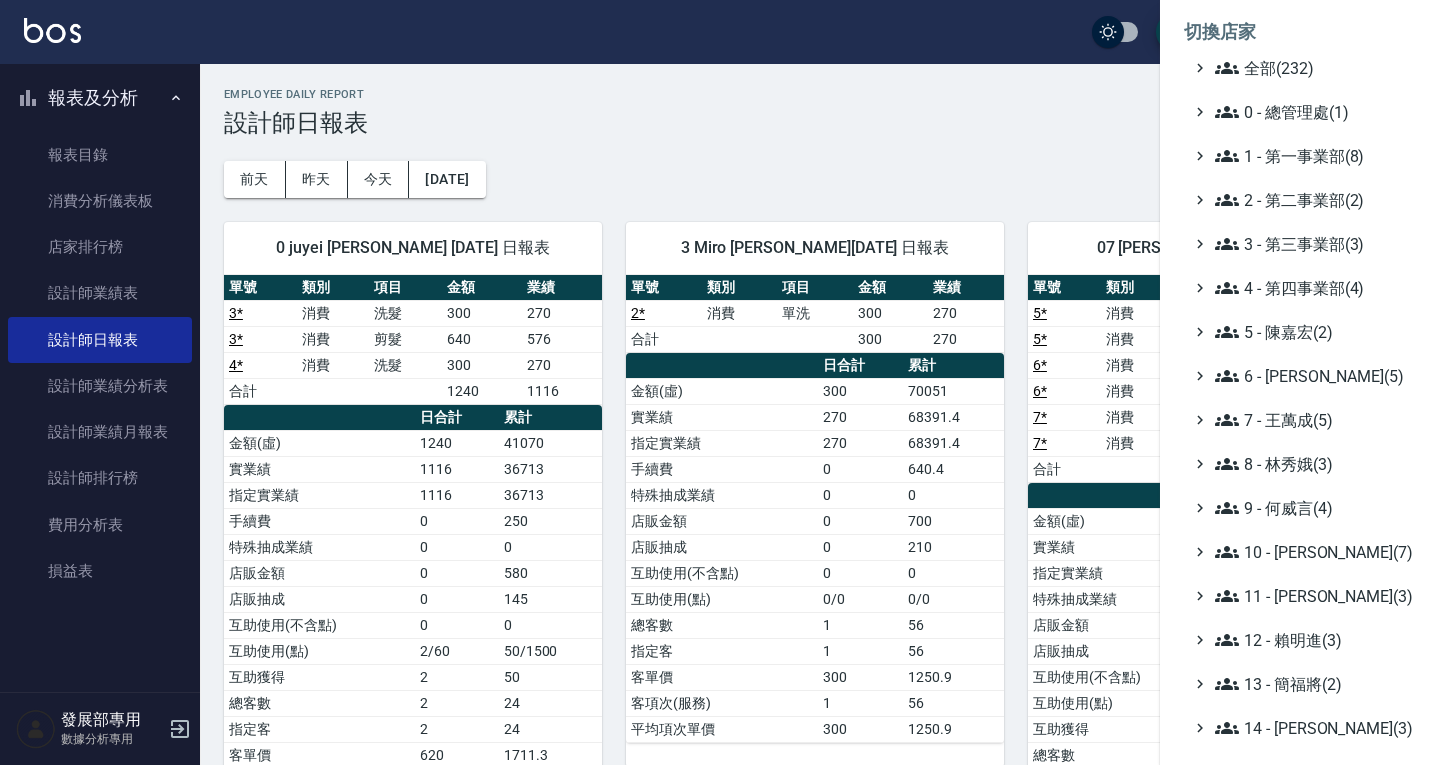 click on "全部(232)" at bounding box center (1311, 68) 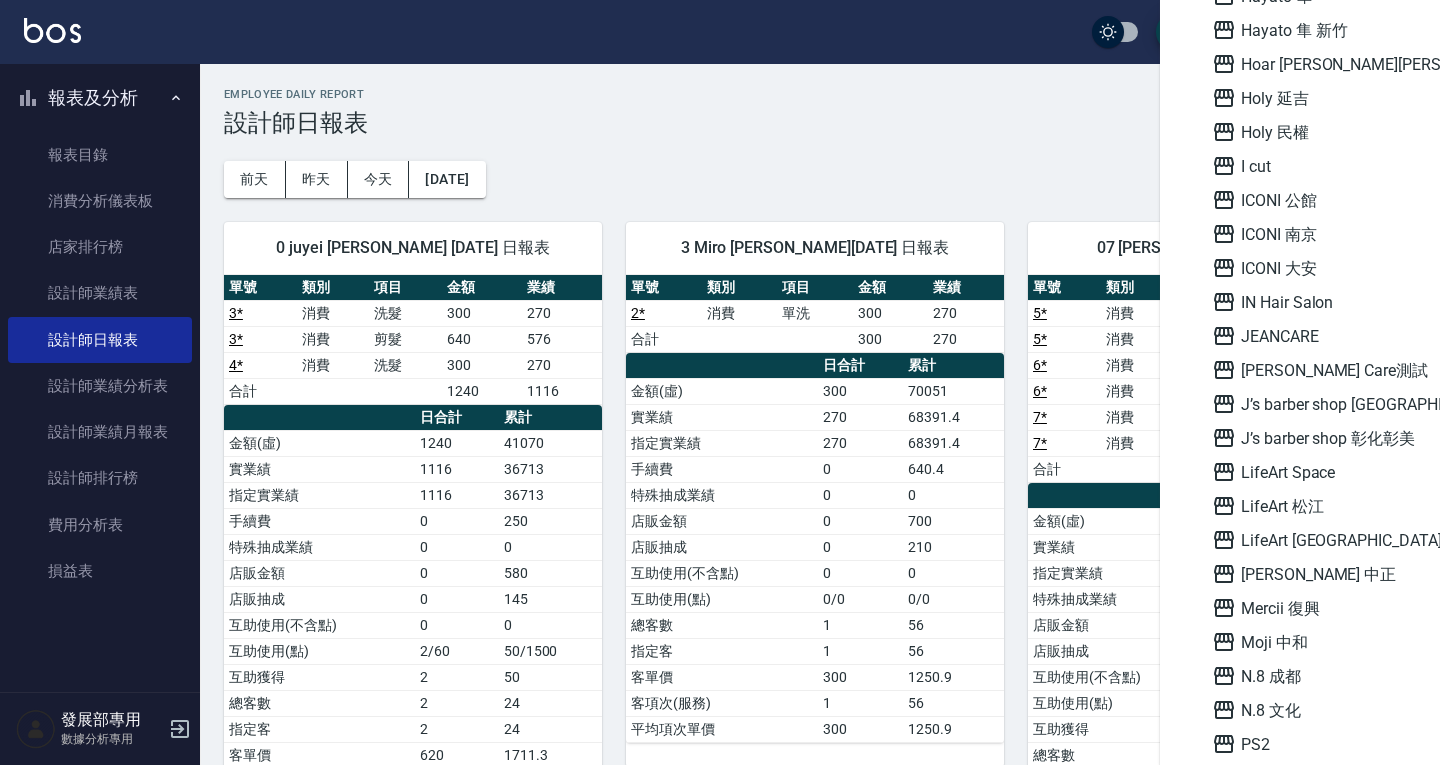 scroll, scrollTop: 1900, scrollLeft: 0, axis: vertical 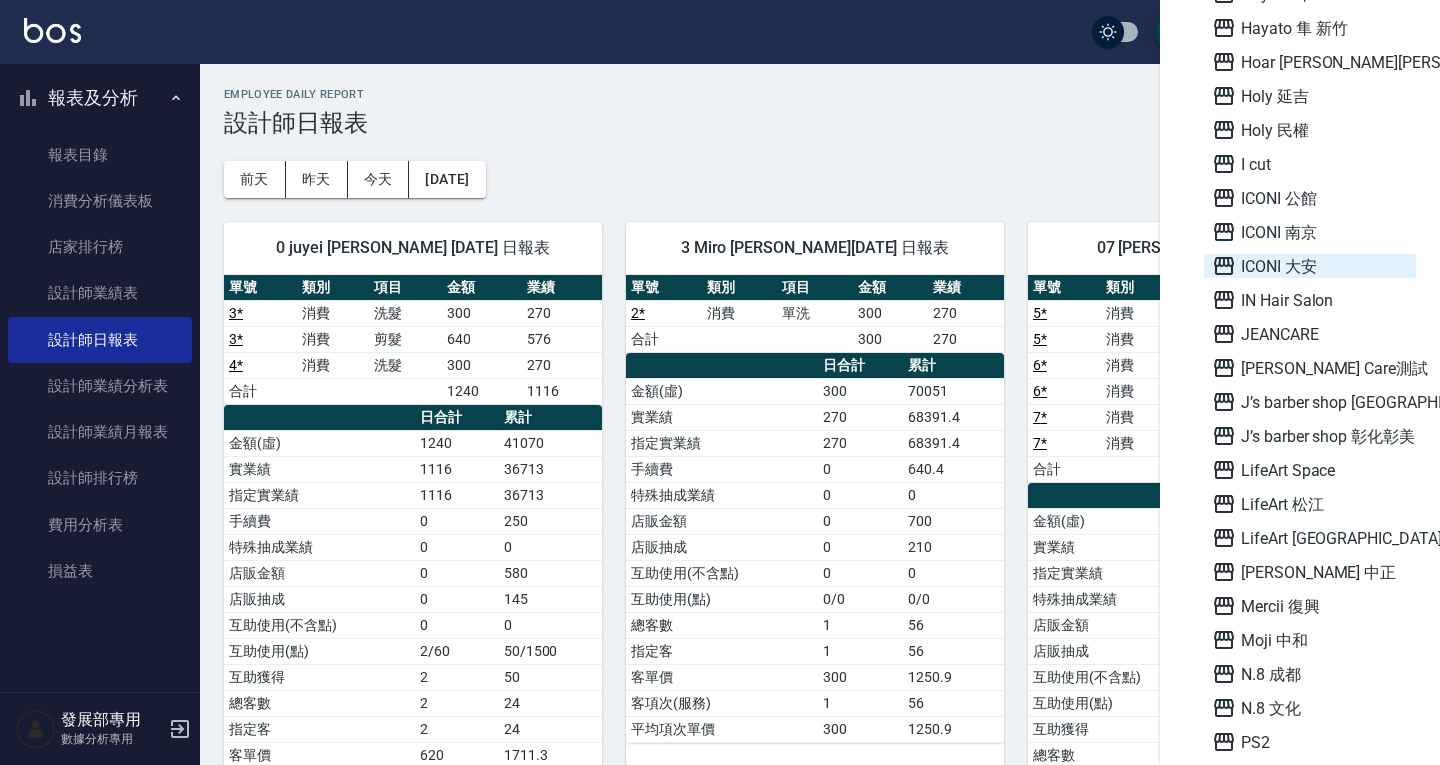 click on "ICONI 大安" at bounding box center (1310, 266) 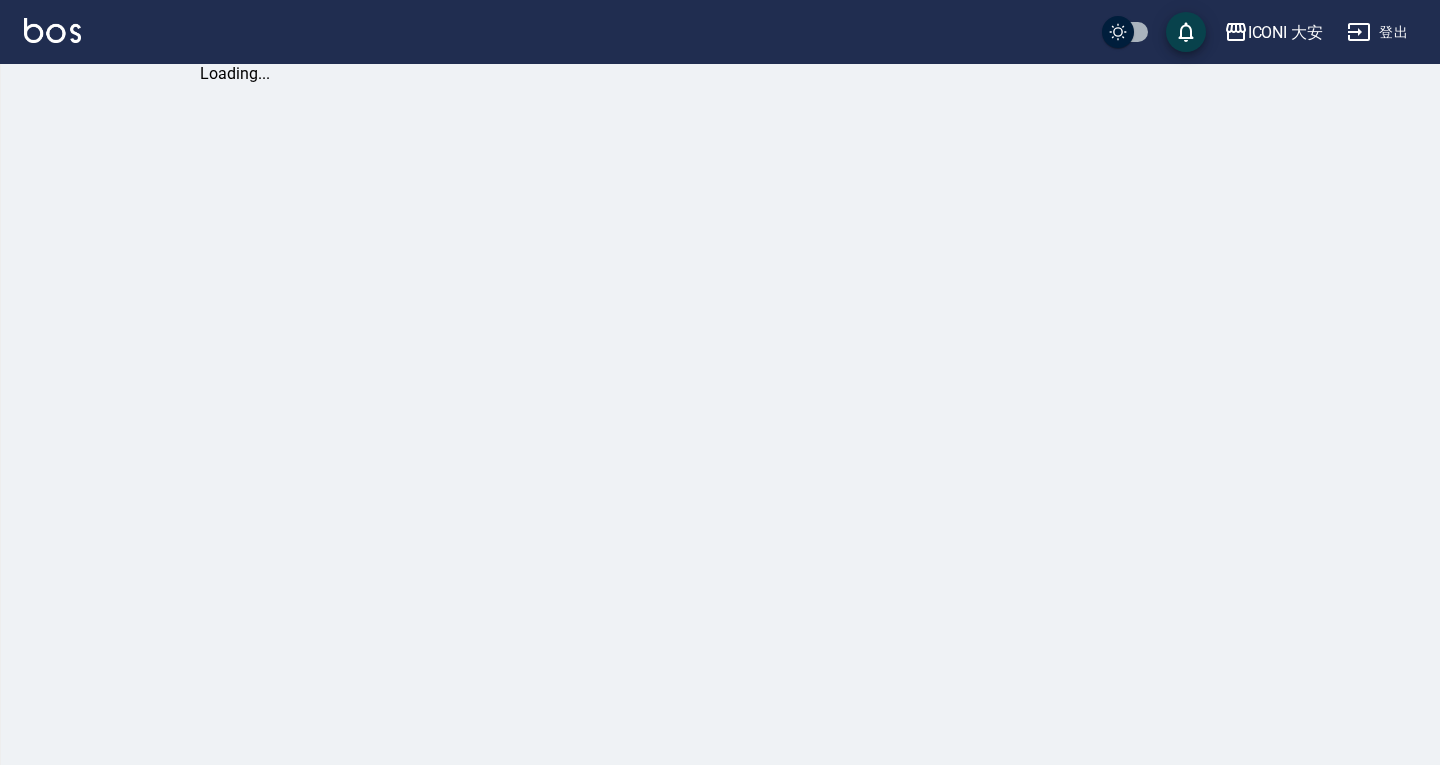 scroll, scrollTop: 0, scrollLeft: 0, axis: both 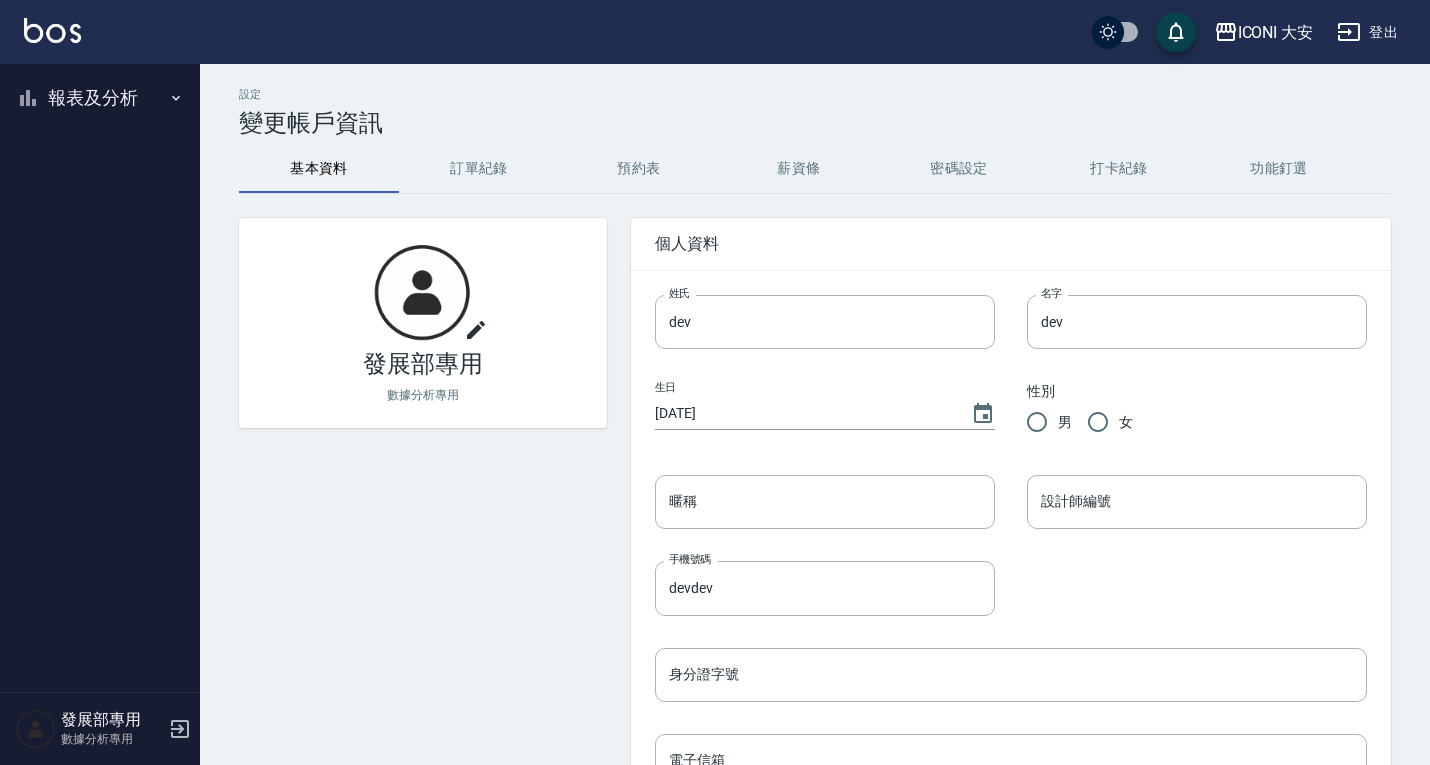 click on "報表及分析" at bounding box center (100, 98) 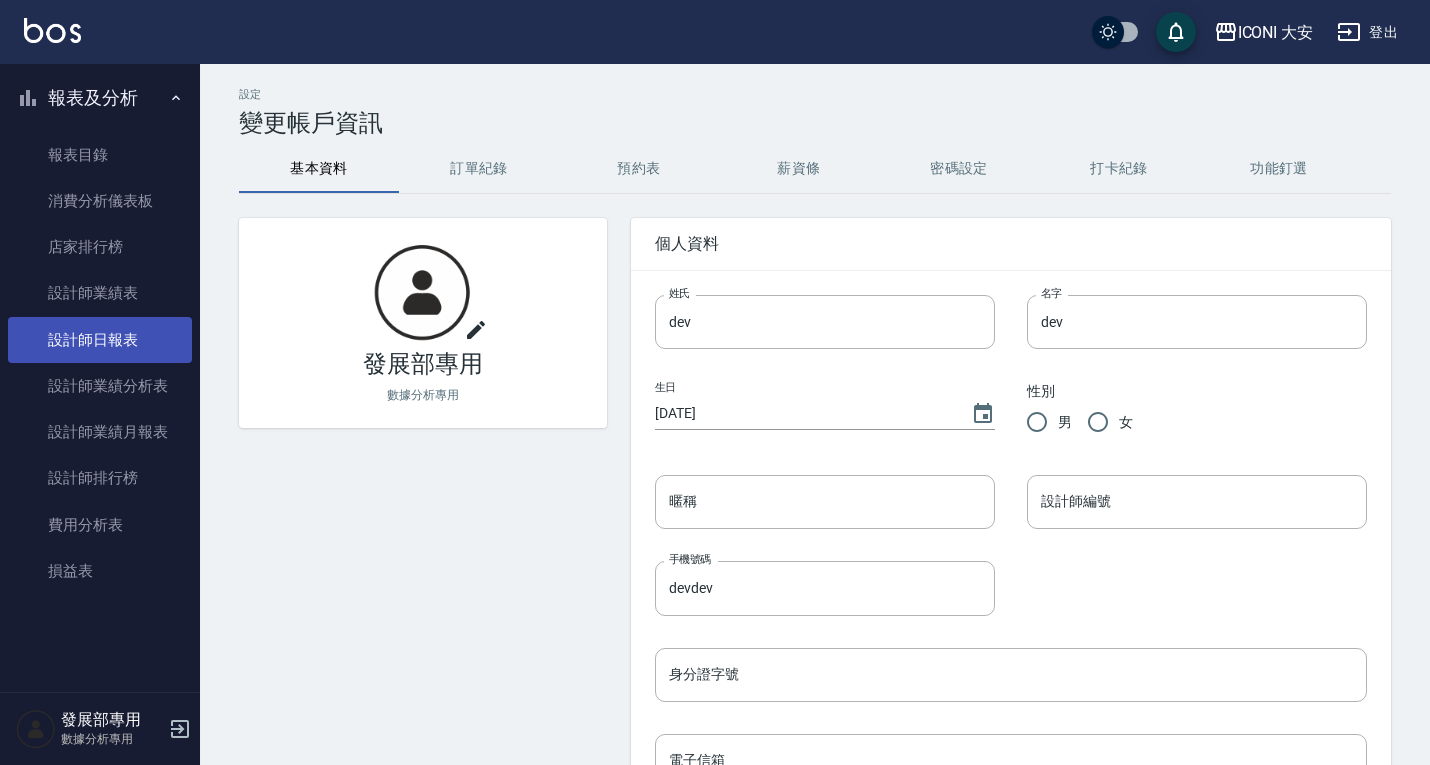 click on "設計師日報表" at bounding box center [100, 340] 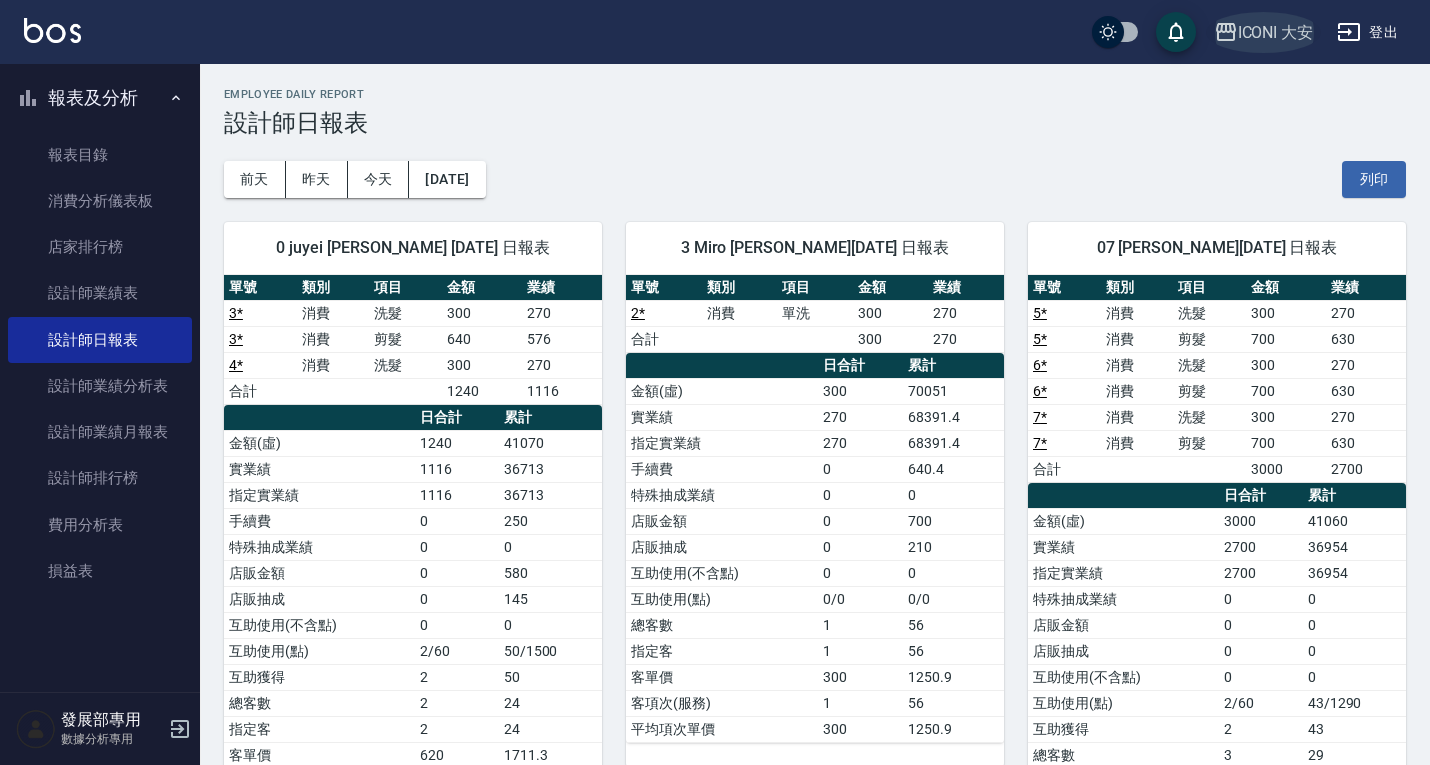 click on "ICONI 大安" at bounding box center (1276, 32) 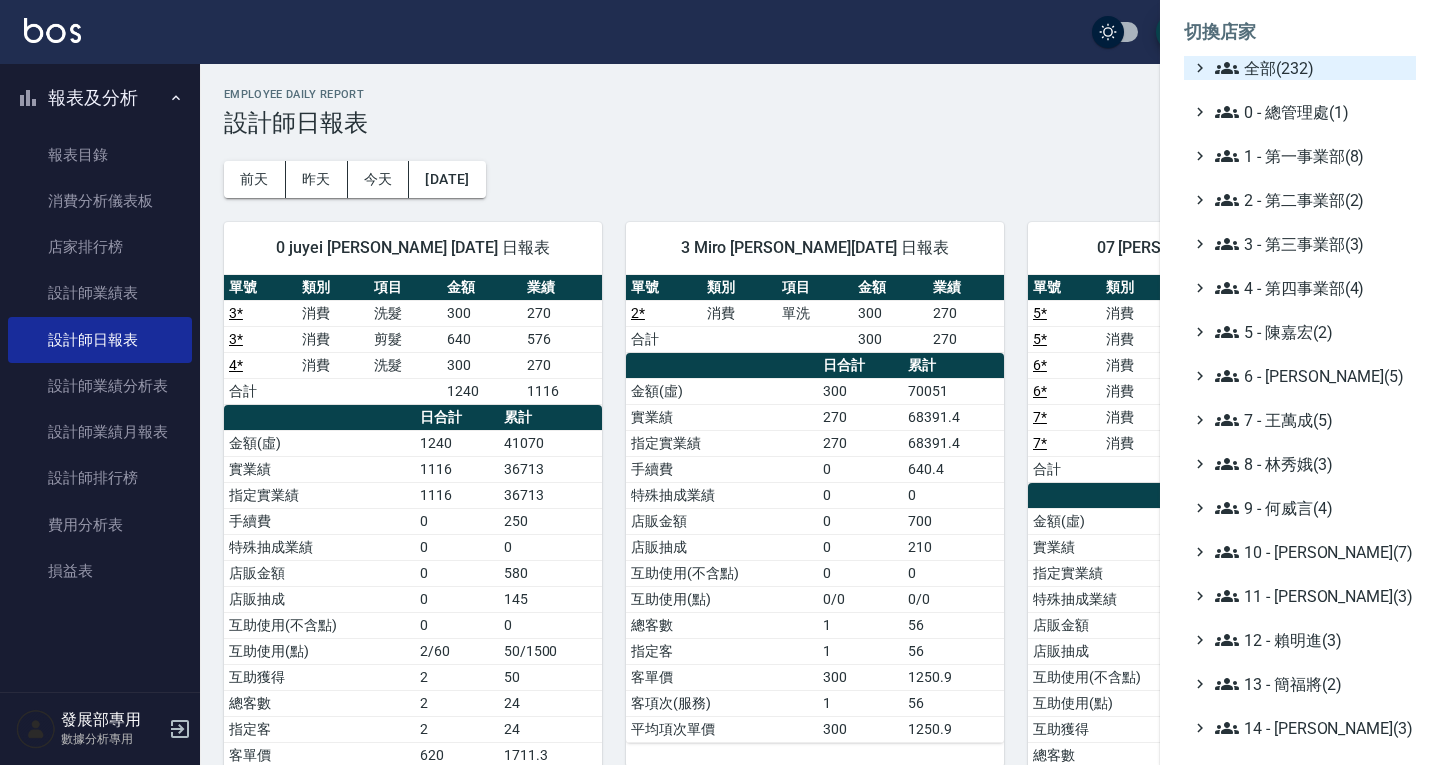 click on "全部(232)" at bounding box center [1311, 68] 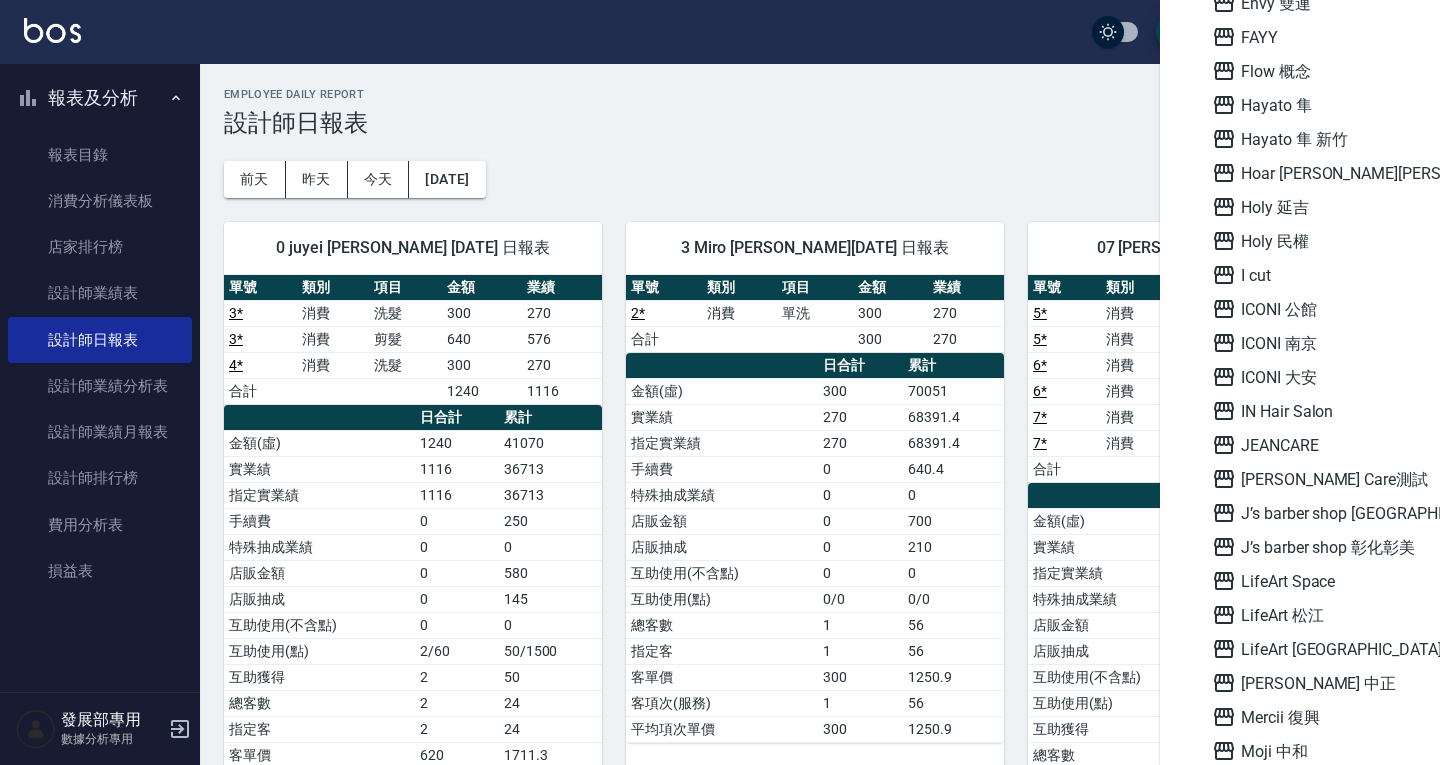 scroll, scrollTop: 1800, scrollLeft: 0, axis: vertical 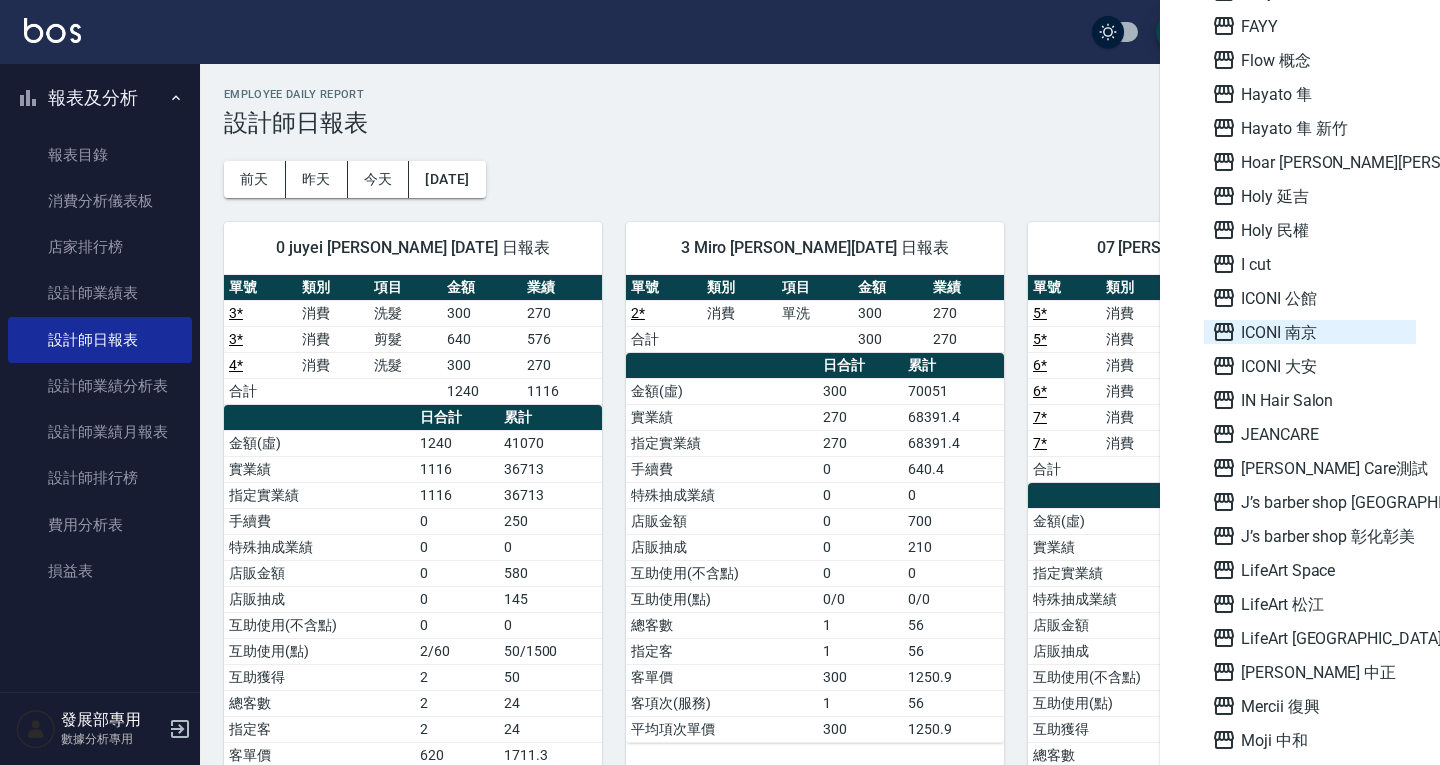 click on "ICONI 南京" at bounding box center (1310, 332) 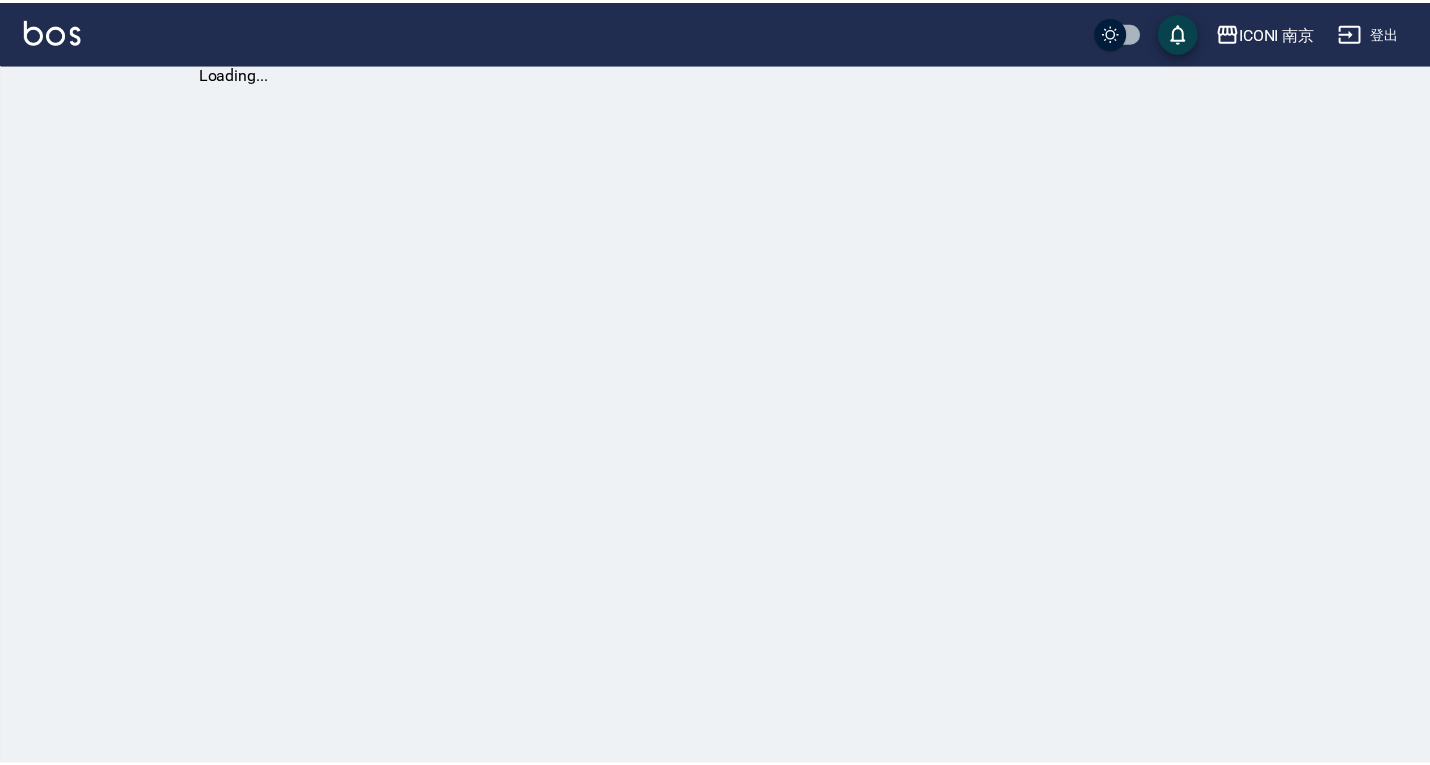 scroll, scrollTop: 0, scrollLeft: 0, axis: both 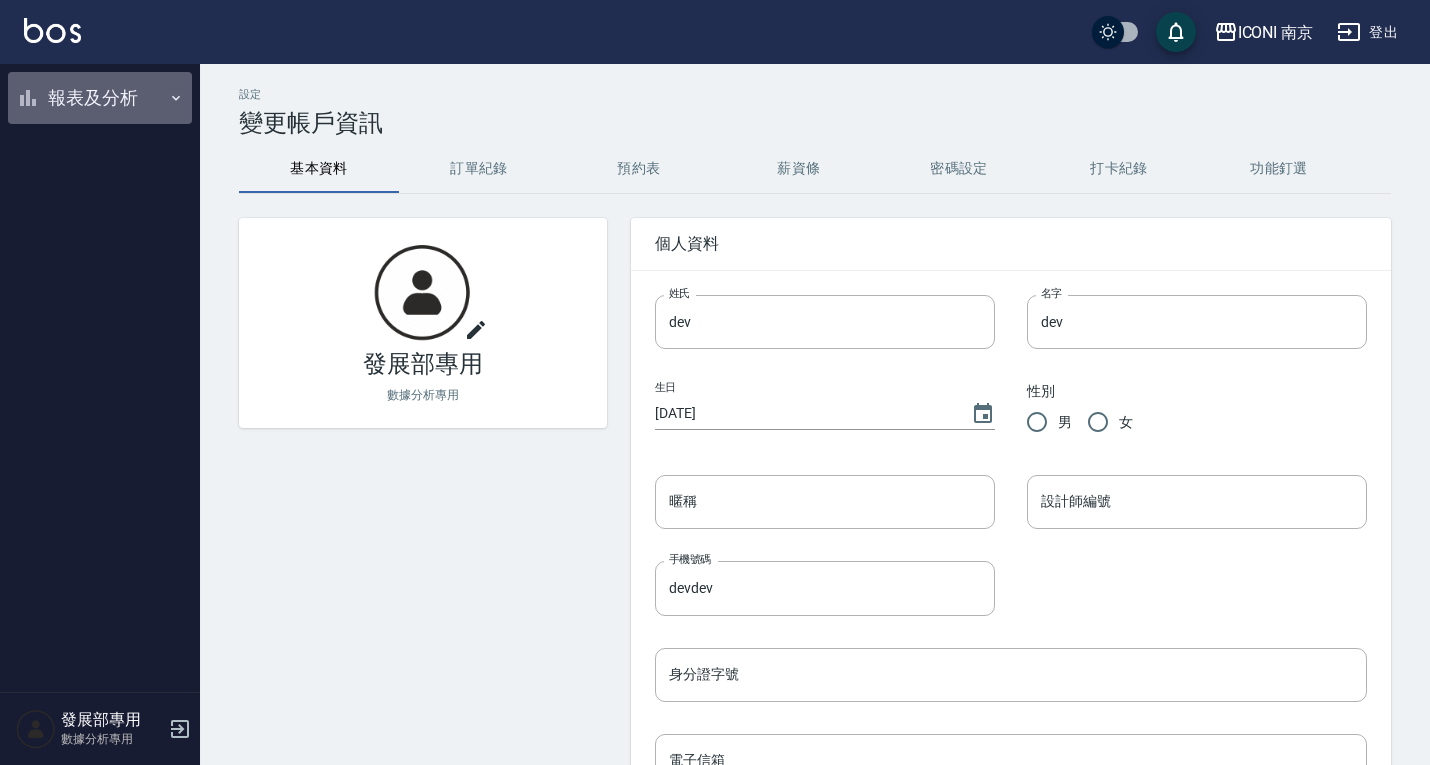 click on "報表及分析" at bounding box center [100, 98] 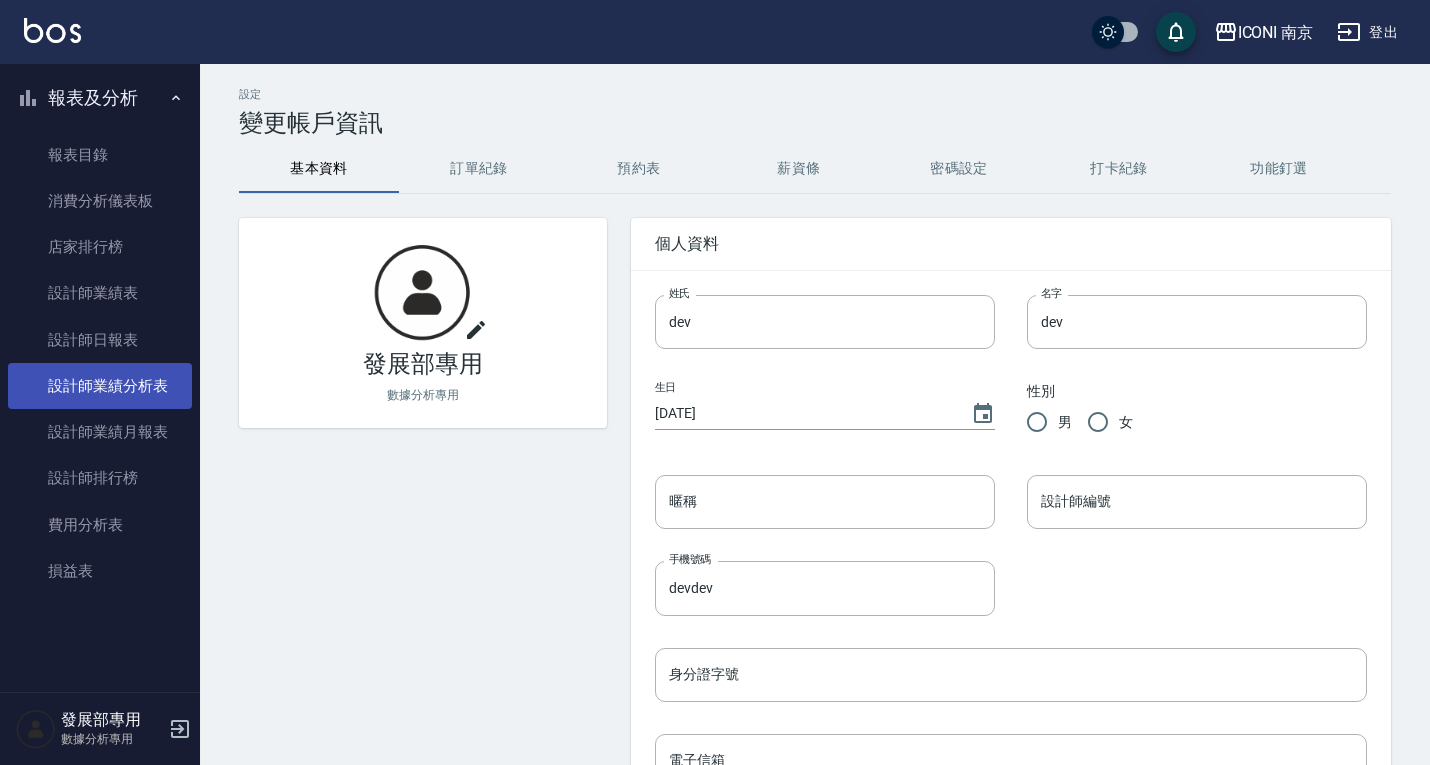 click on "設計師業績分析表" at bounding box center [100, 386] 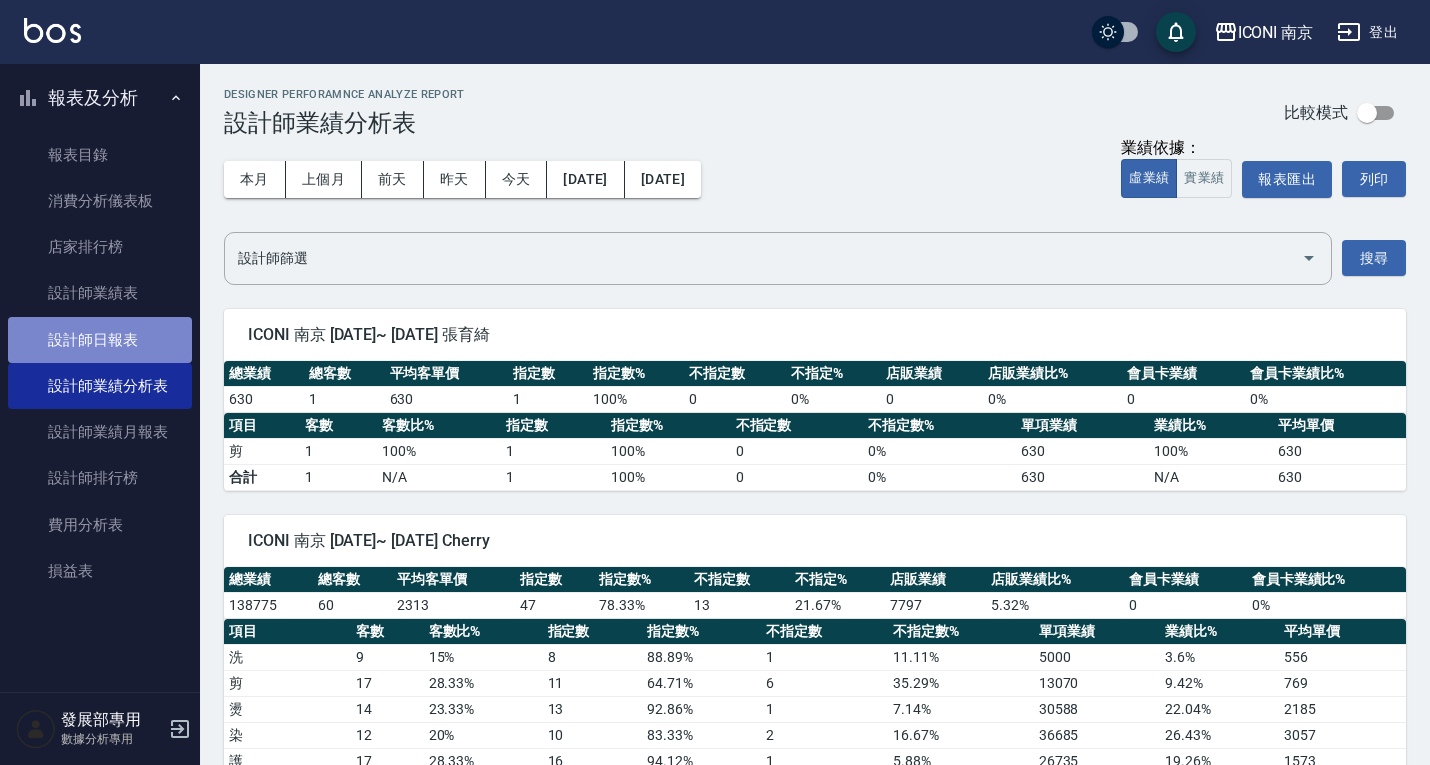 click on "設計師日報表" at bounding box center (100, 340) 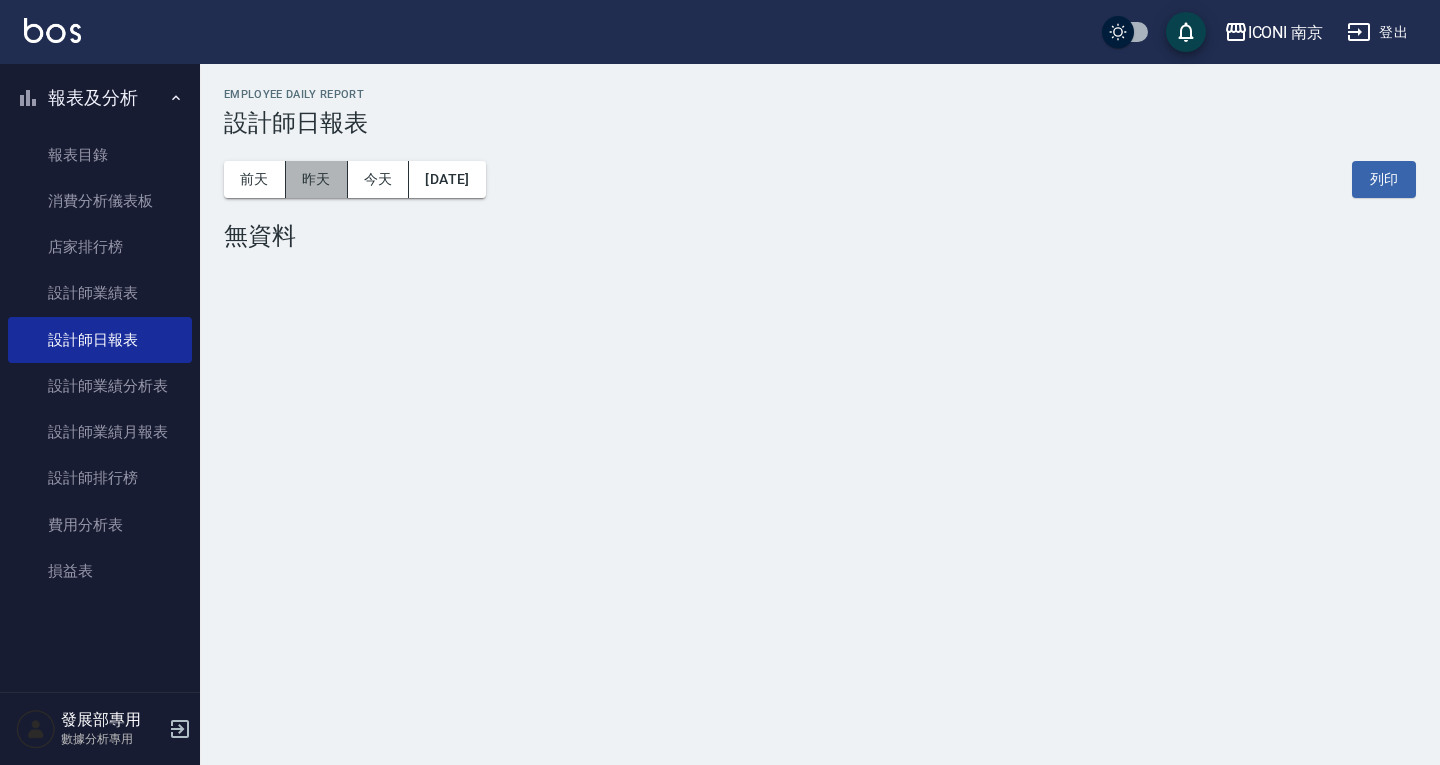 click on "昨天" at bounding box center (317, 179) 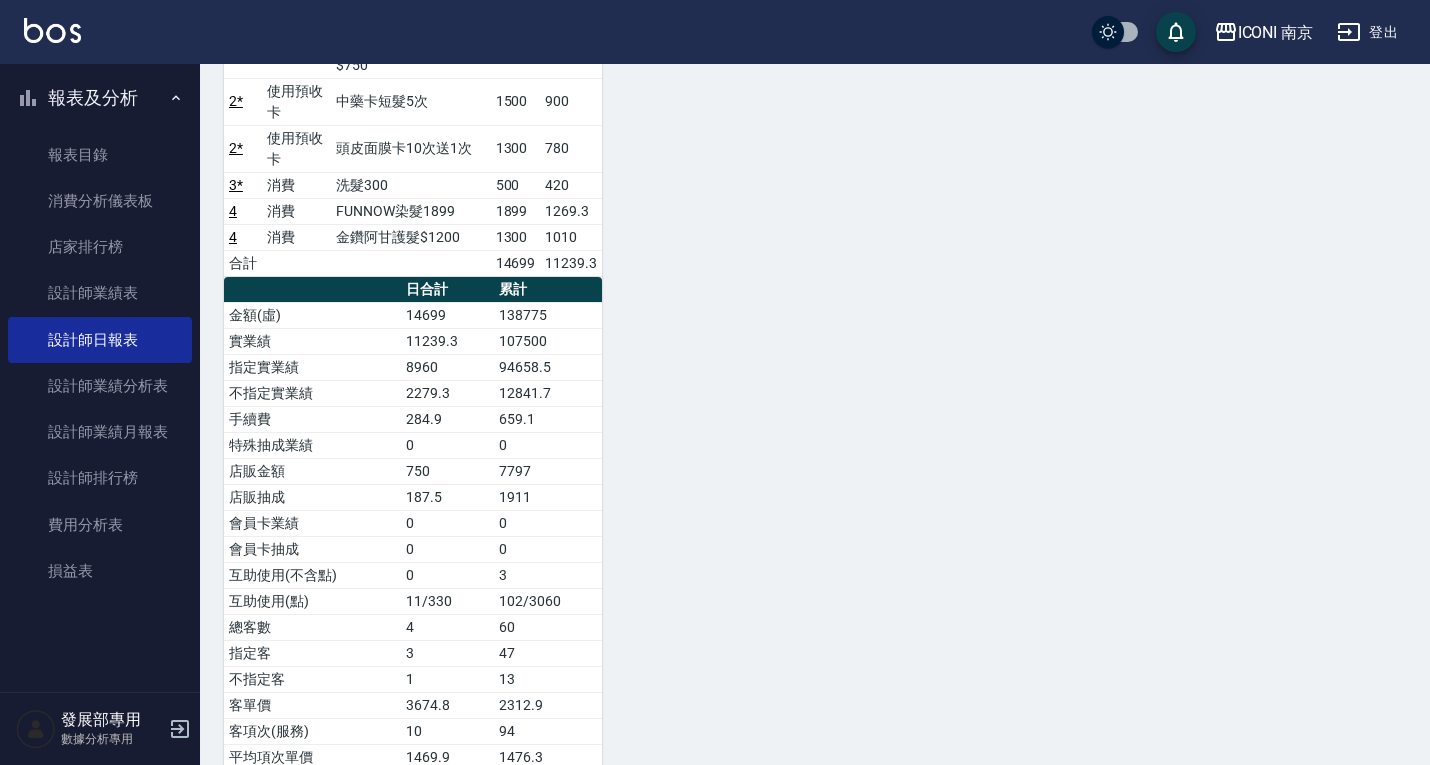 scroll, scrollTop: 400, scrollLeft: 0, axis: vertical 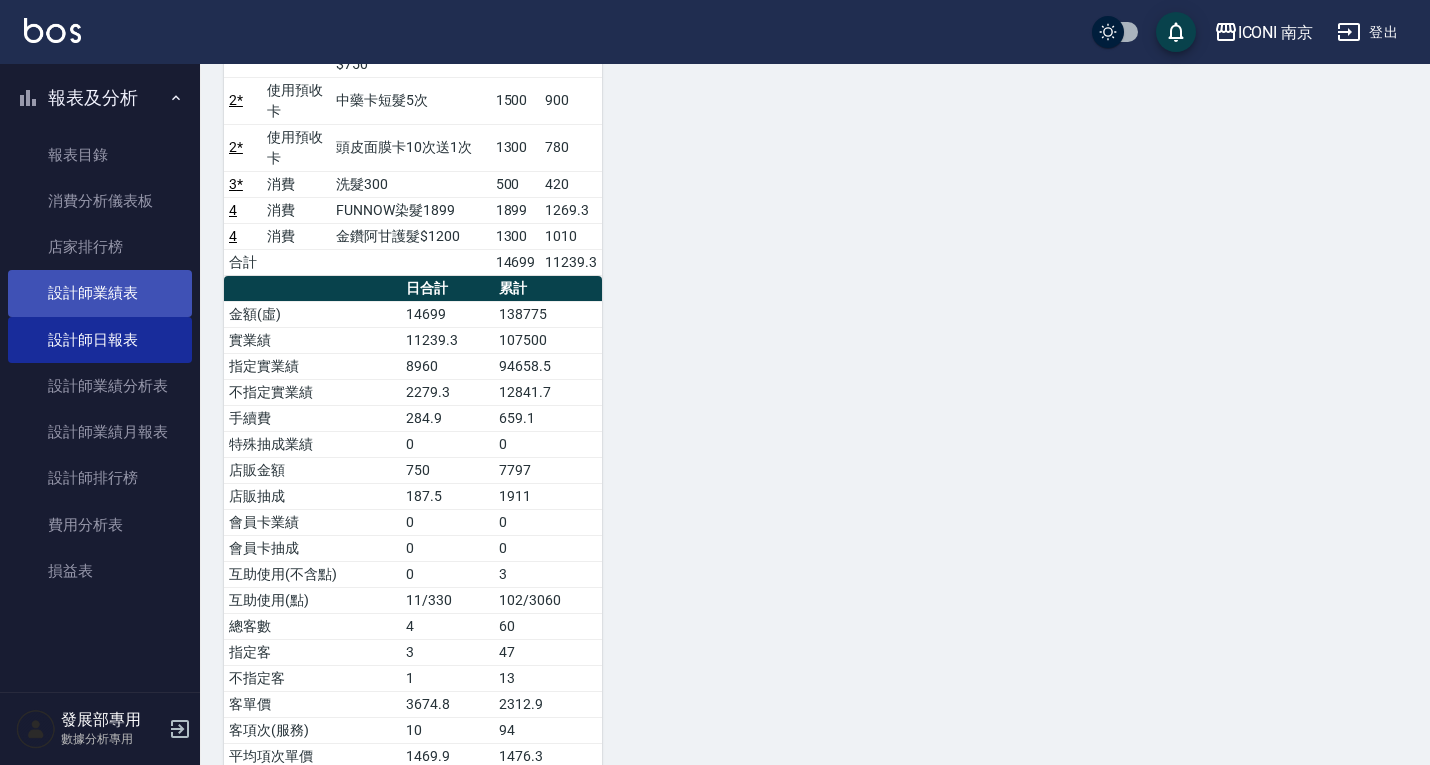 click on "設計師業績表" at bounding box center (100, 293) 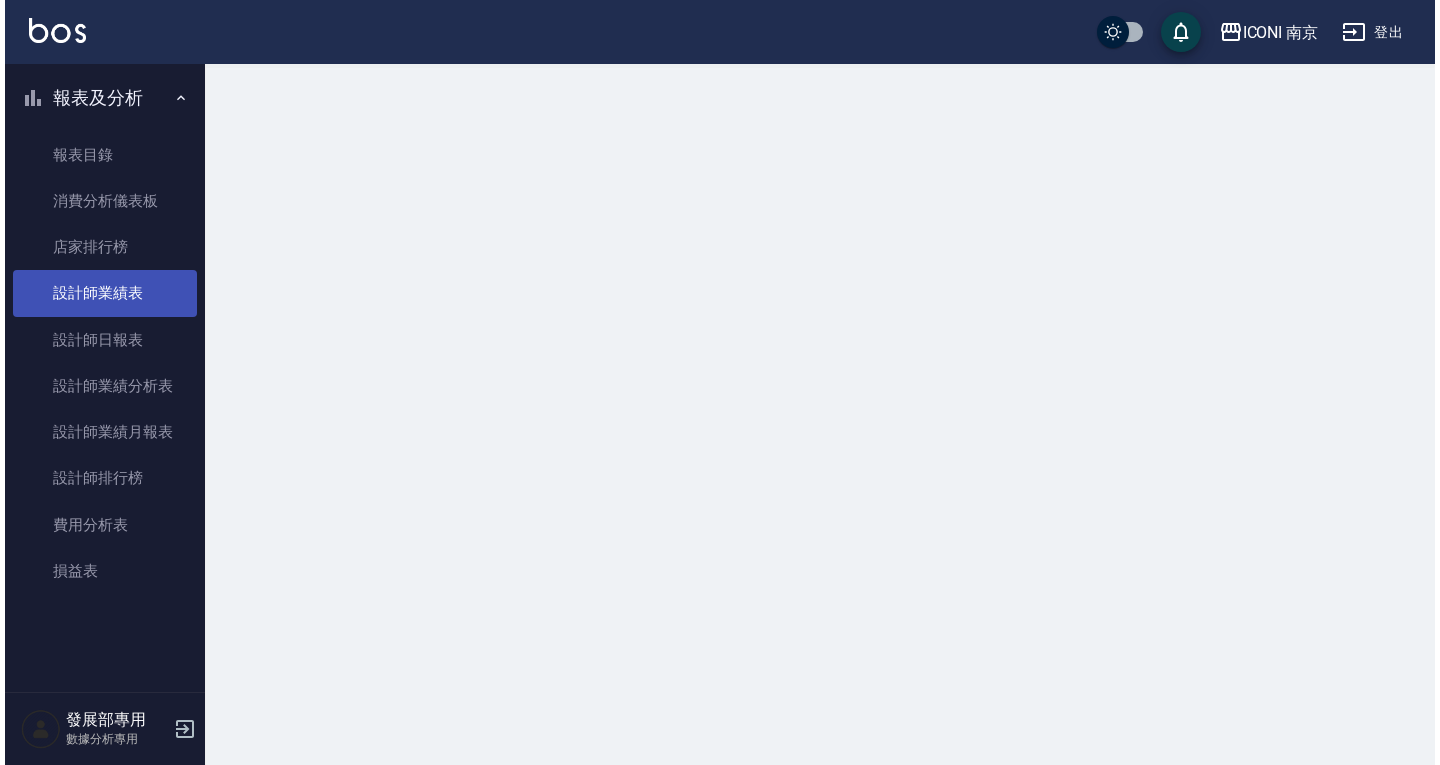 scroll, scrollTop: 0, scrollLeft: 0, axis: both 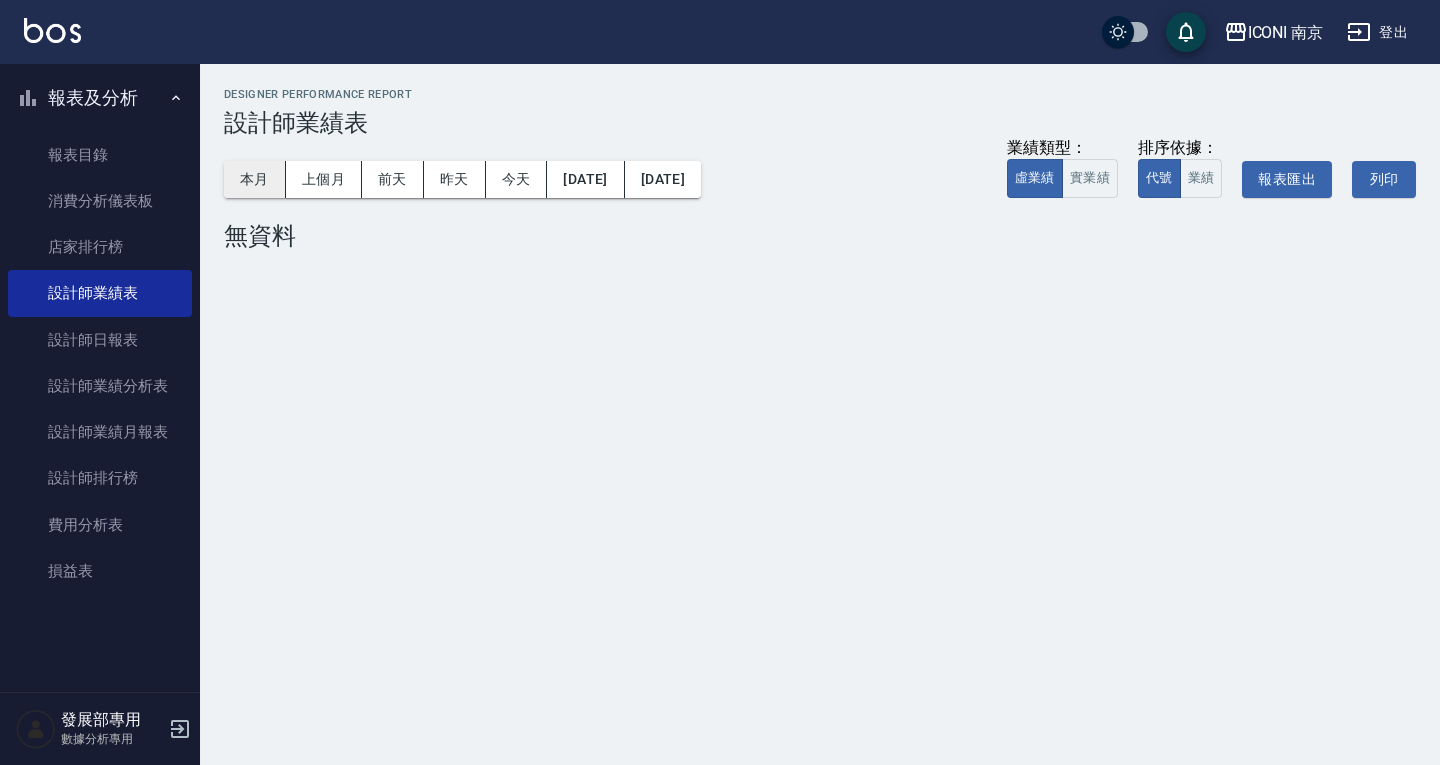 click on "本月" at bounding box center [255, 179] 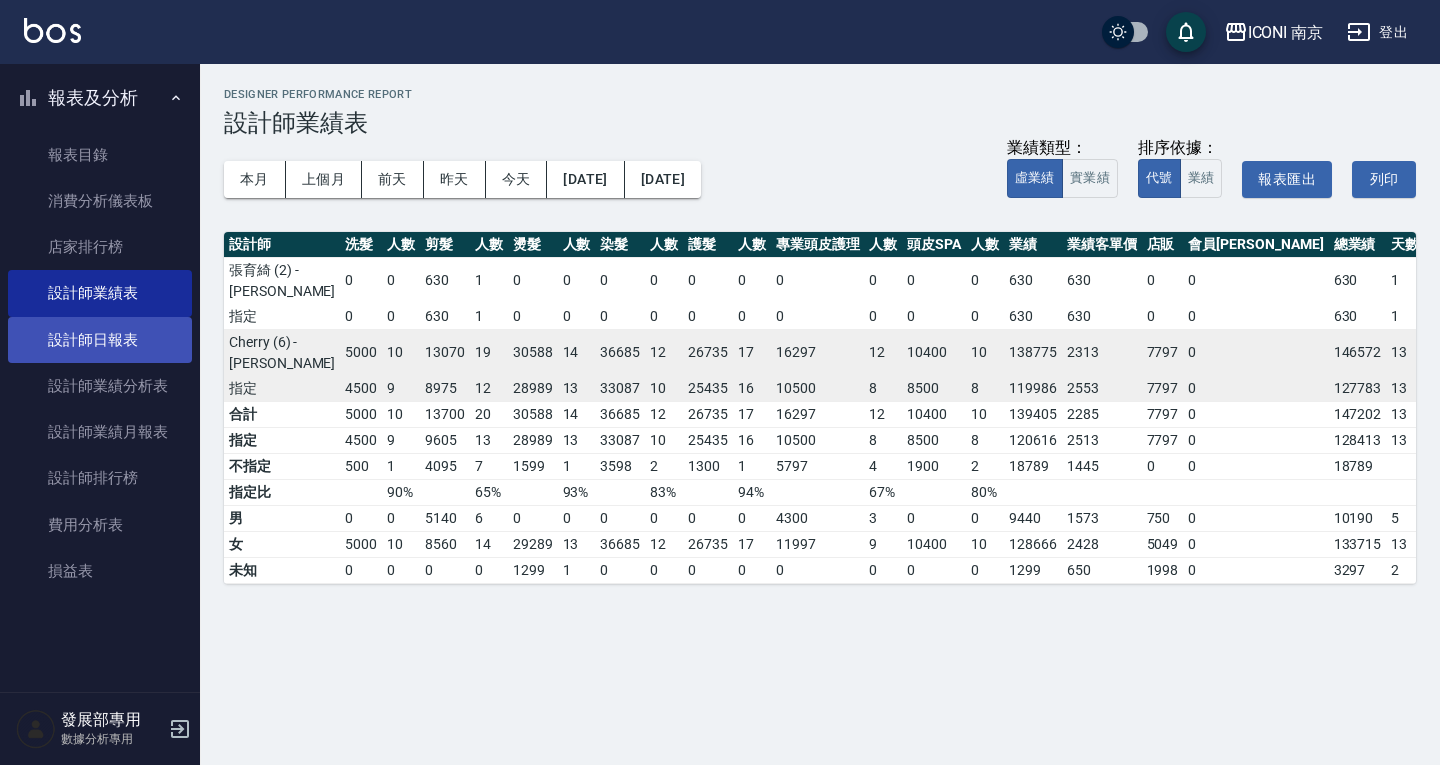 click on "設計師日報表" at bounding box center (100, 340) 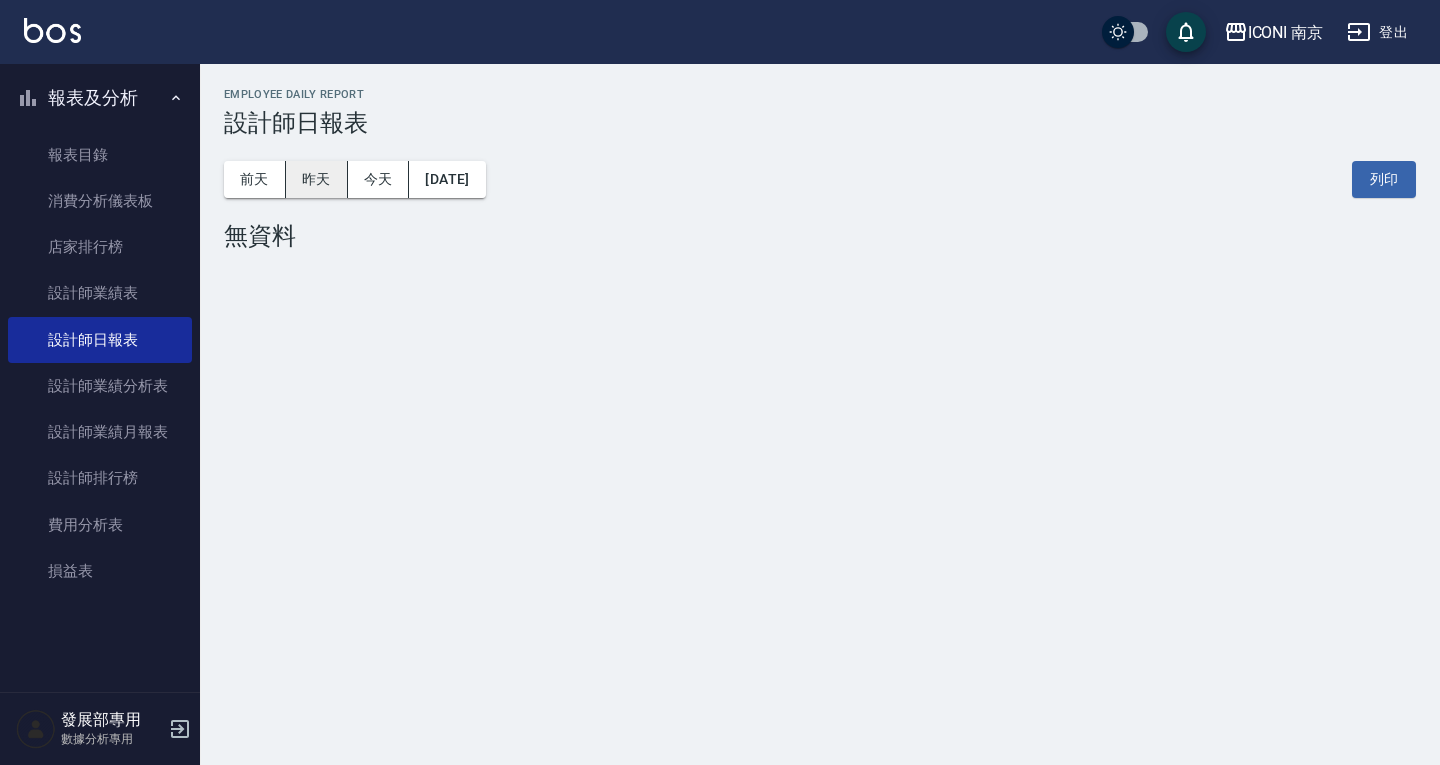 click on "昨天" at bounding box center (317, 179) 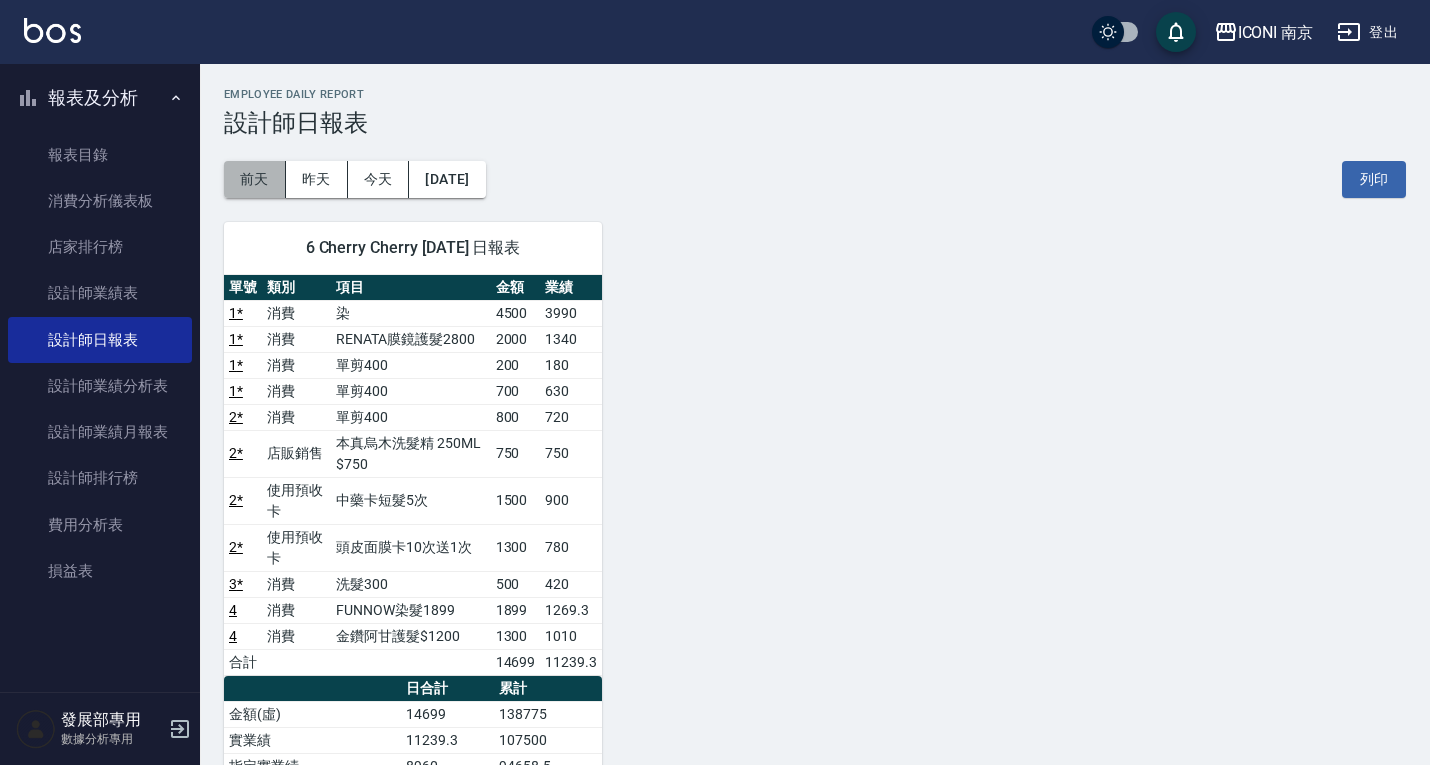 click on "前天" at bounding box center [255, 179] 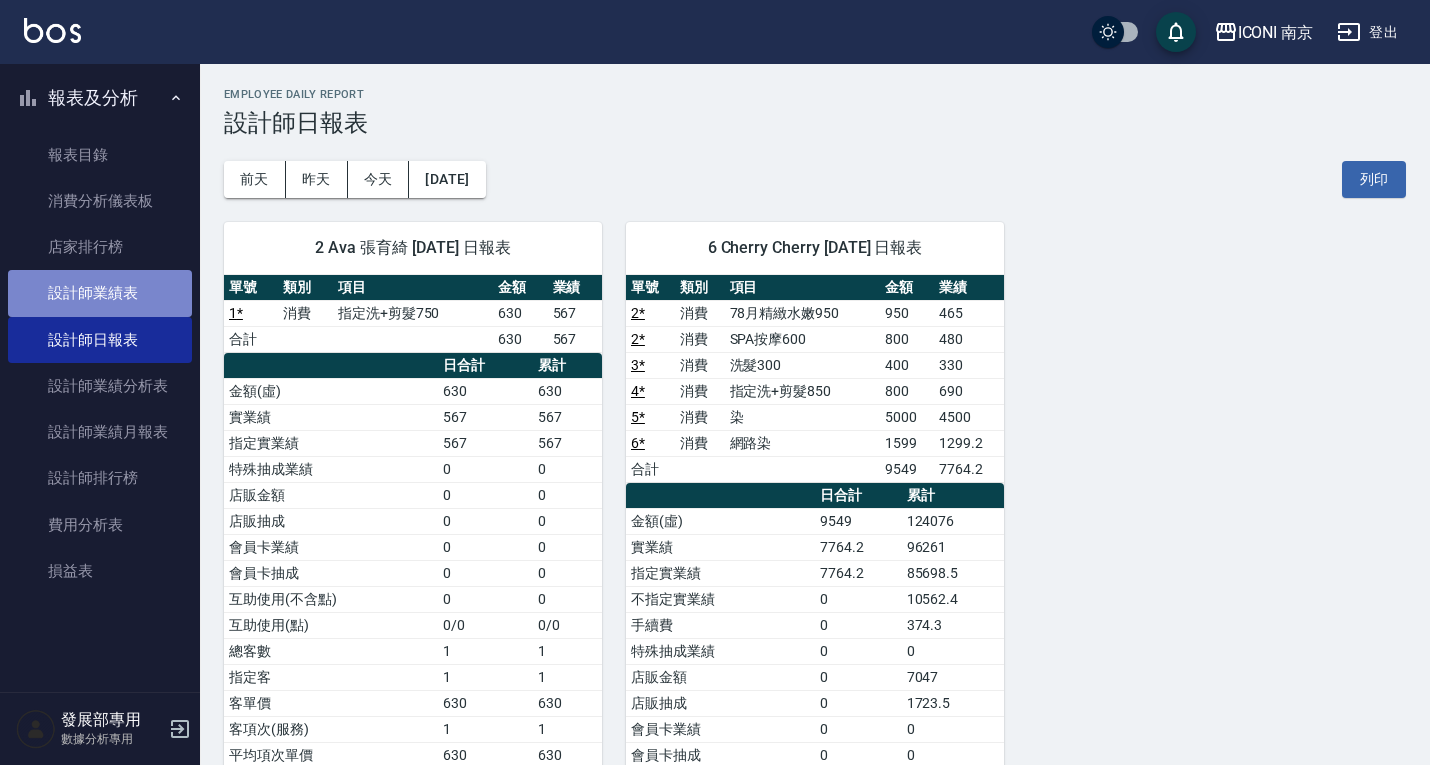 click on "設計師業績表" at bounding box center [100, 293] 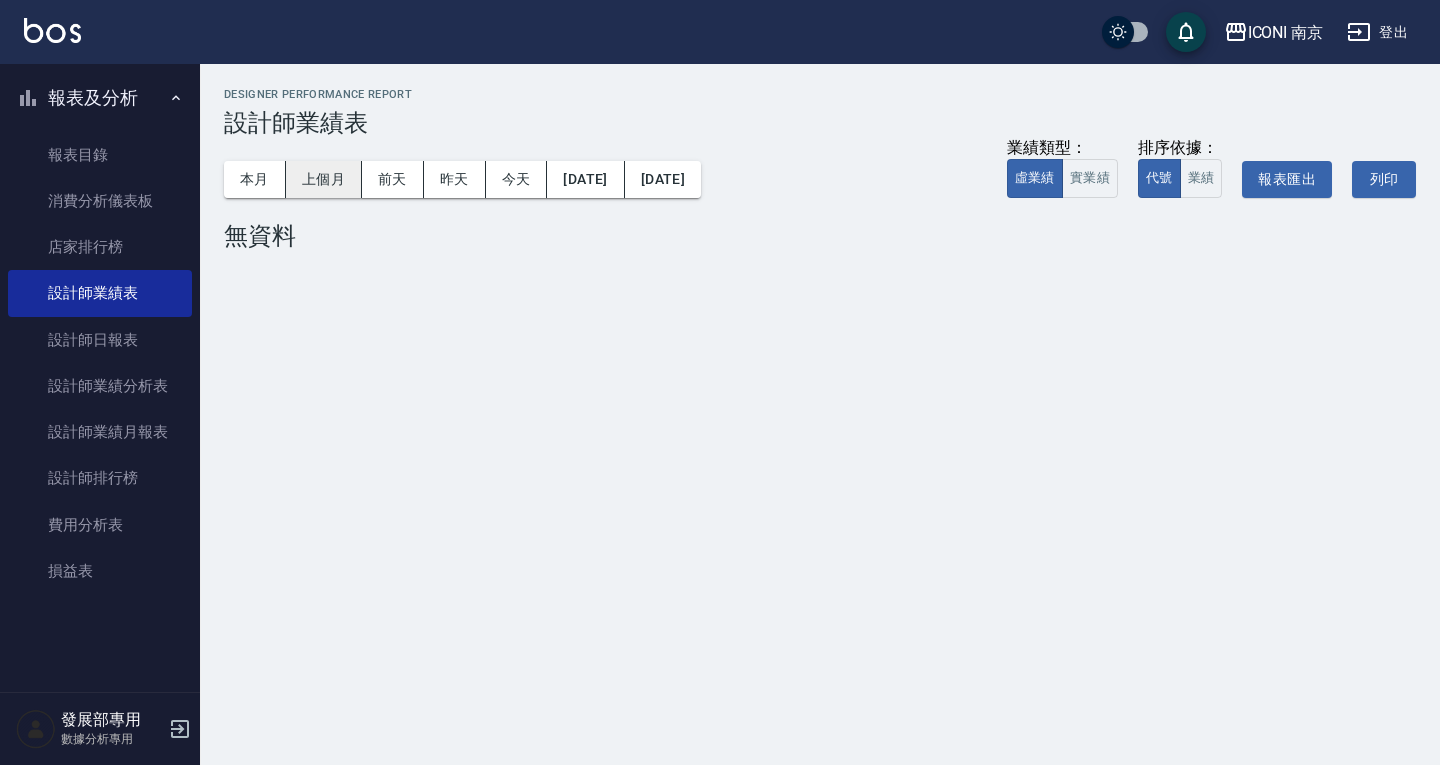 click on "上個月" at bounding box center (324, 179) 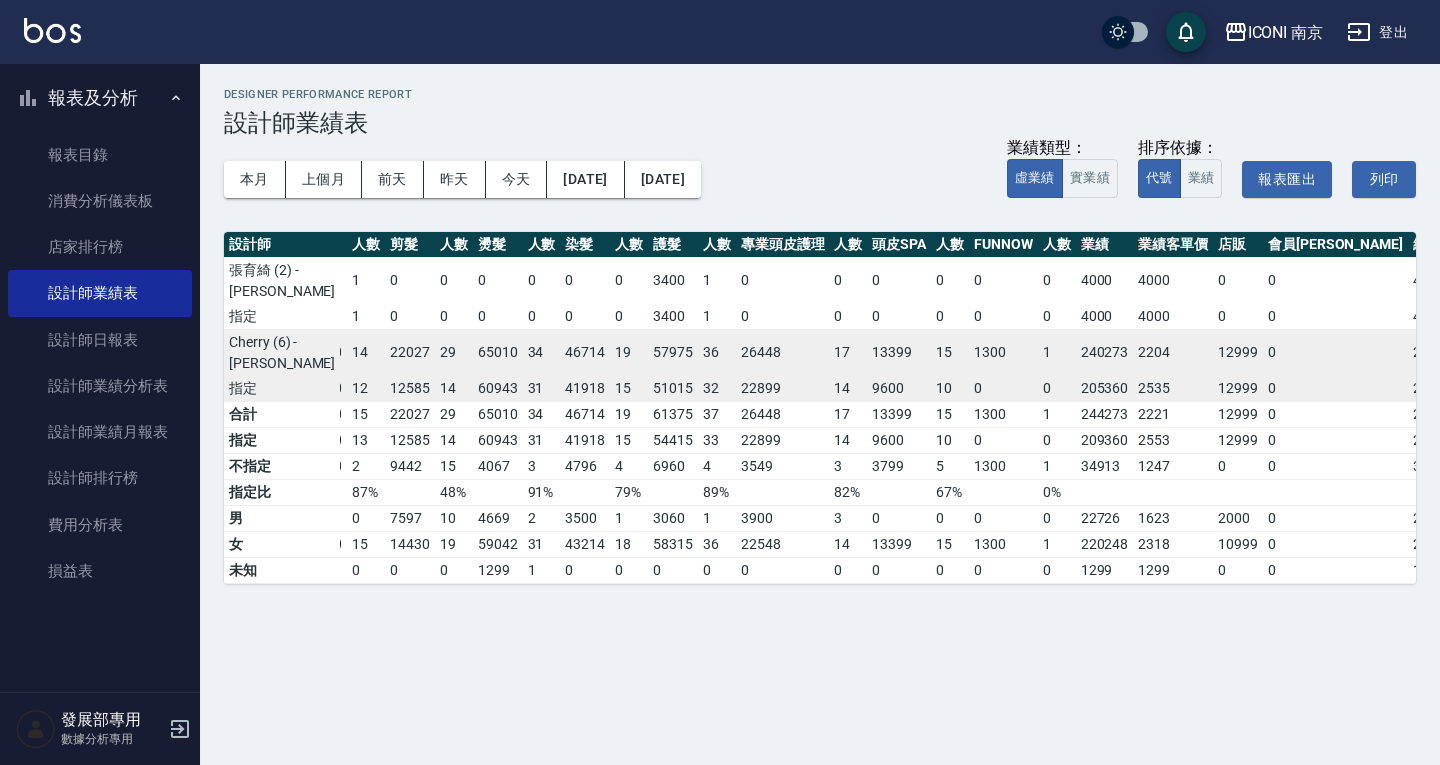 scroll, scrollTop: 0, scrollLeft: 0, axis: both 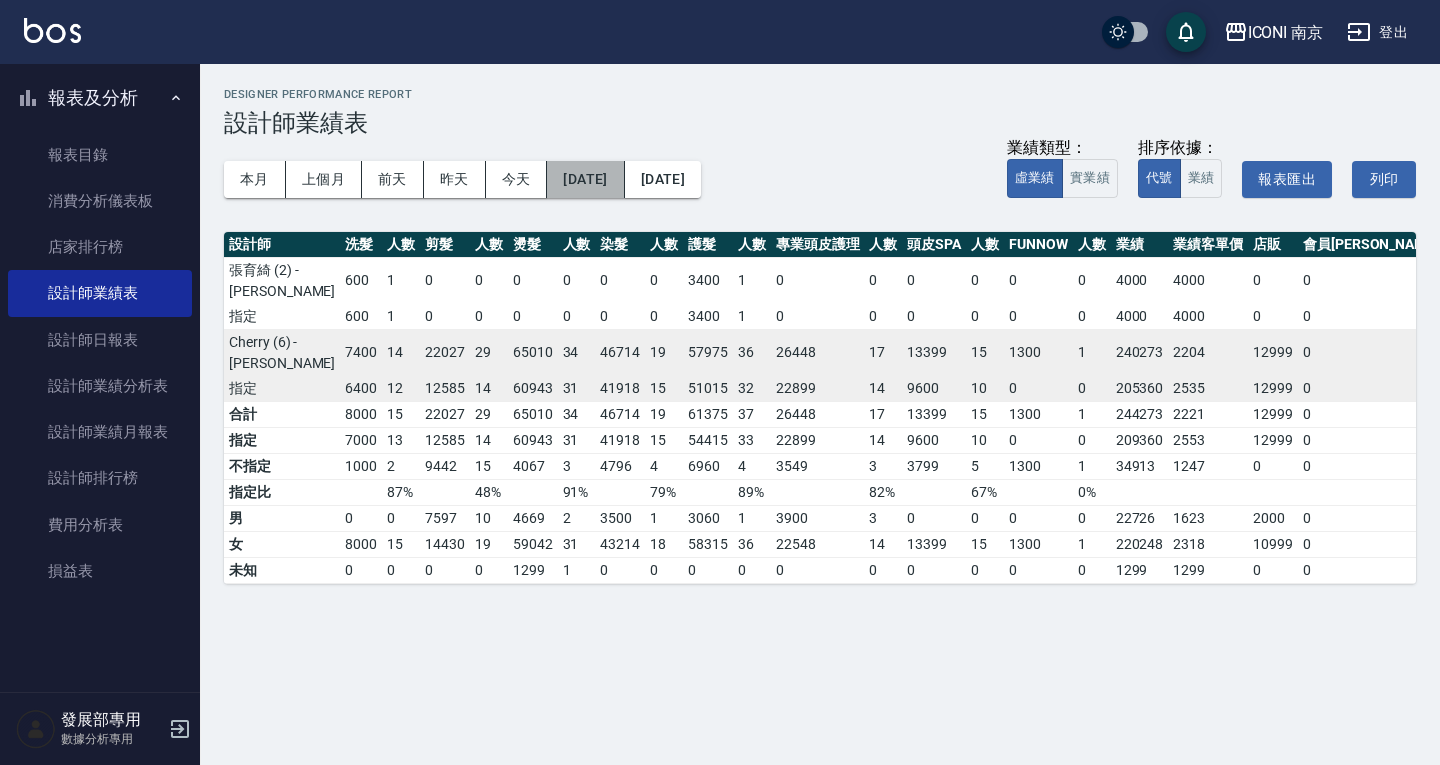 click on "2025/06/01" at bounding box center [585, 179] 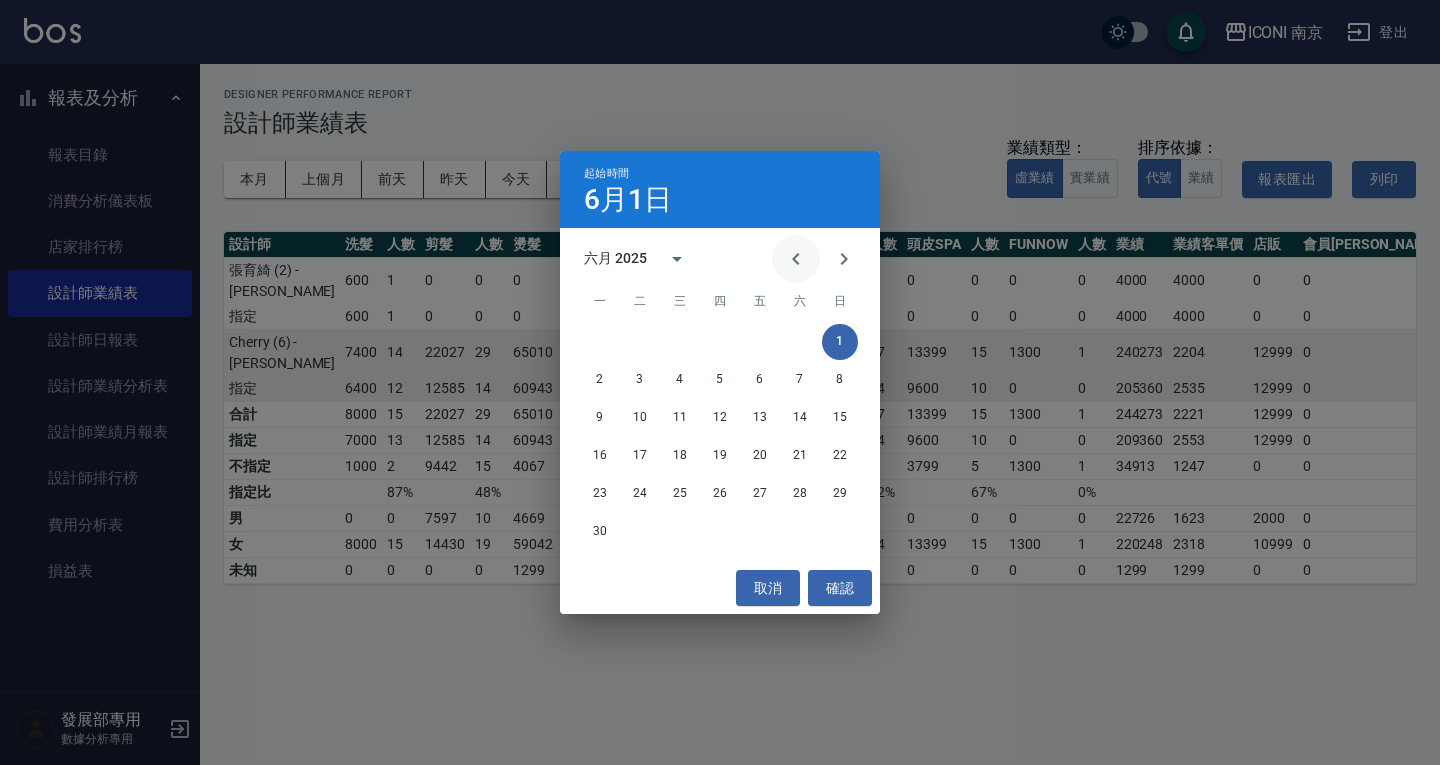 click 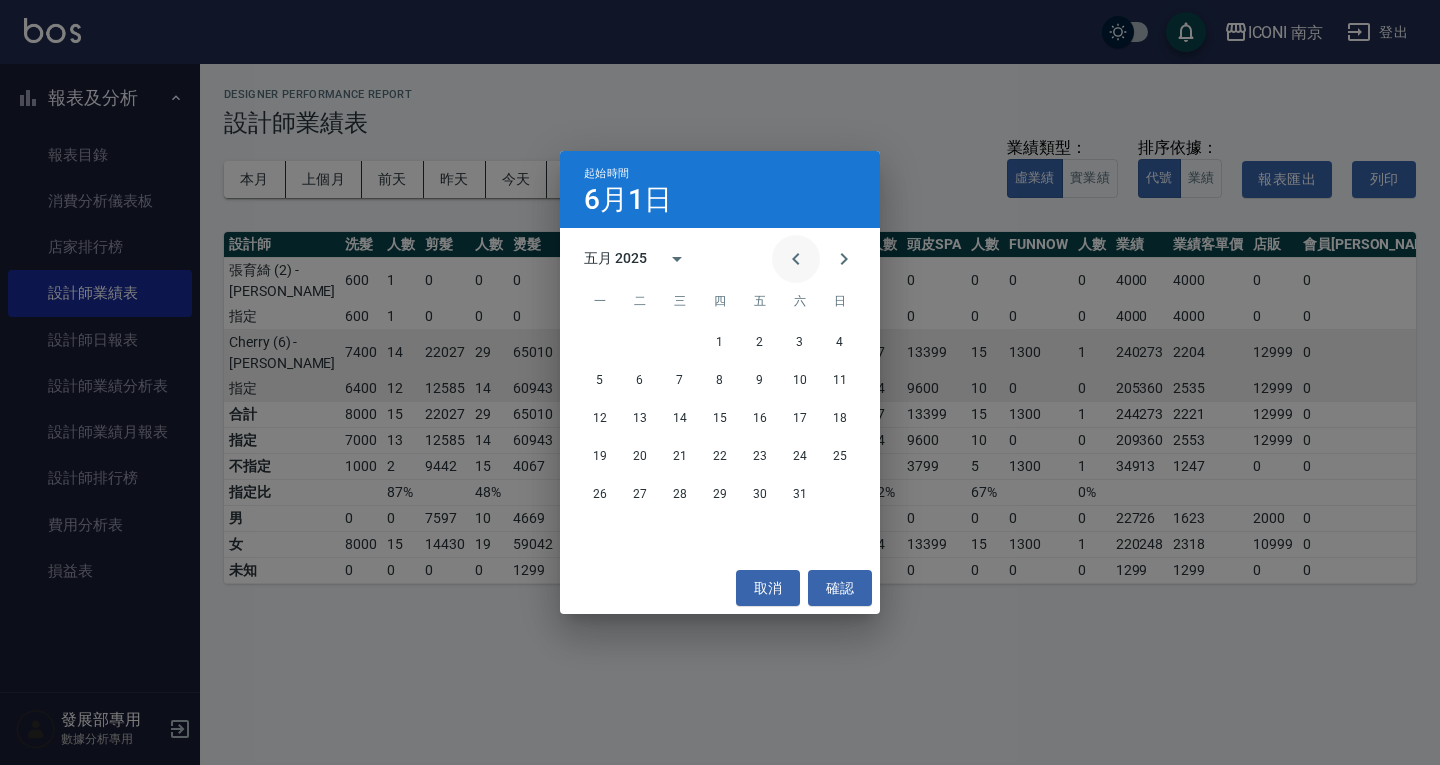 click 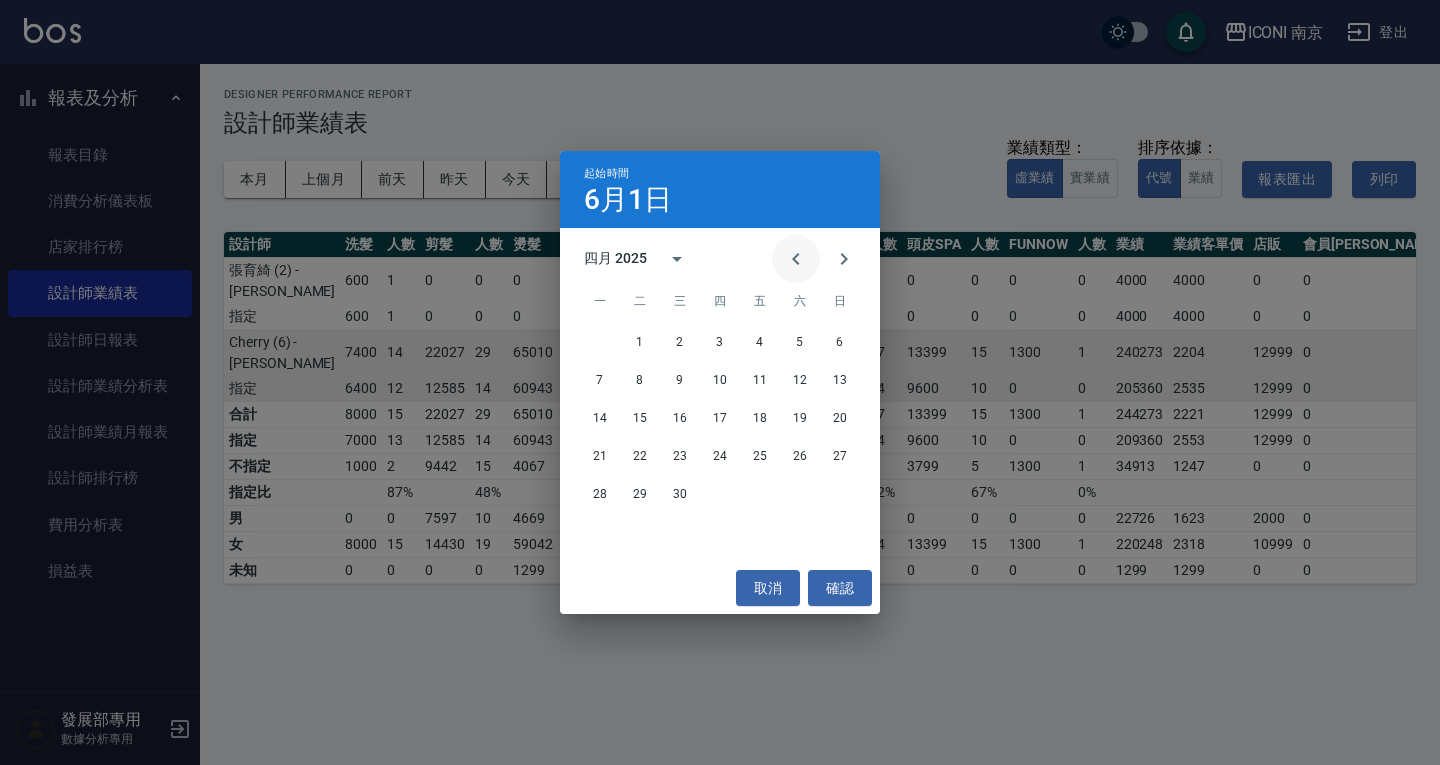 click 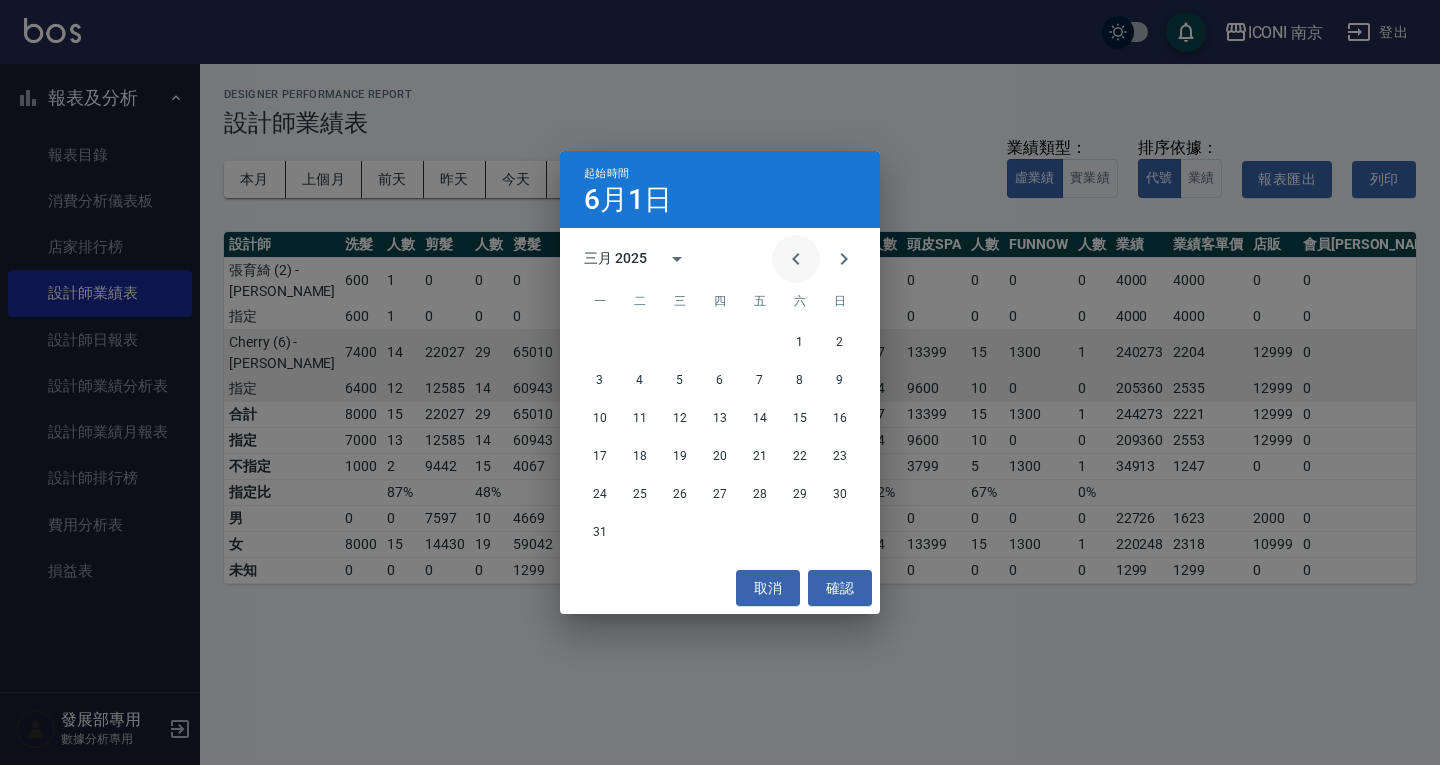 click 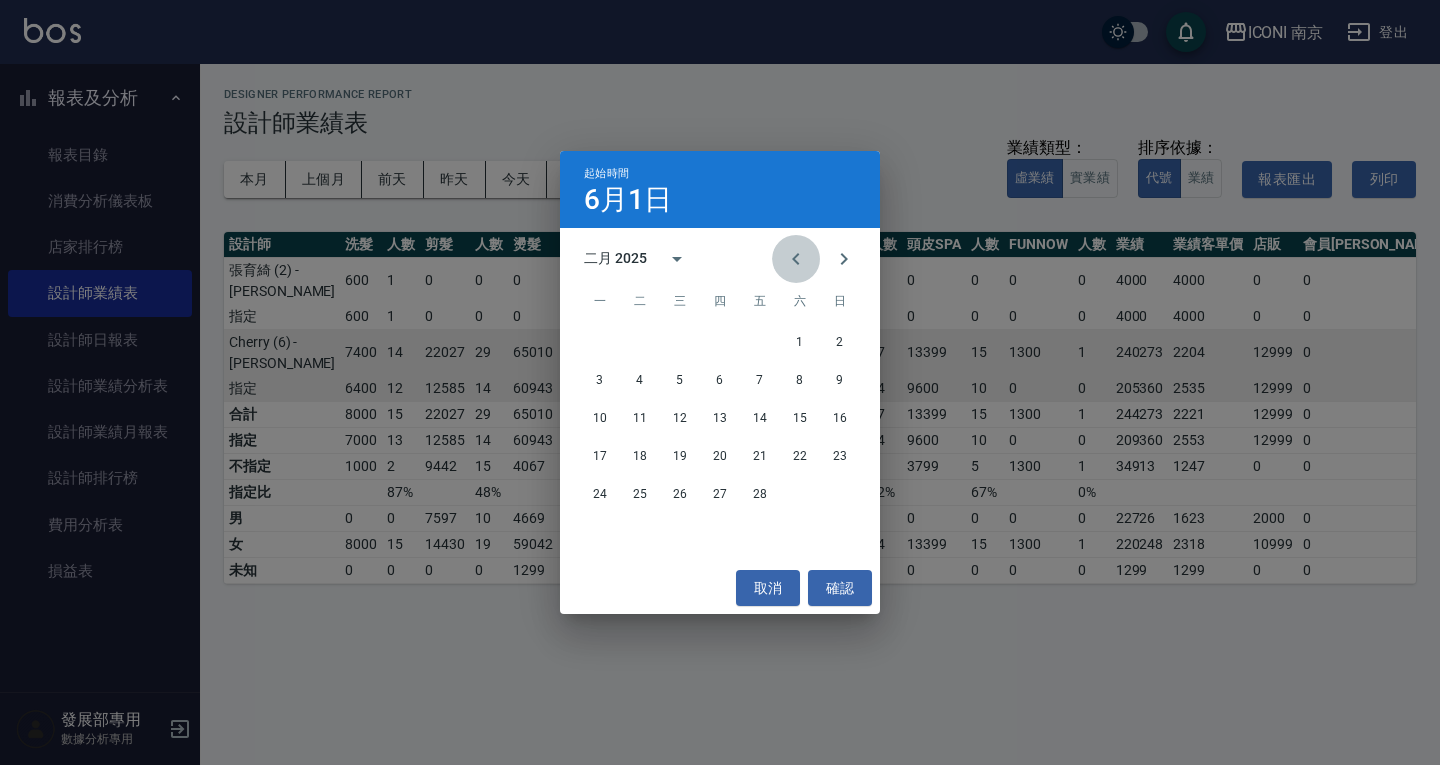 click 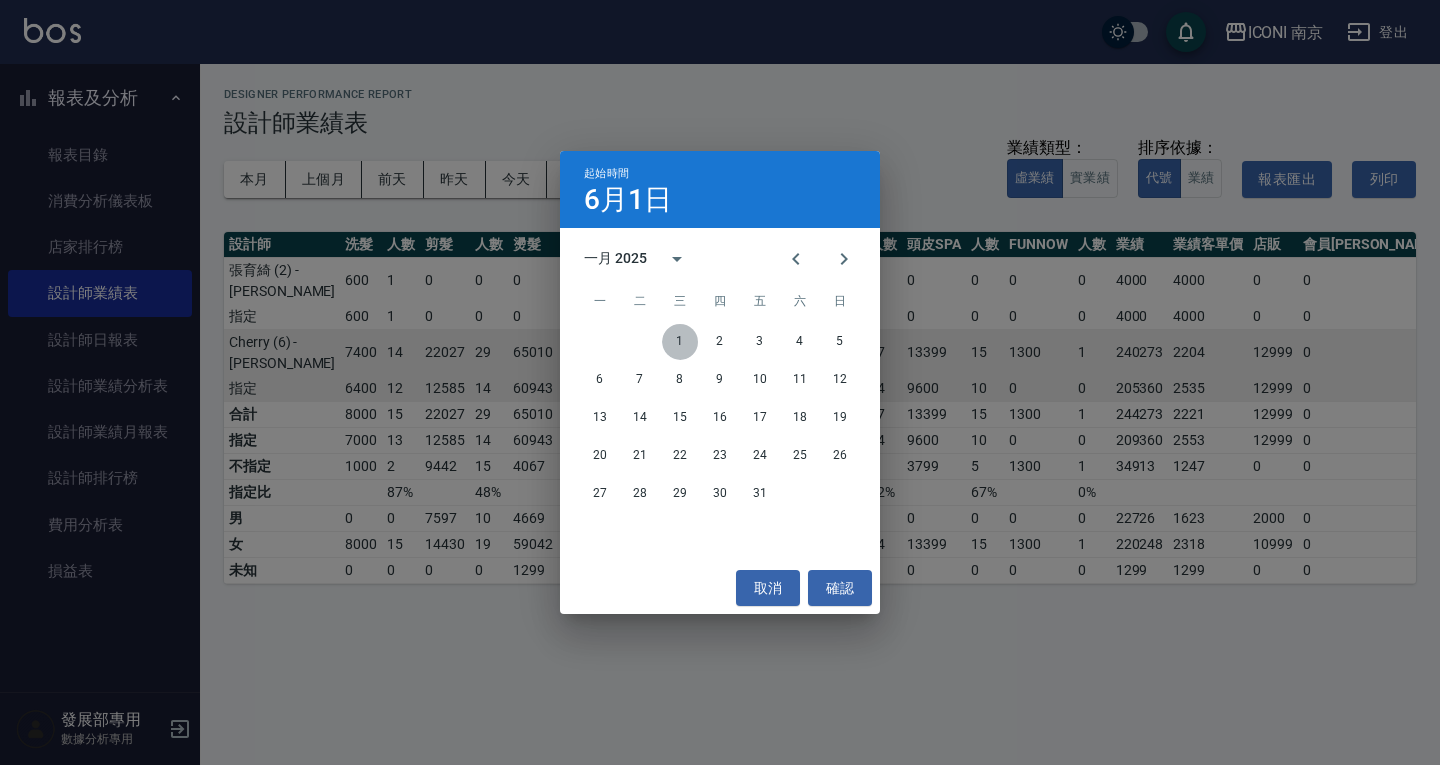 click on "1" at bounding box center [680, 342] 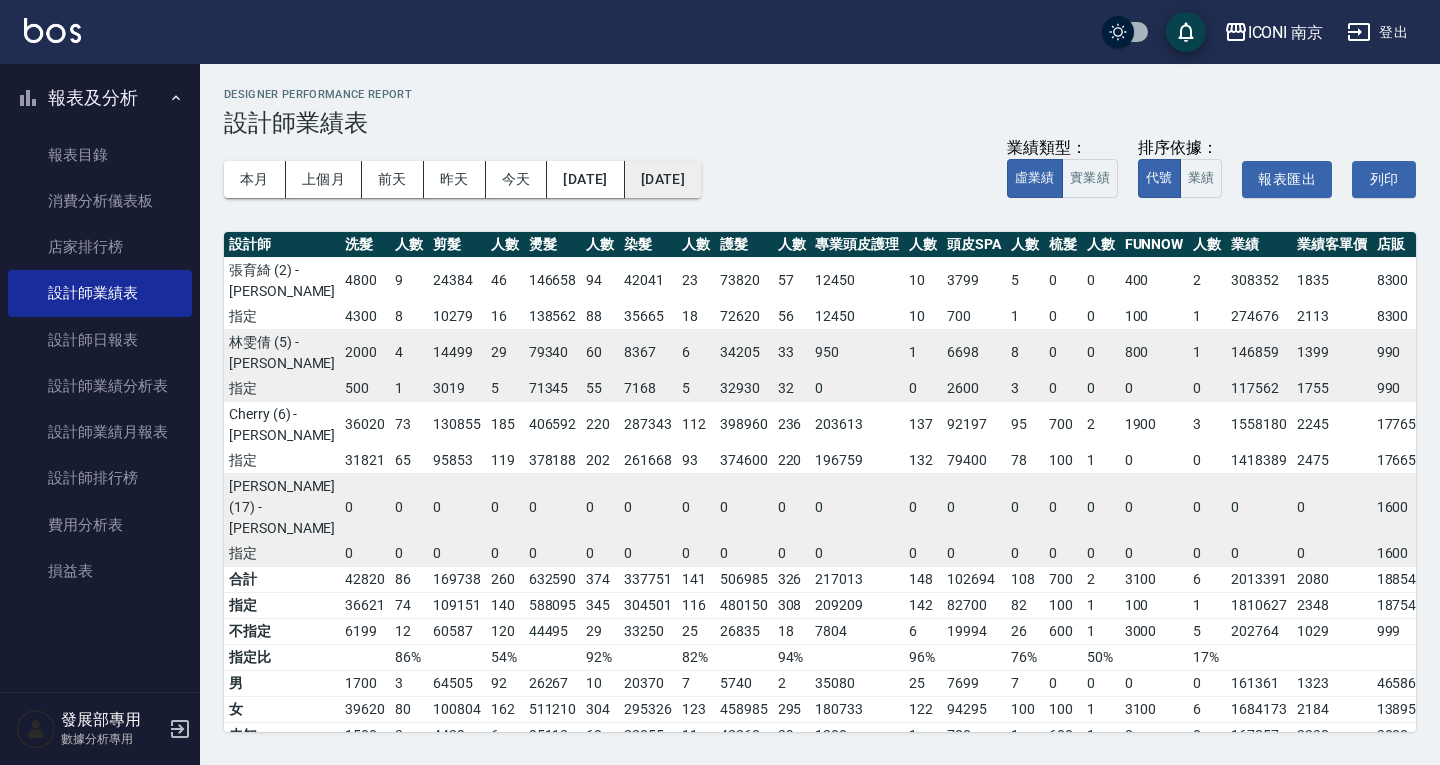 click on "2025/06/30" at bounding box center (663, 179) 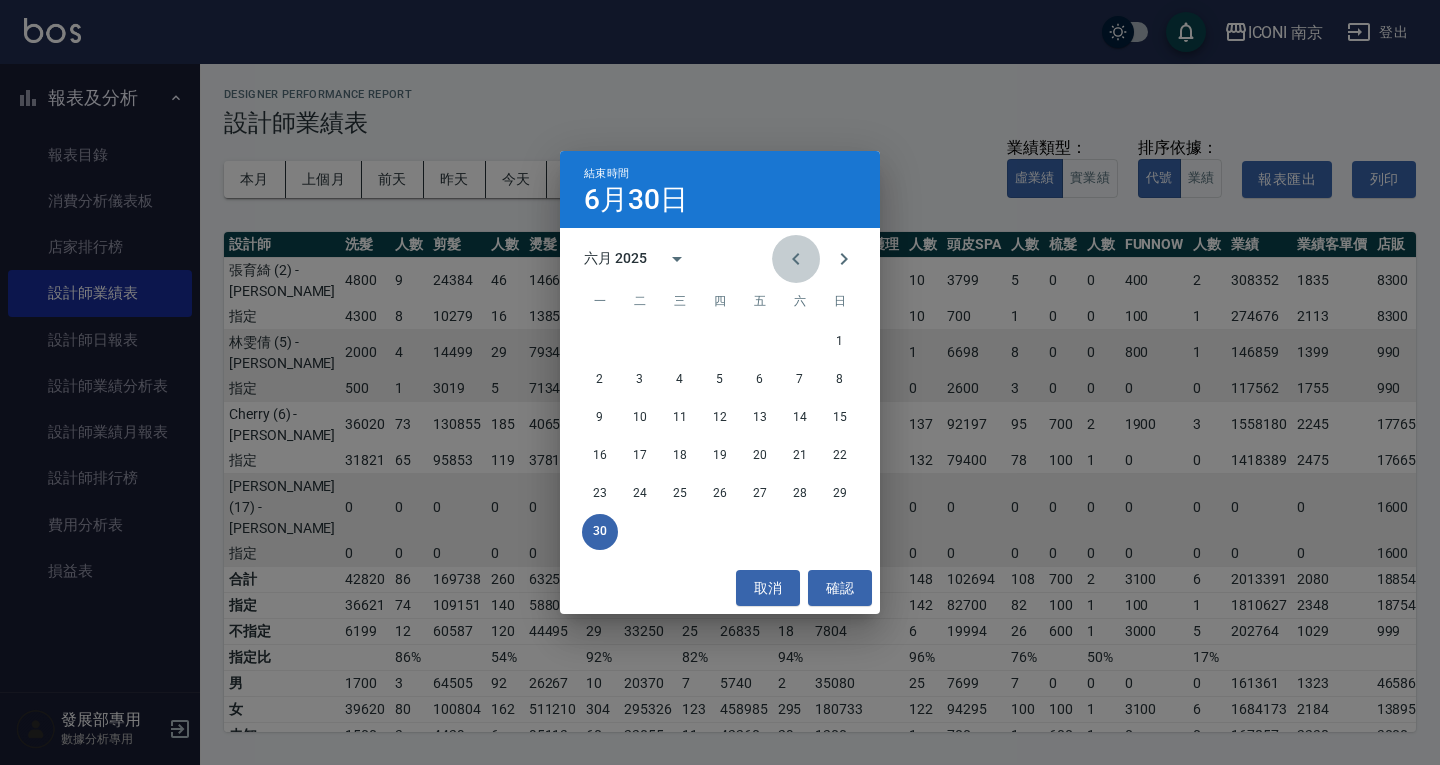 click 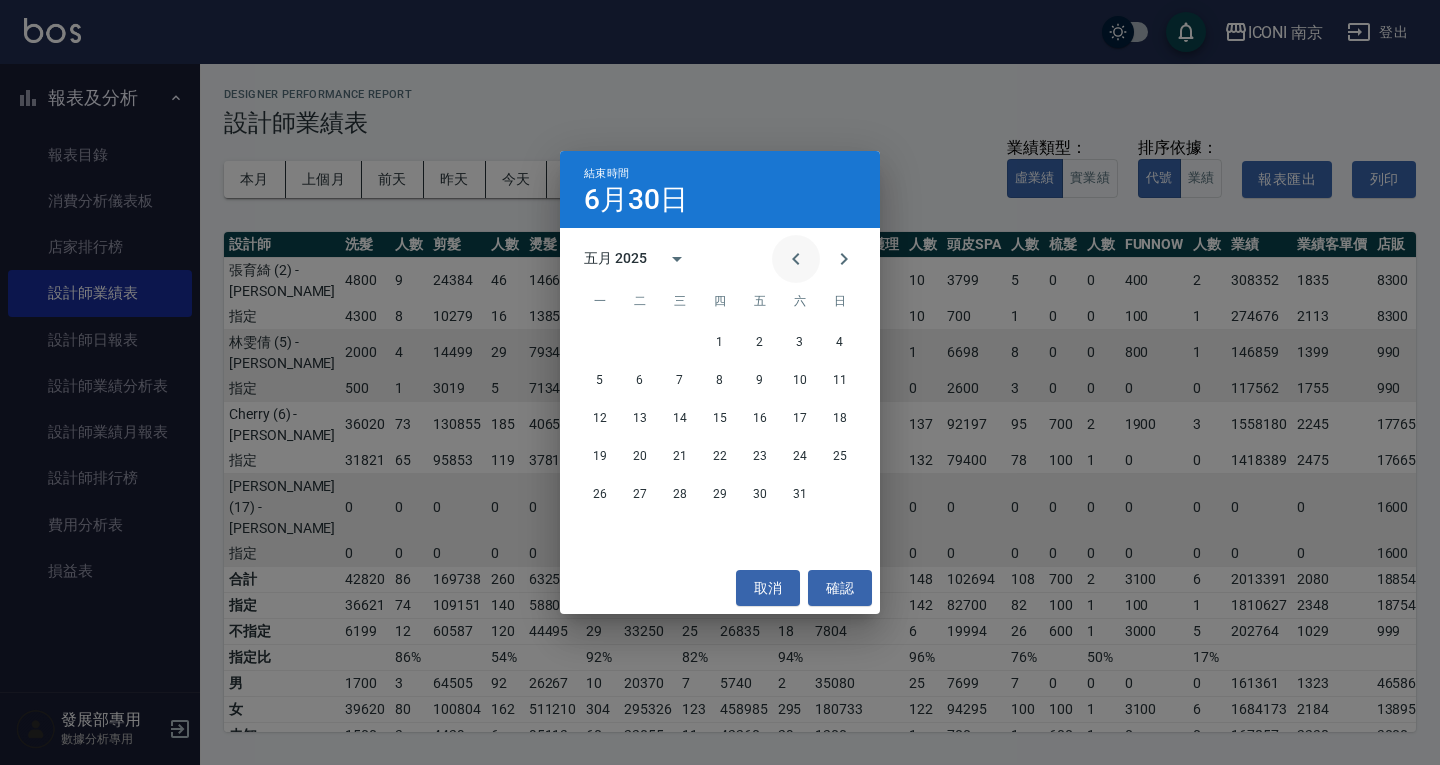 click 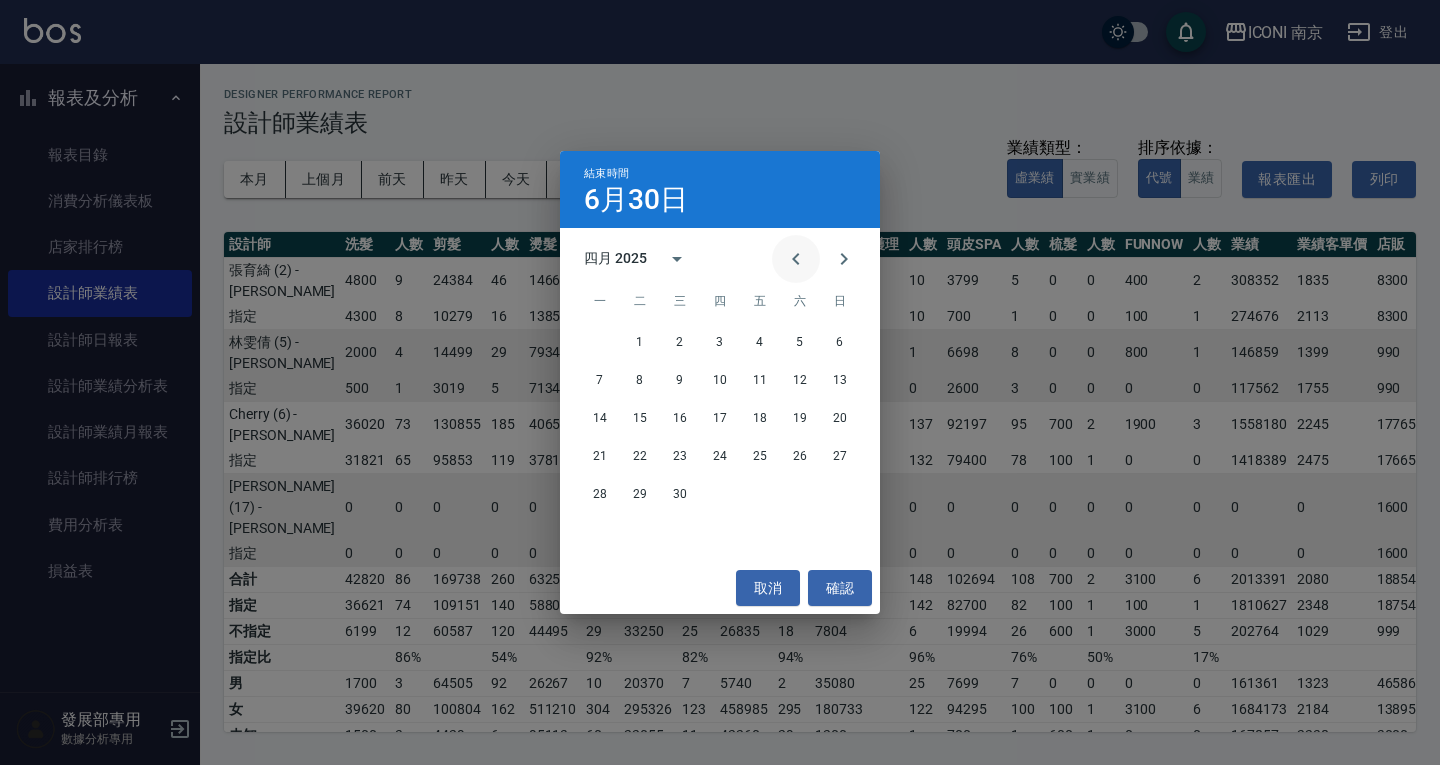 click 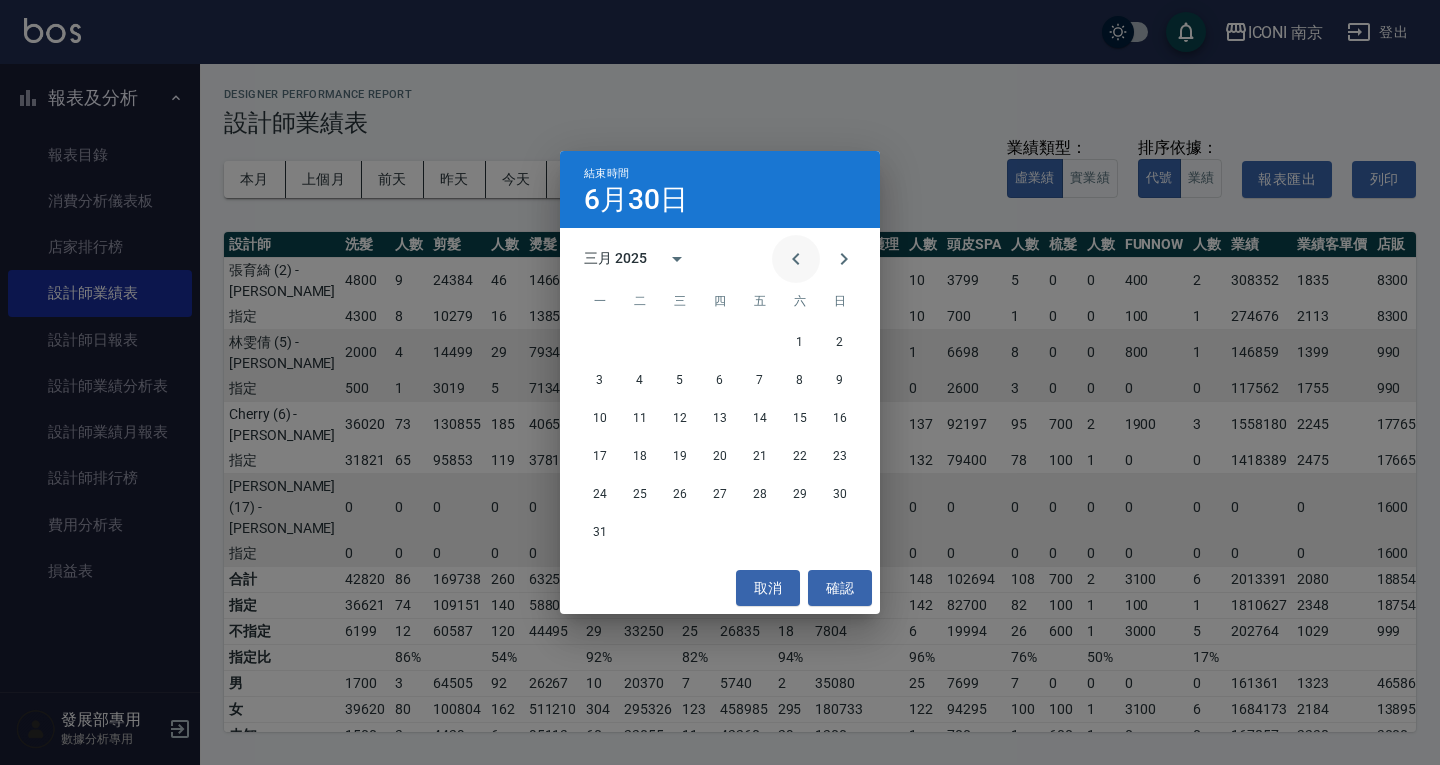 click 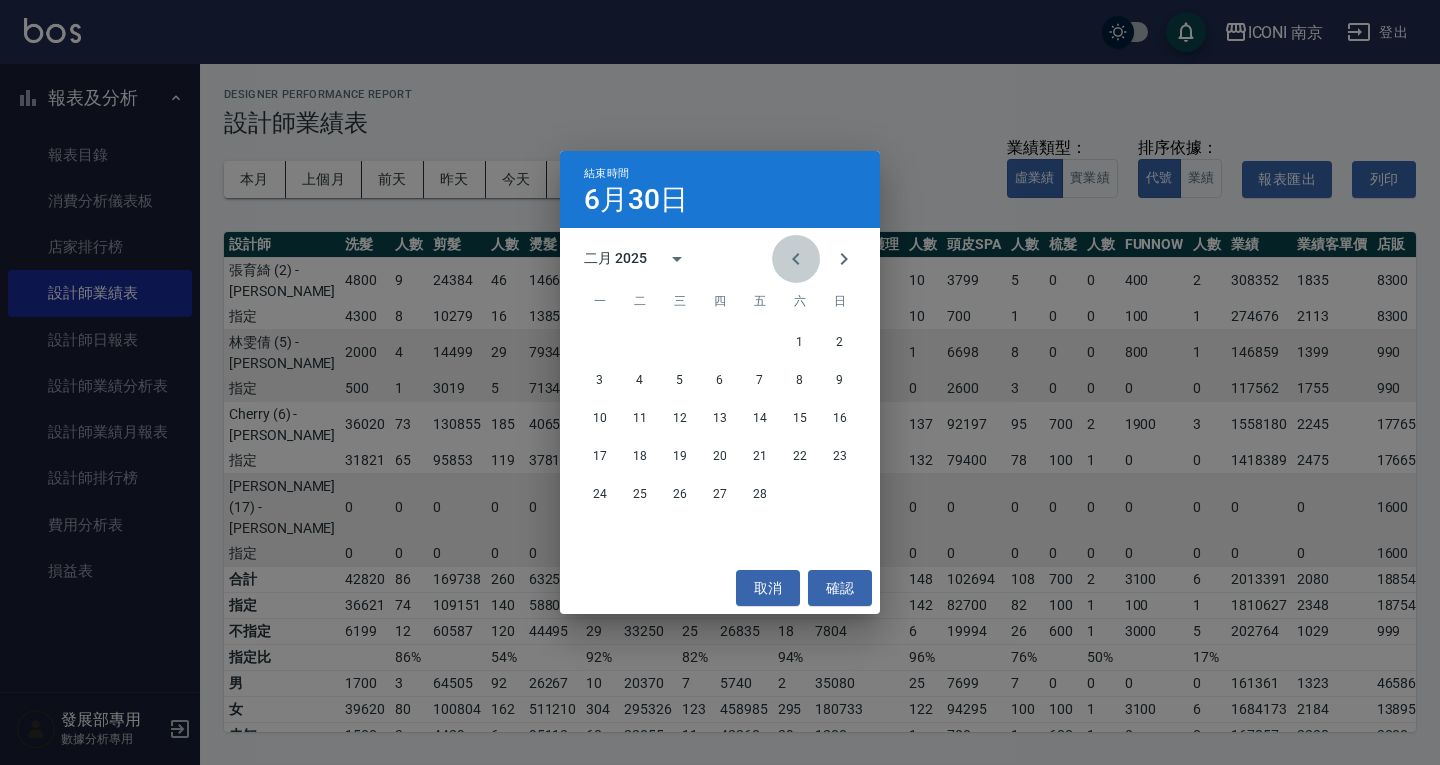 click 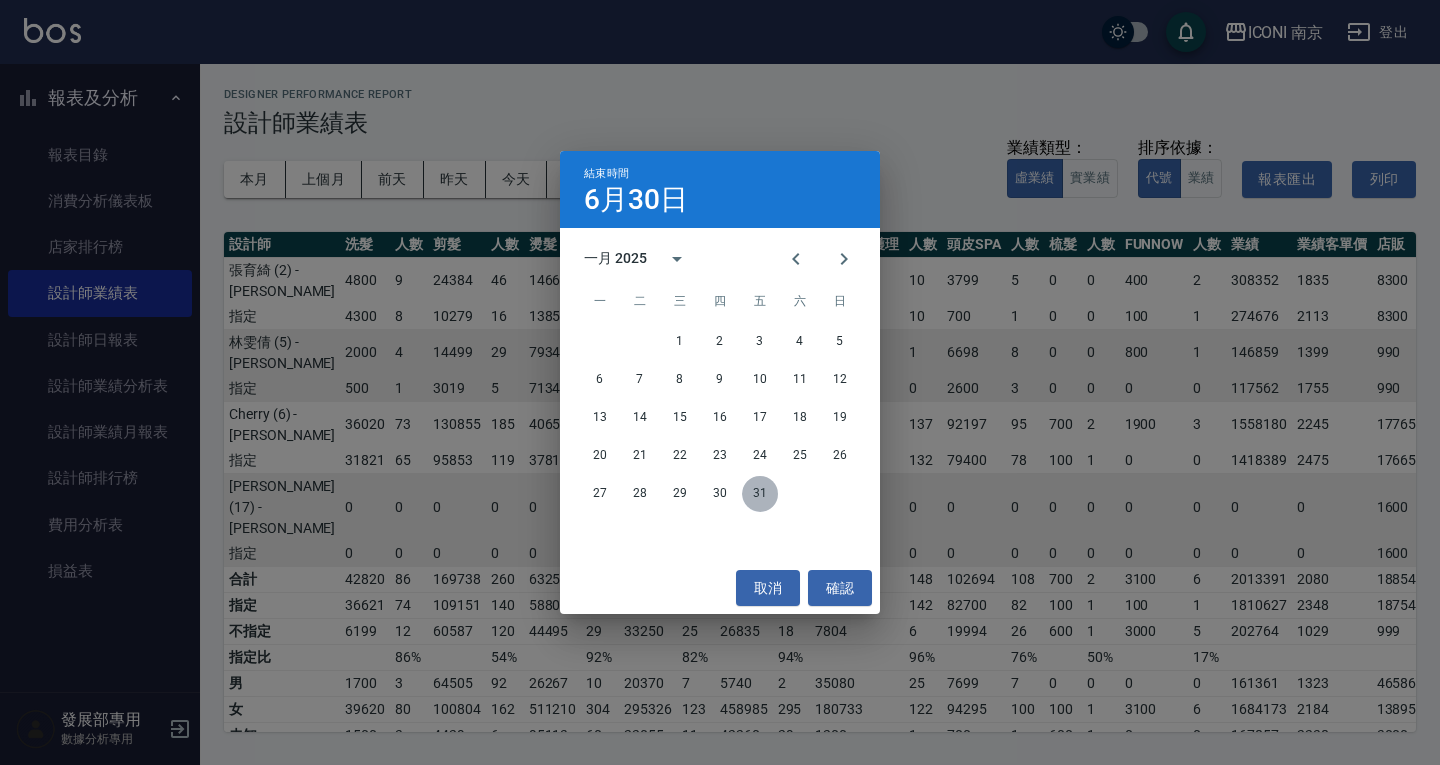 click on "31" at bounding box center (760, 494) 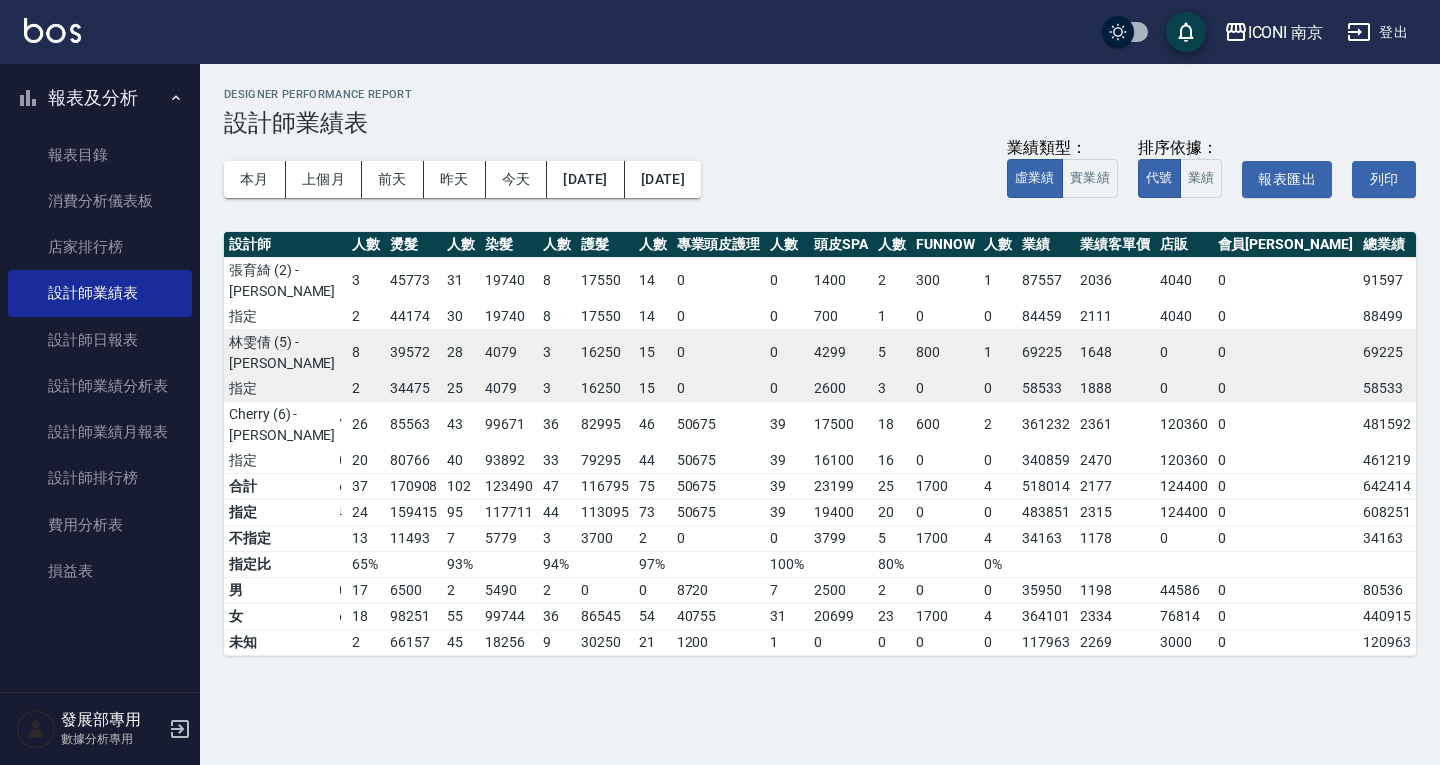 scroll, scrollTop: 0, scrollLeft: 123, axis: horizontal 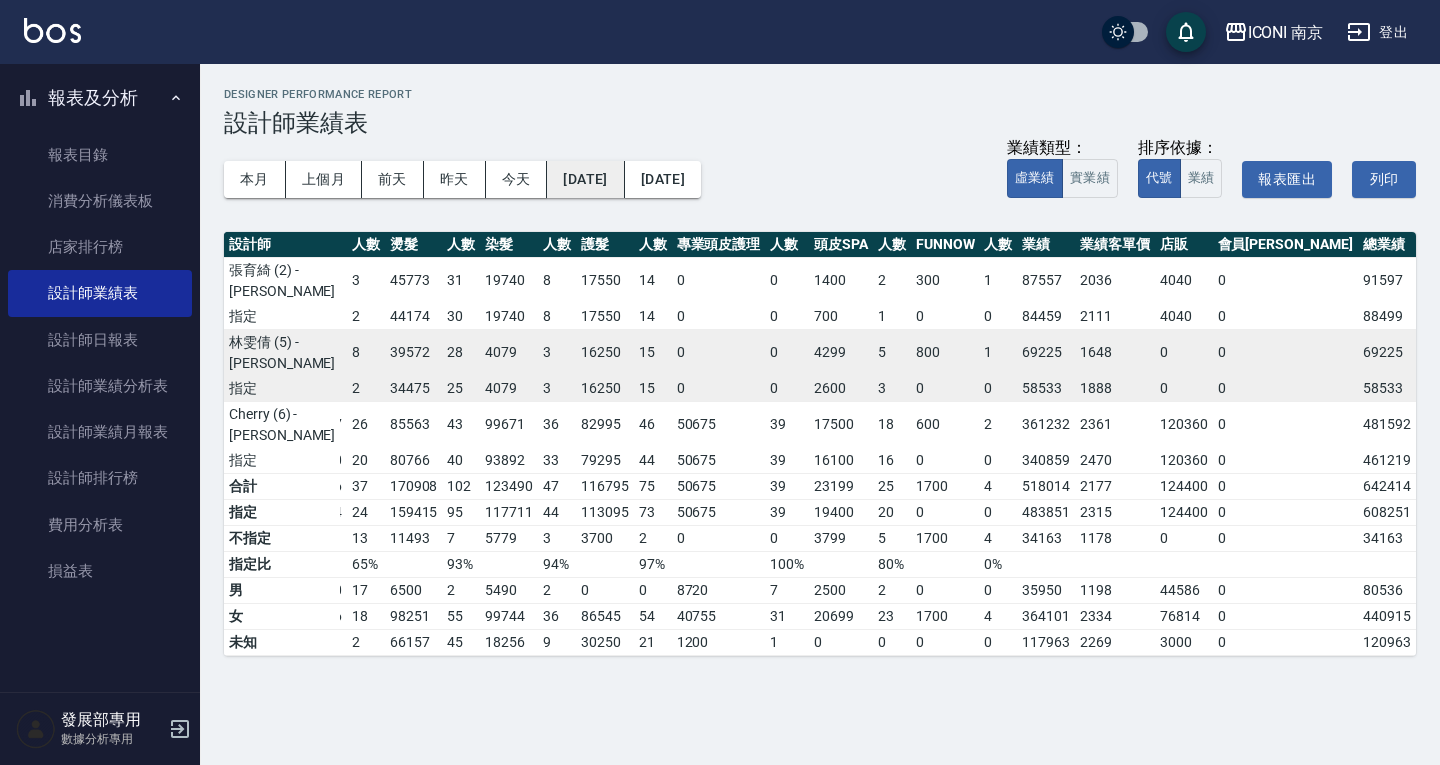 click on "2025/01/01" at bounding box center [585, 179] 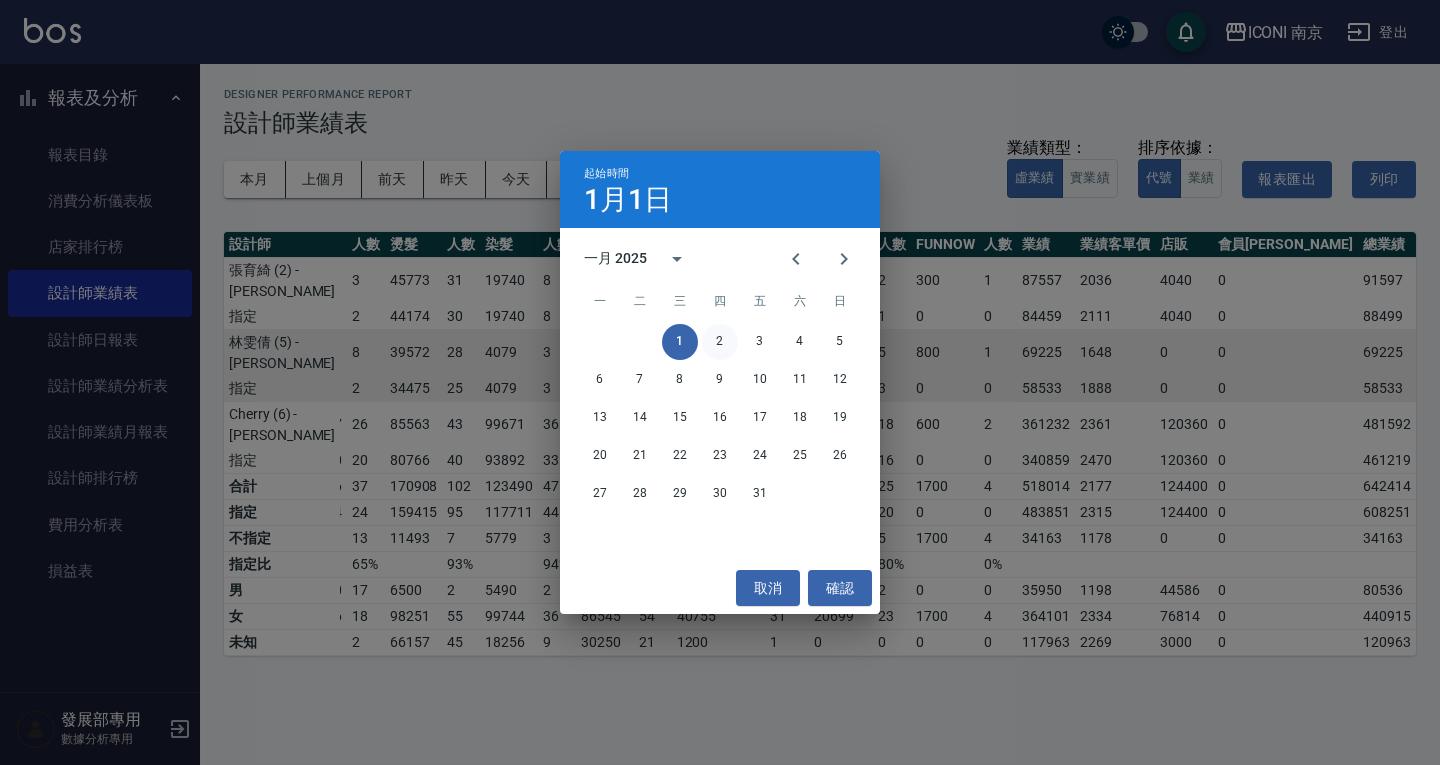 click on "2" at bounding box center (720, 342) 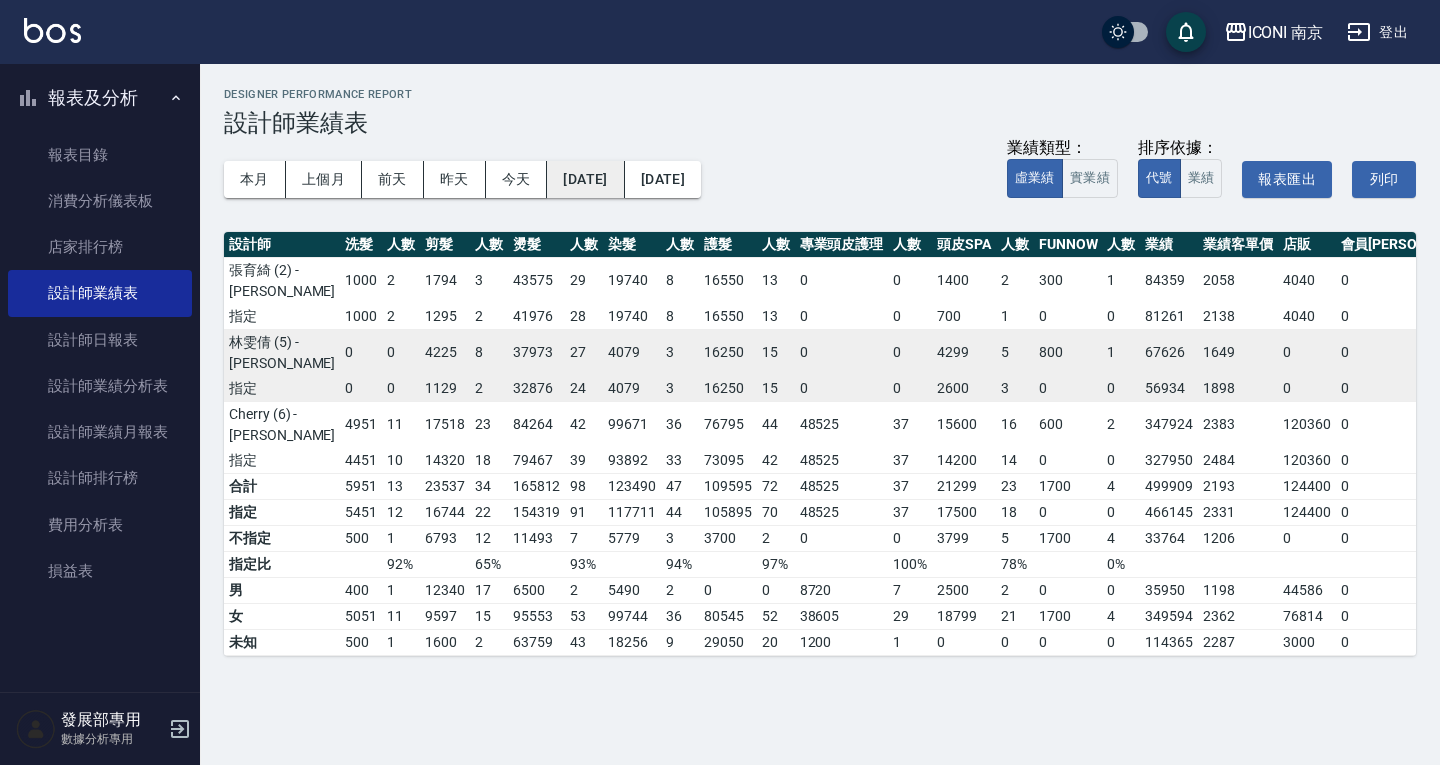 click on "2025/01/02" at bounding box center [585, 179] 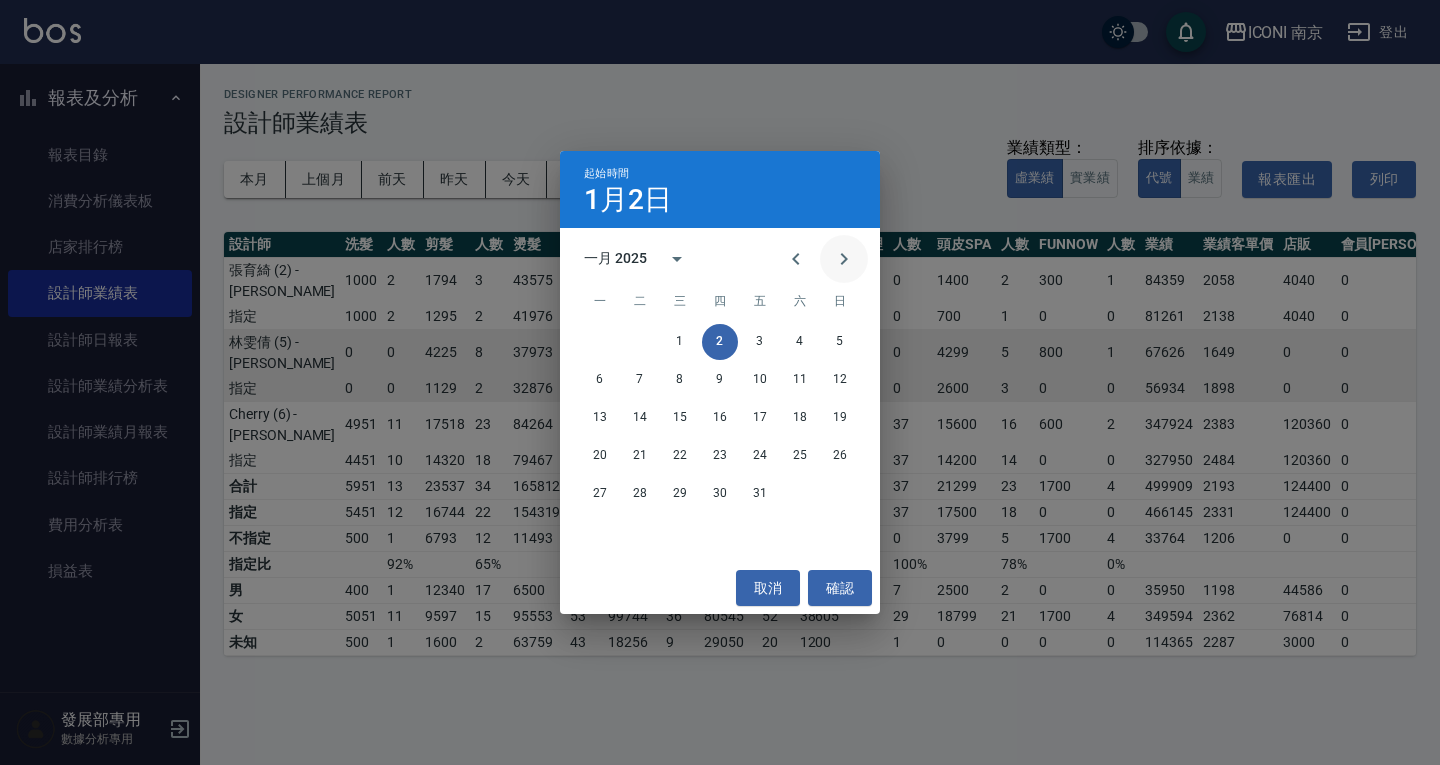 click 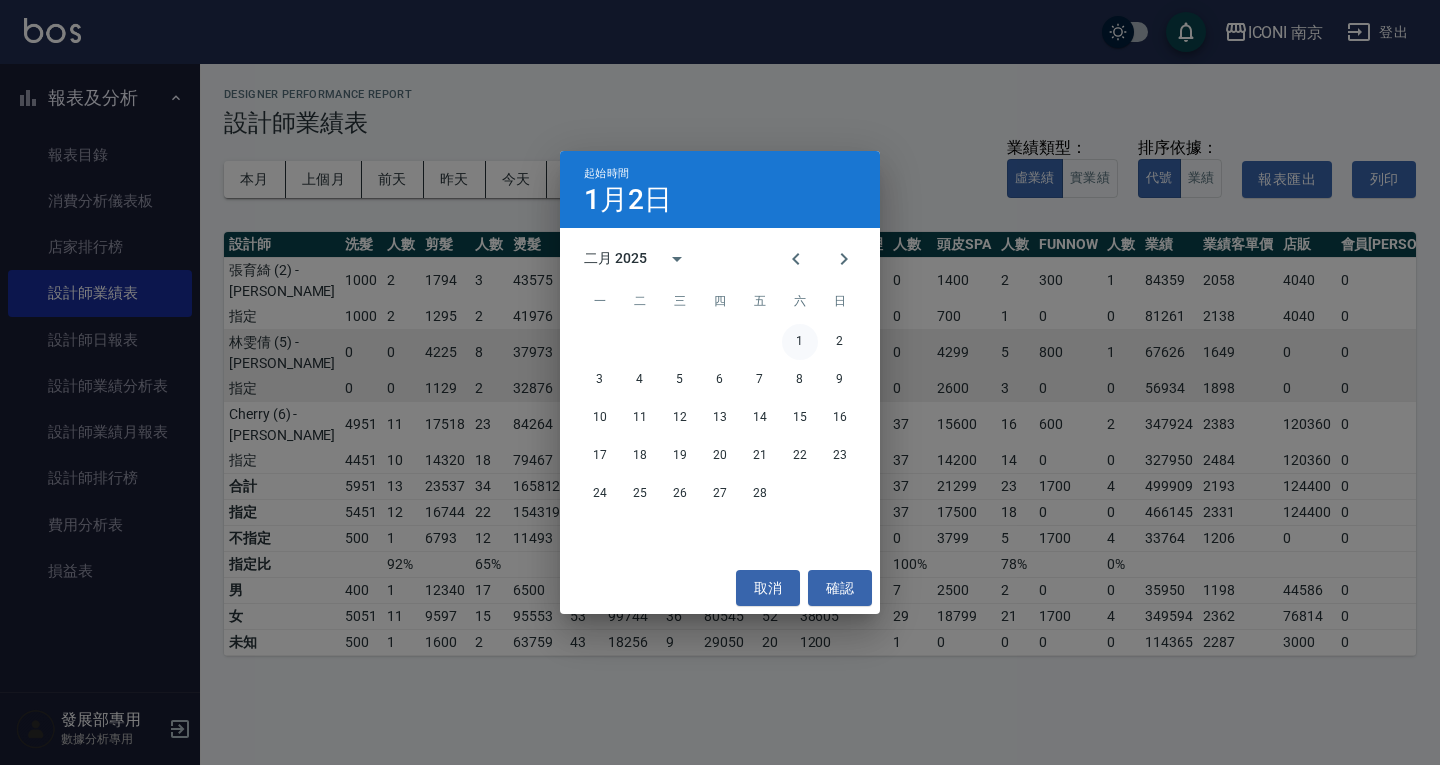 click on "1" at bounding box center (800, 342) 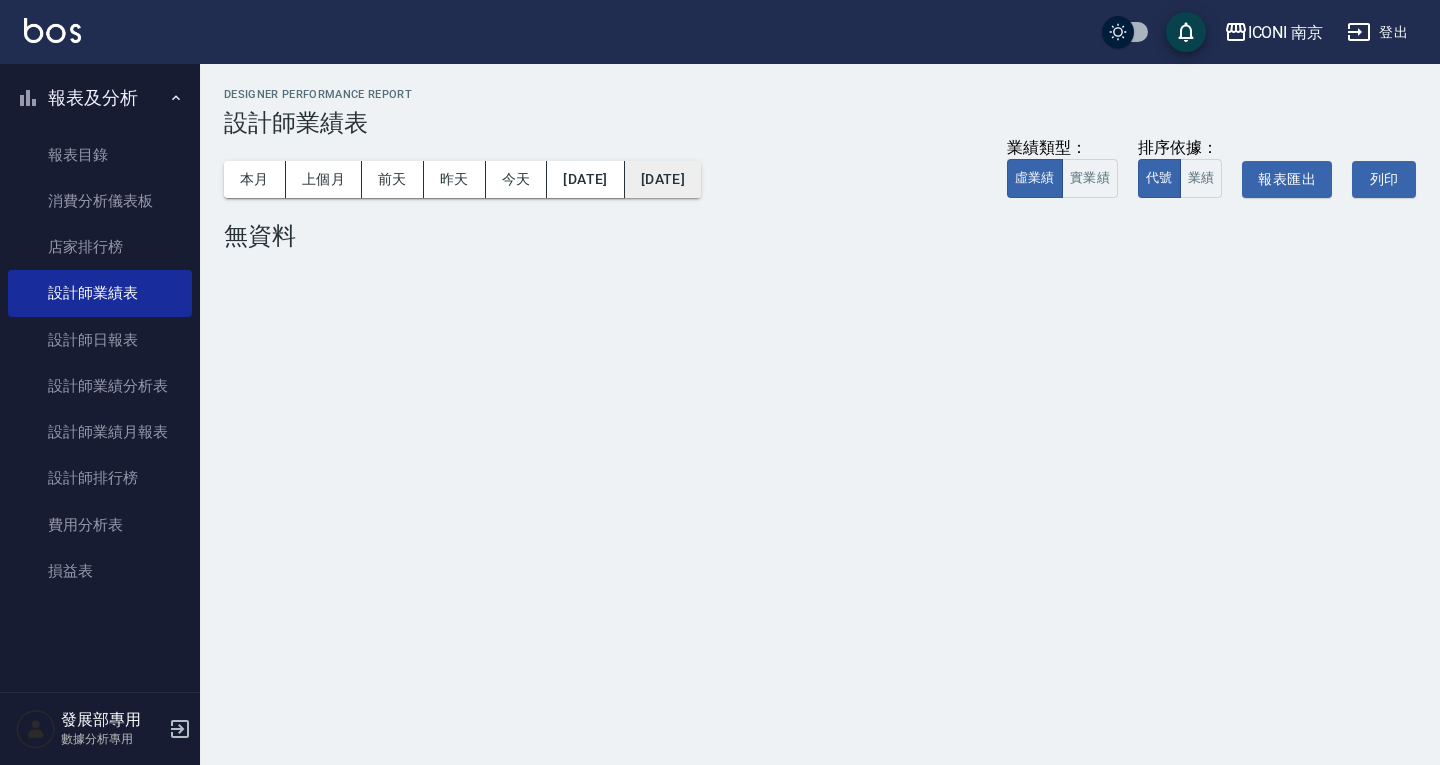 click on "2025/02/01" at bounding box center [663, 179] 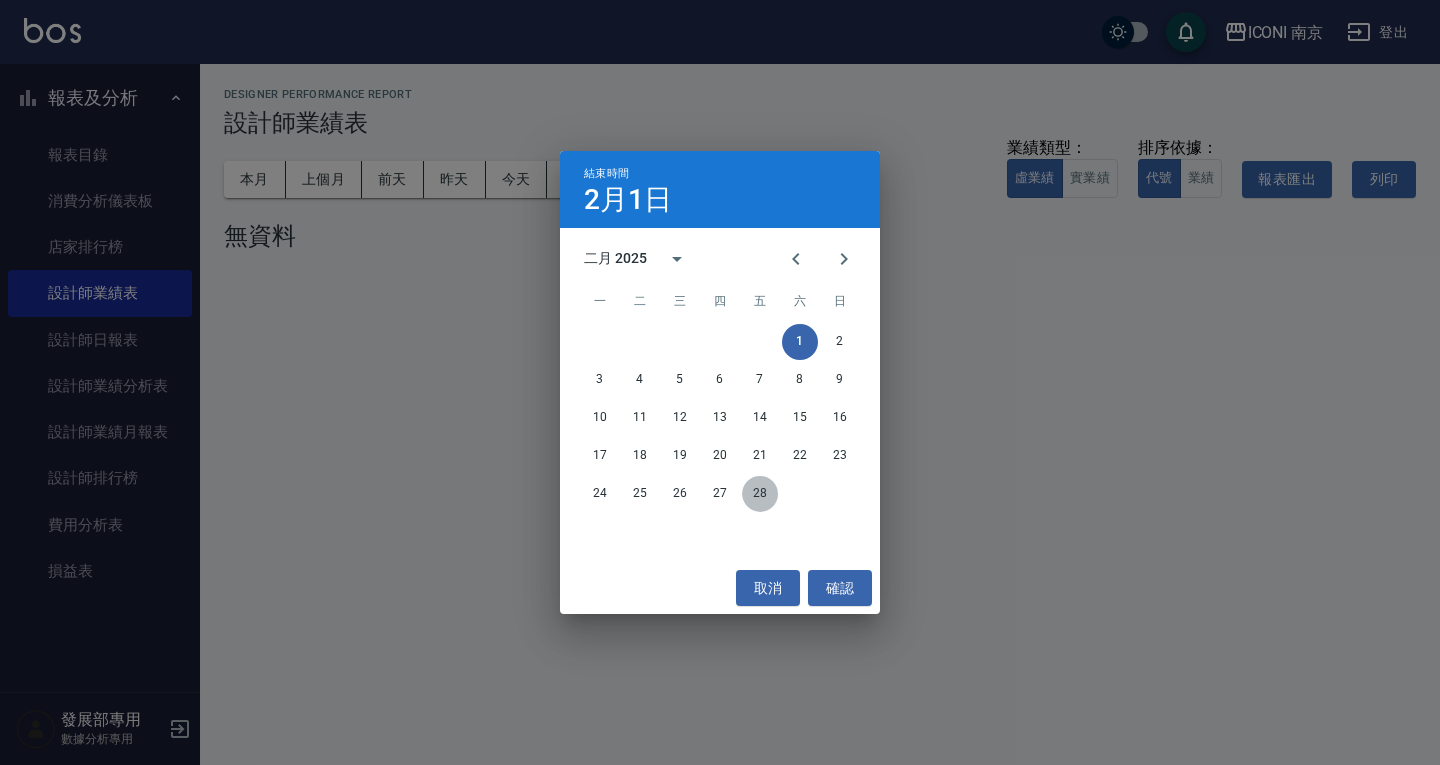 click on "28" at bounding box center [760, 494] 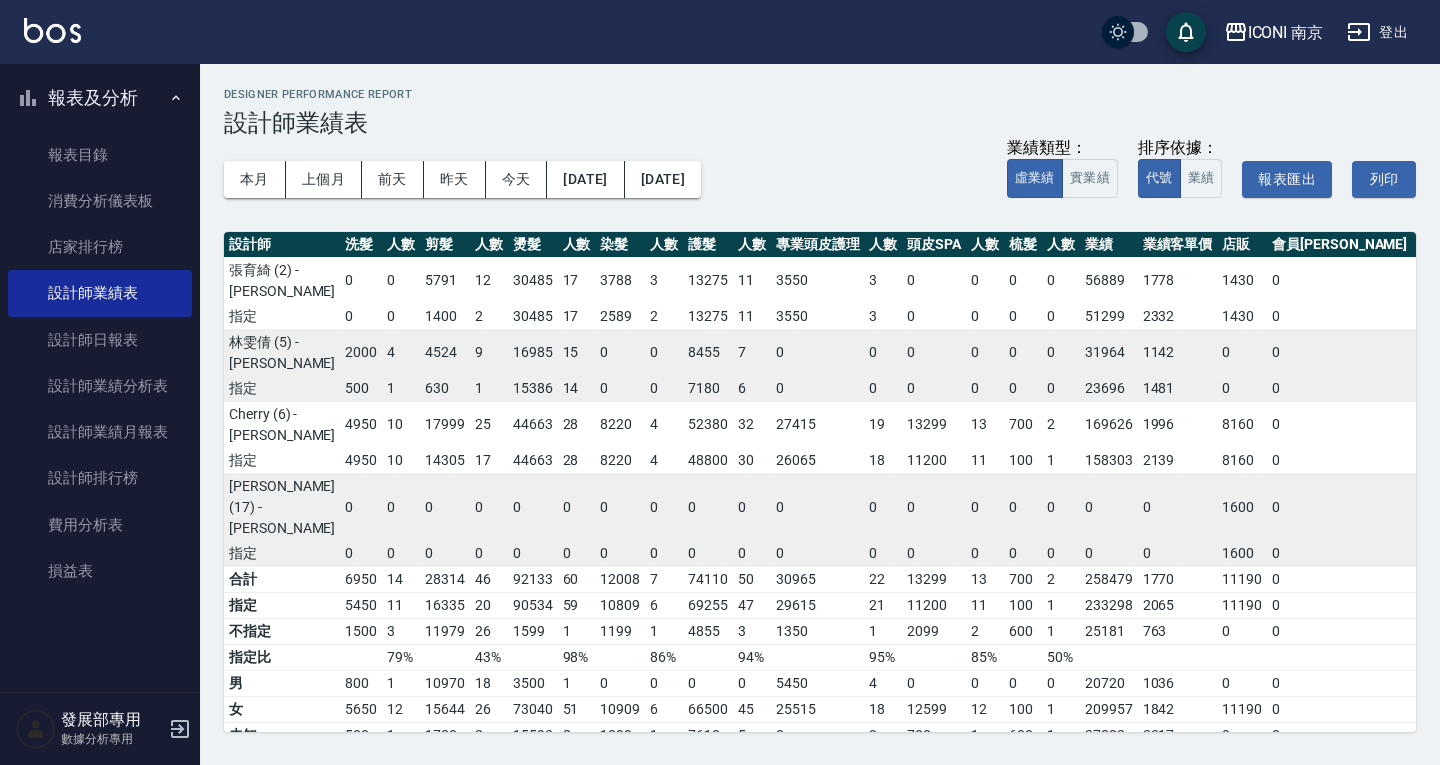 scroll, scrollTop: 0, scrollLeft: 56, axis: horizontal 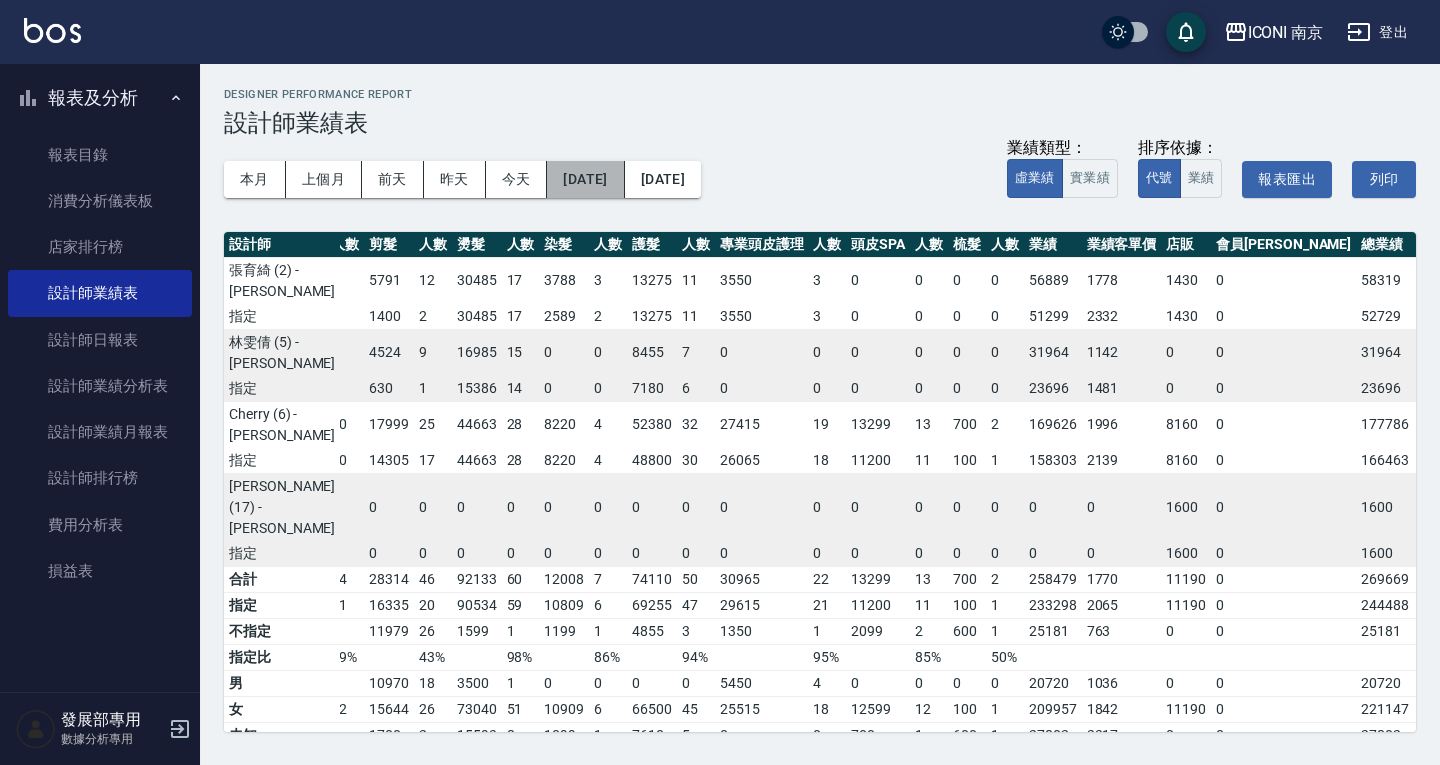 click on "2025/02/01" at bounding box center (585, 179) 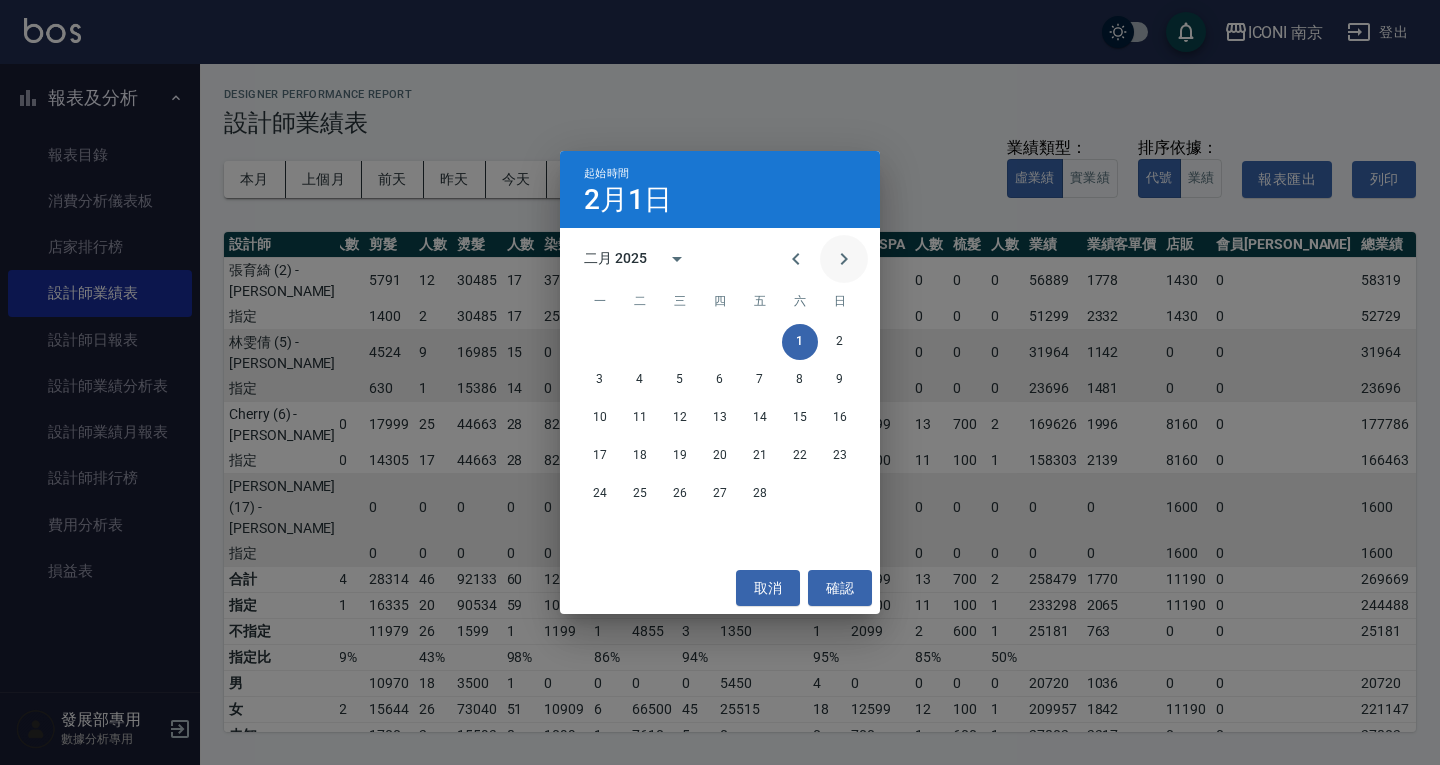 click 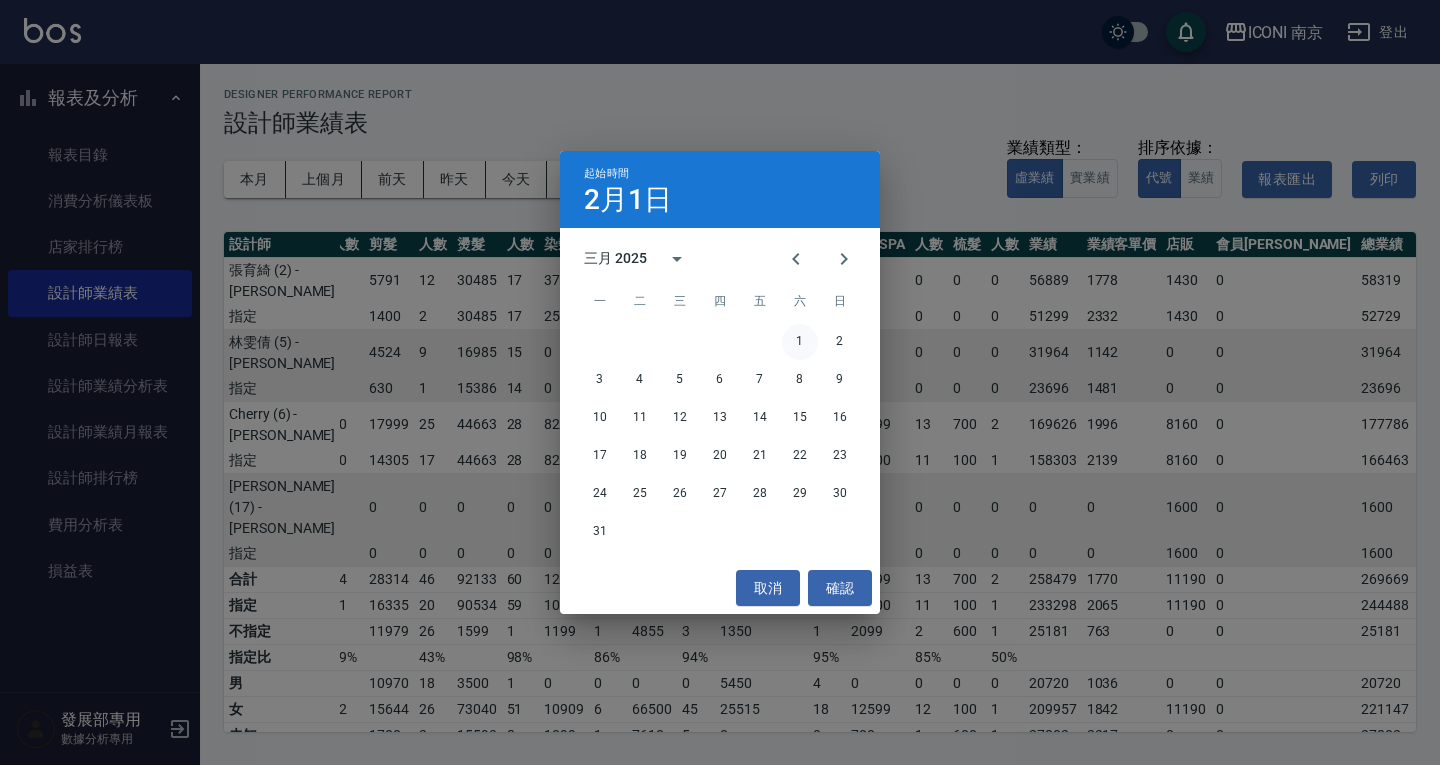 click on "1" at bounding box center [800, 342] 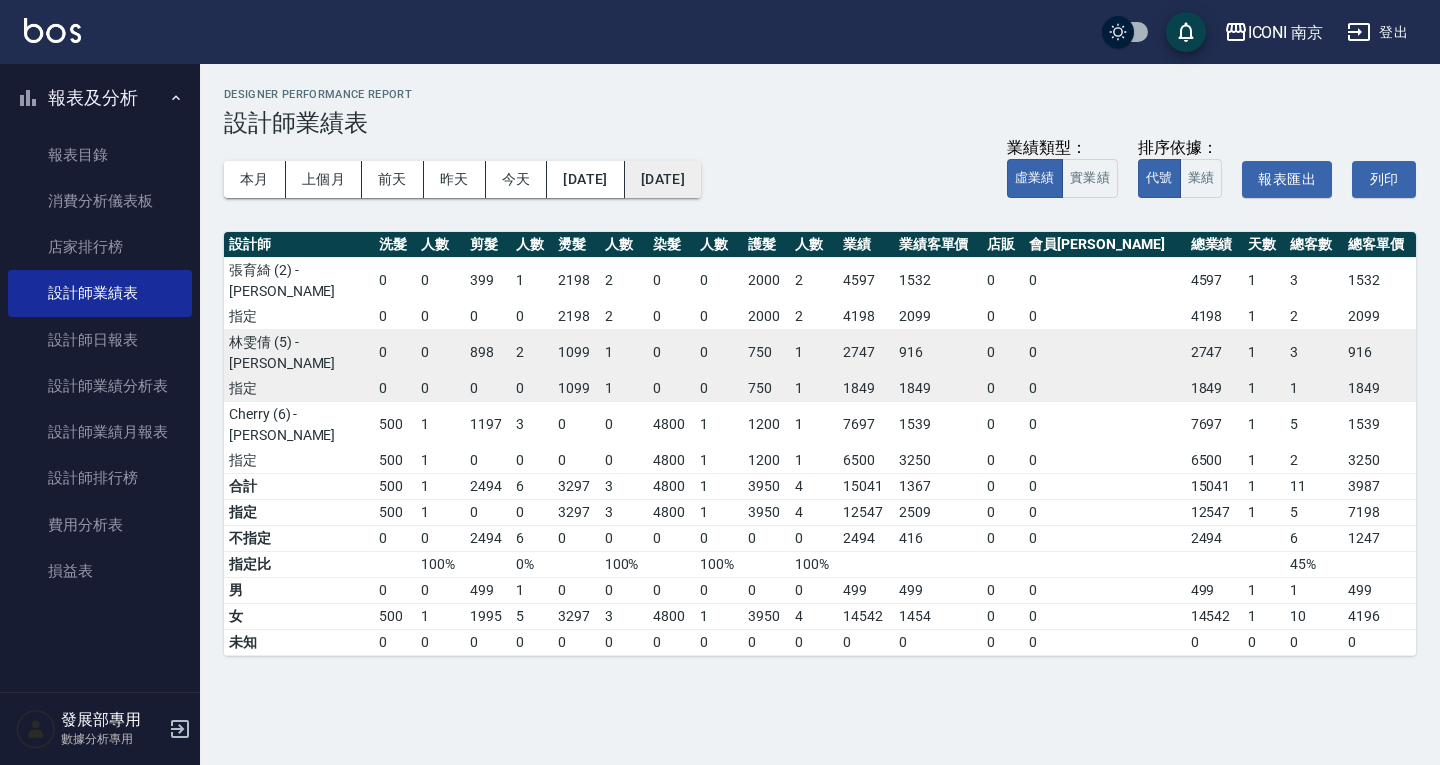 click on "2025/03/01" at bounding box center (663, 179) 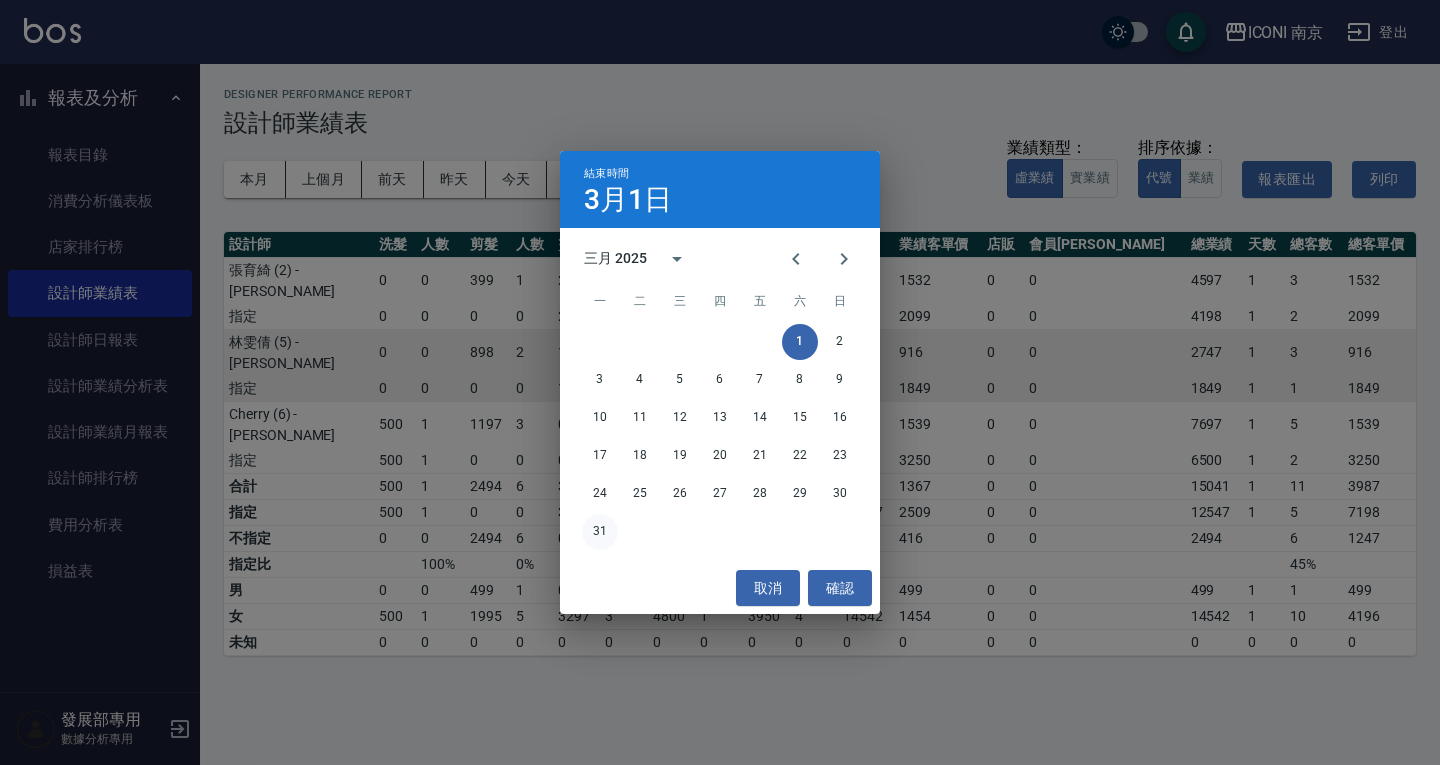 click on "31" at bounding box center [600, 532] 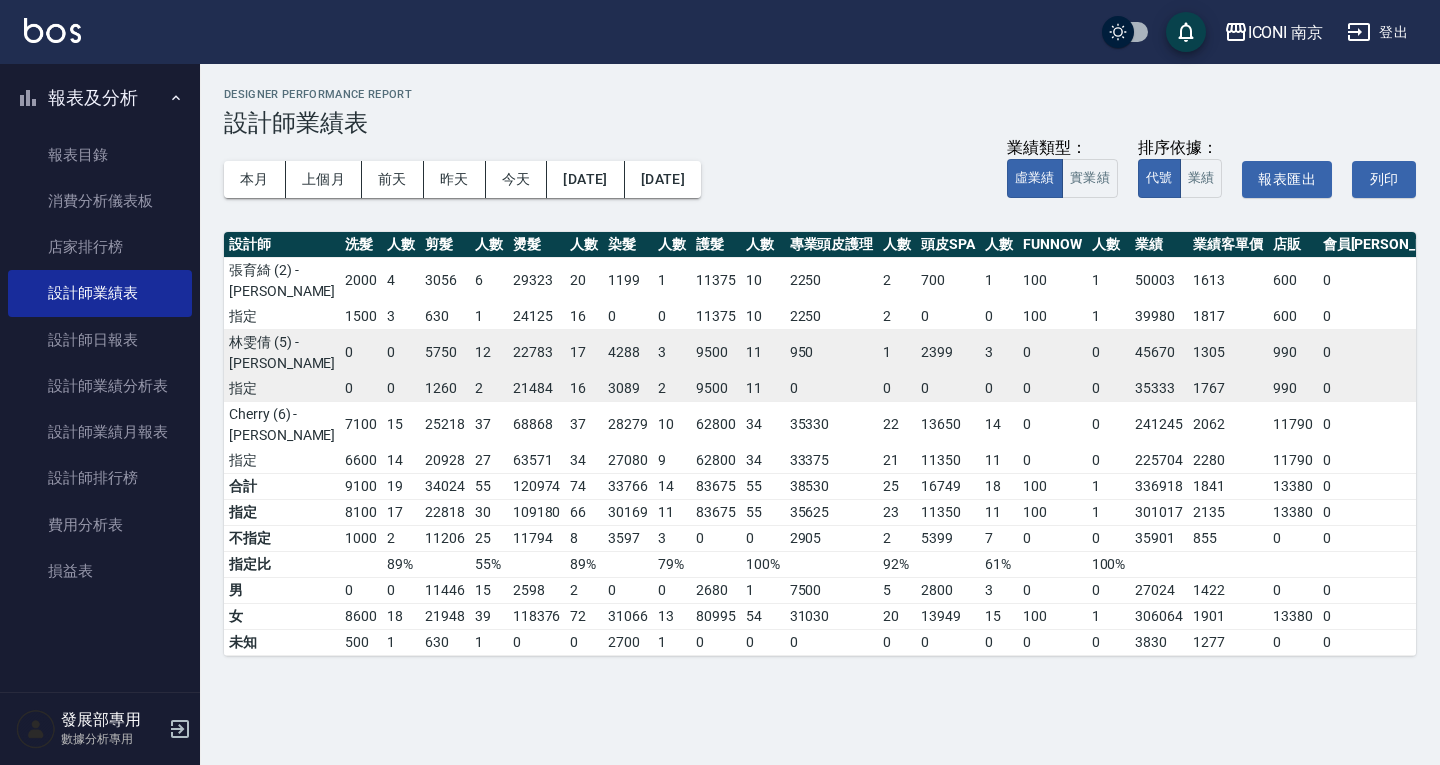 scroll, scrollTop: 0, scrollLeft: 106, axis: horizontal 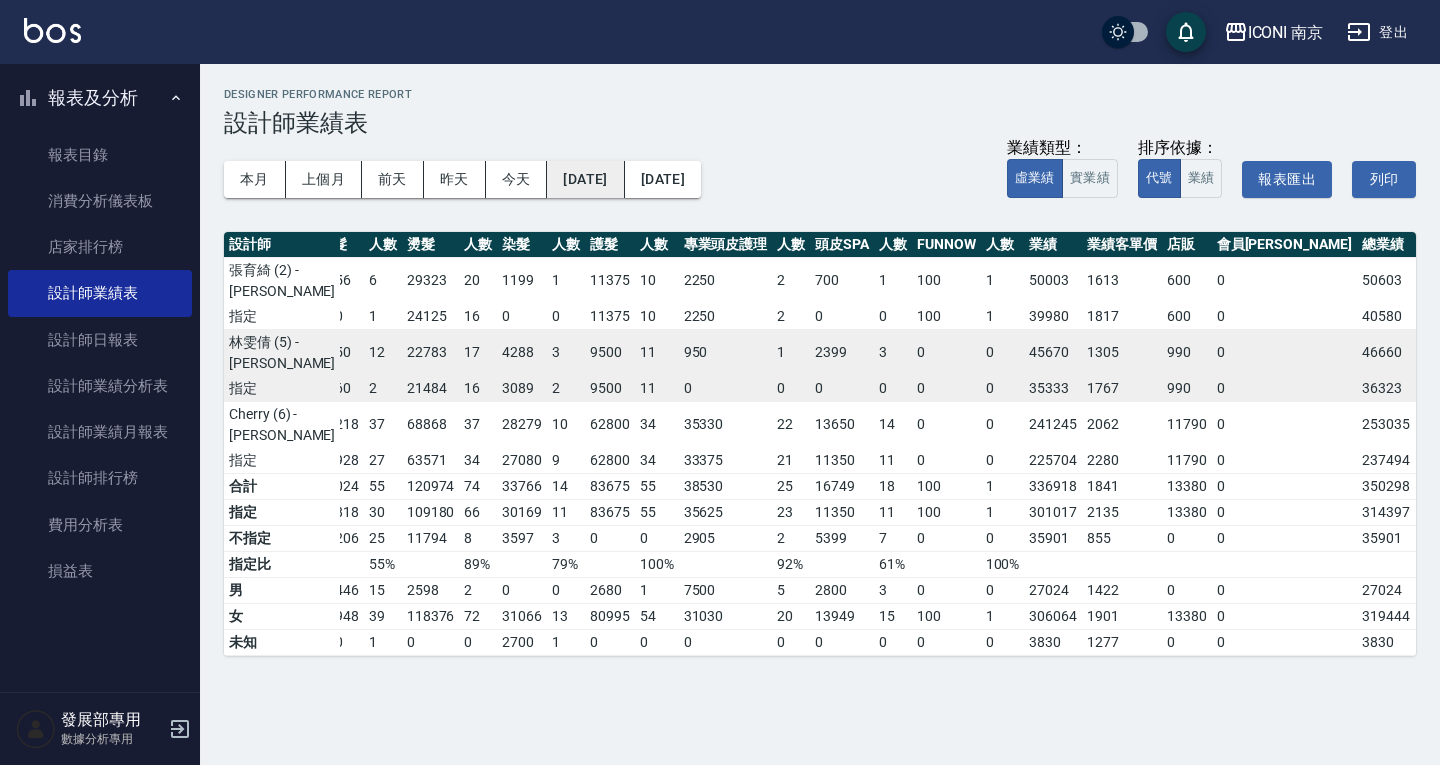 click on "2025/03/01" at bounding box center [585, 179] 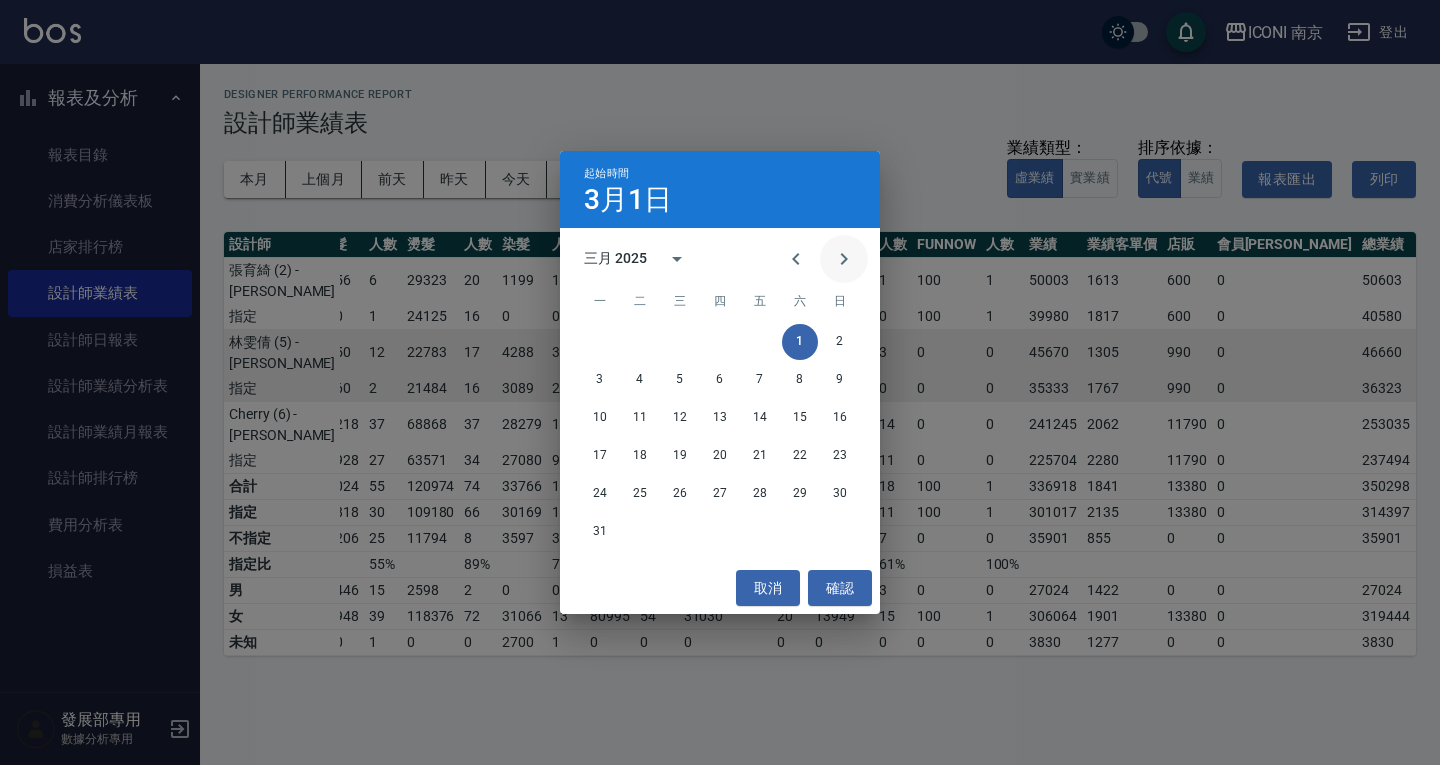 click at bounding box center (844, 259) 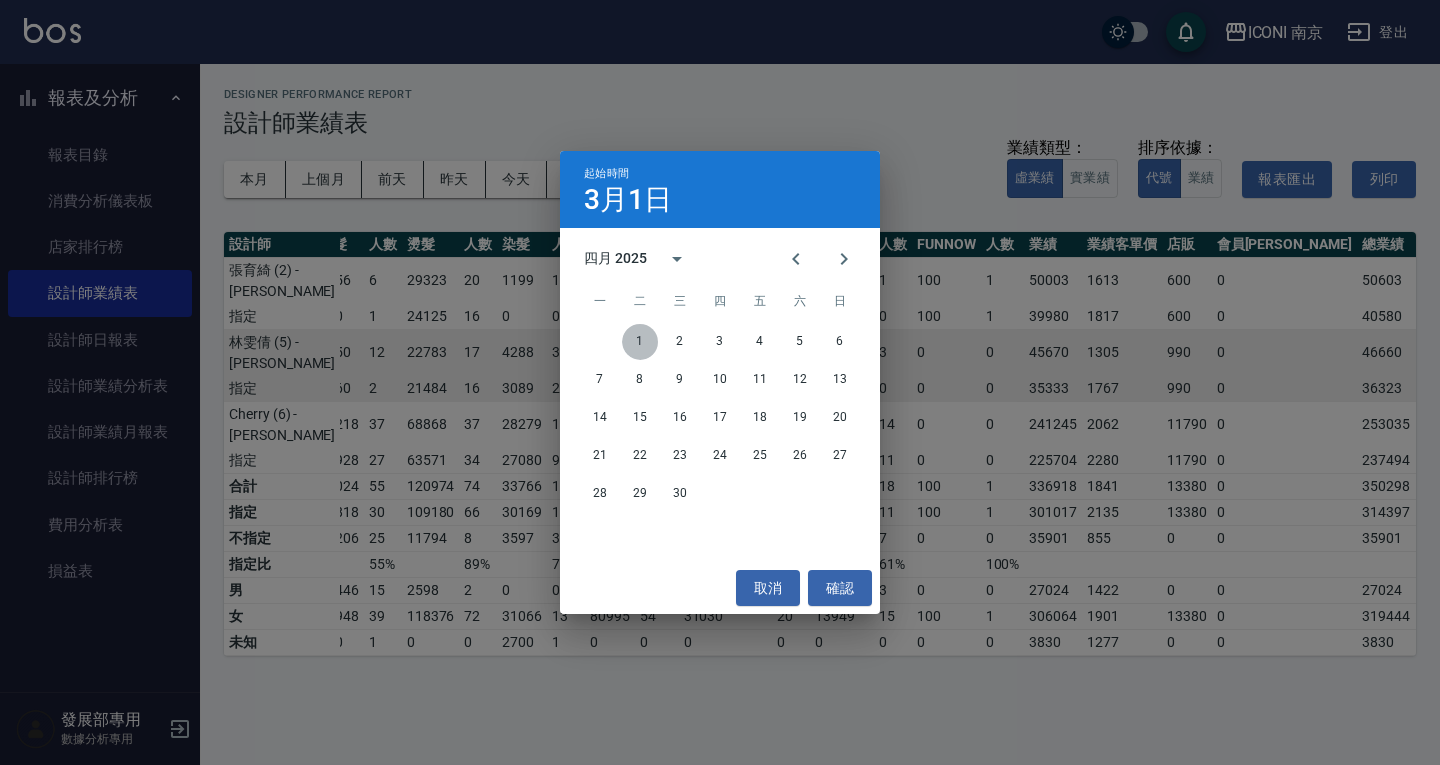click on "1" at bounding box center [640, 342] 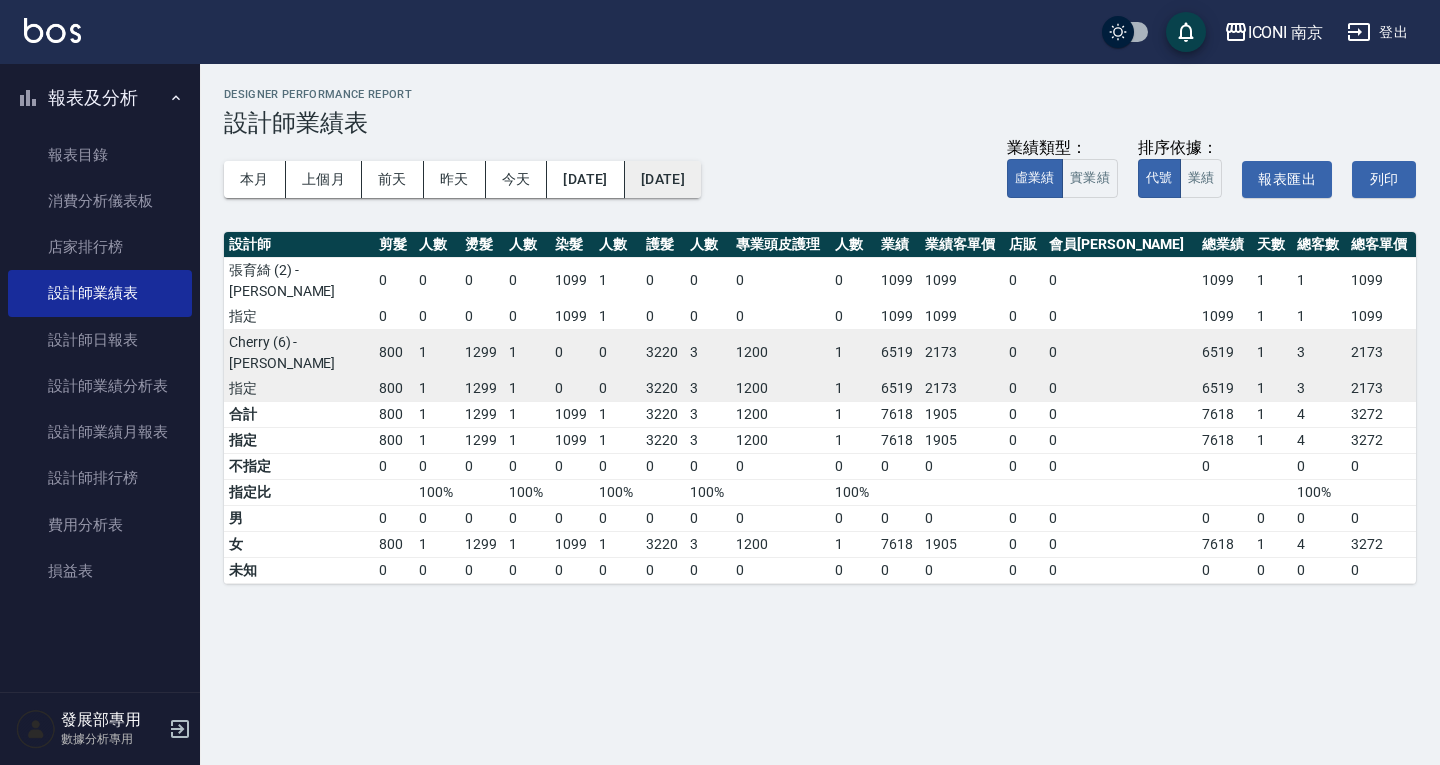 click on "2025/04/01" at bounding box center (663, 179) 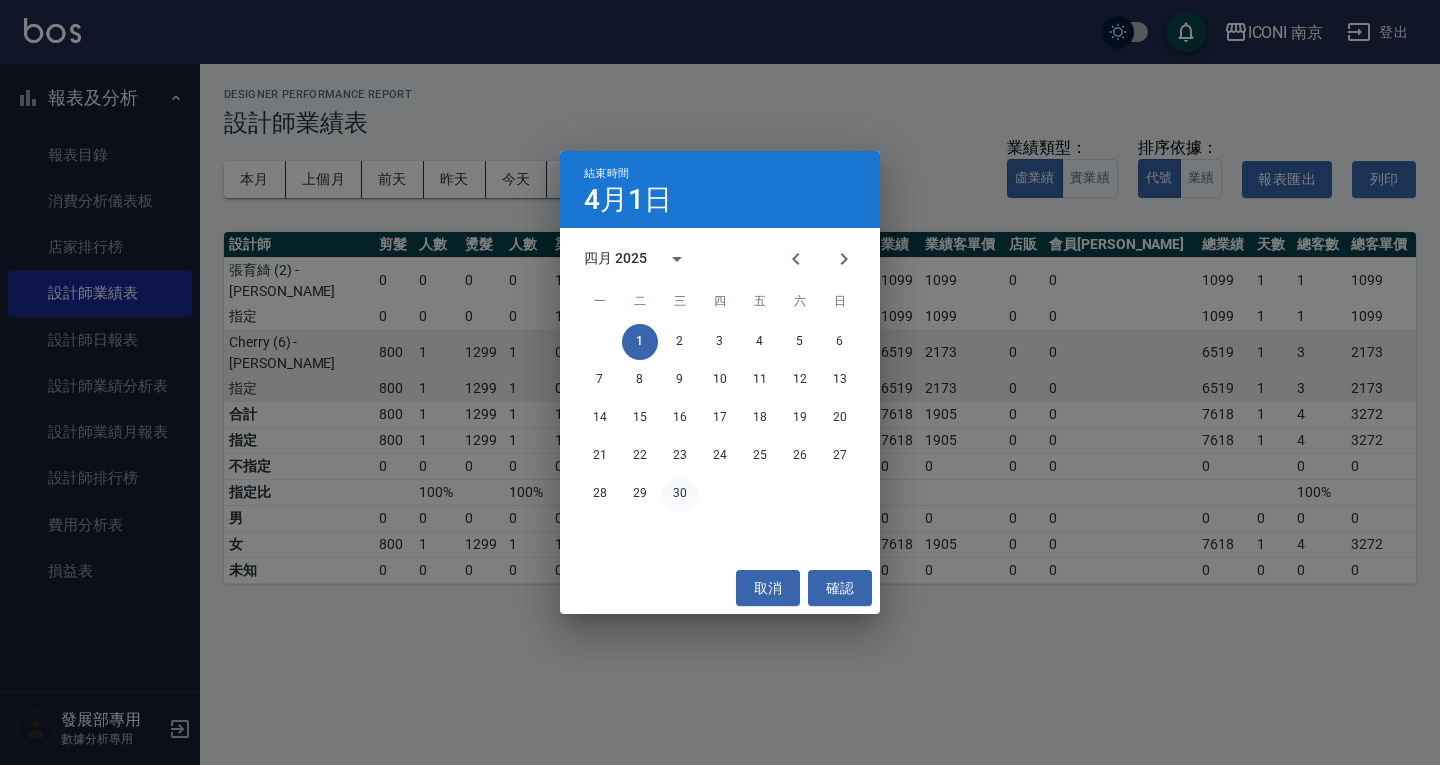 click on "30" at bounding box center (680, 494) 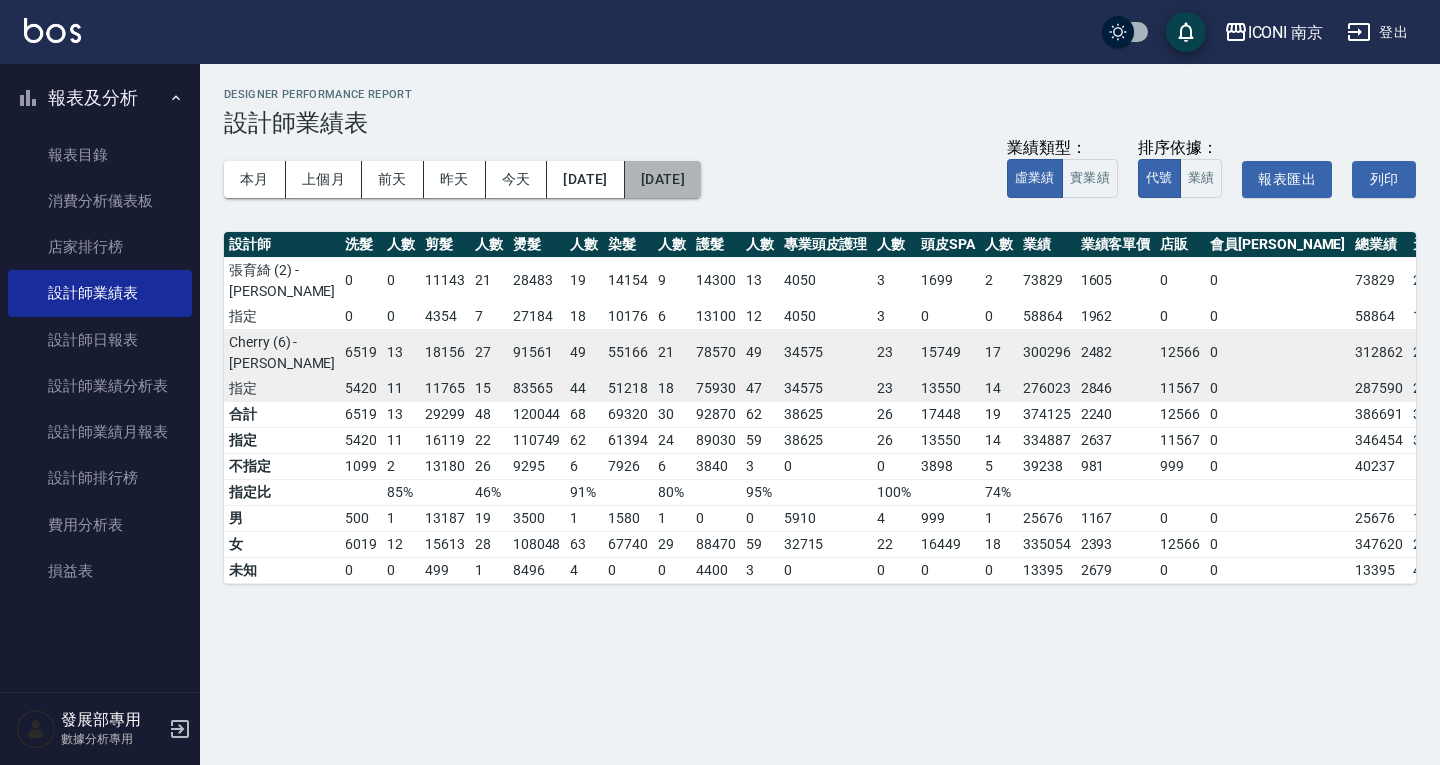 click on "2025/04/30" at bounding box center (663, 179) 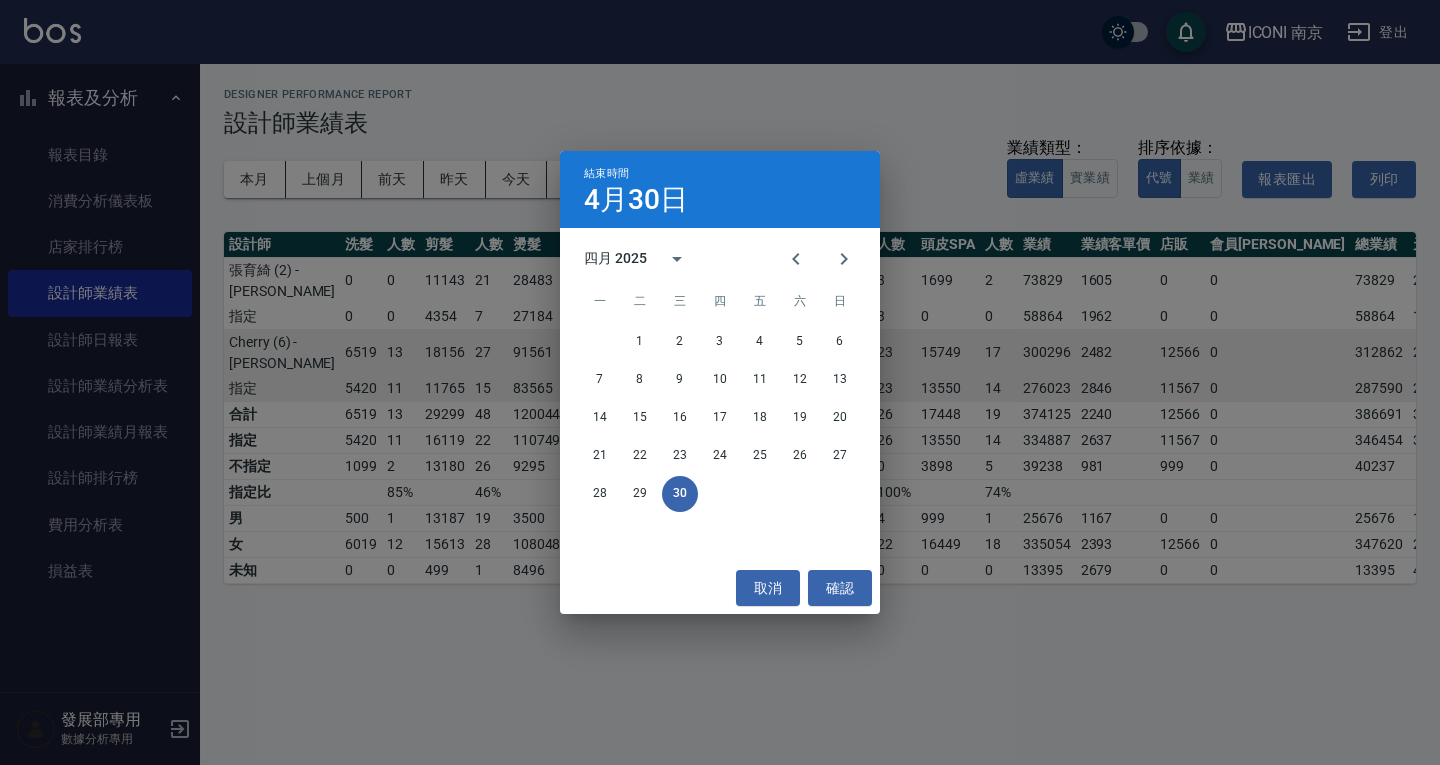 click on "結束時間 4月30日 四月 2025 一 二 三 四 五 六 日 1 2 3 4 5 6 7 8 9 10 11 12 13 14 15 16 17 18 19 20 21 22 23 24 25 26 27 28 29 30 取消 確認" at bounding box center (720, 382) 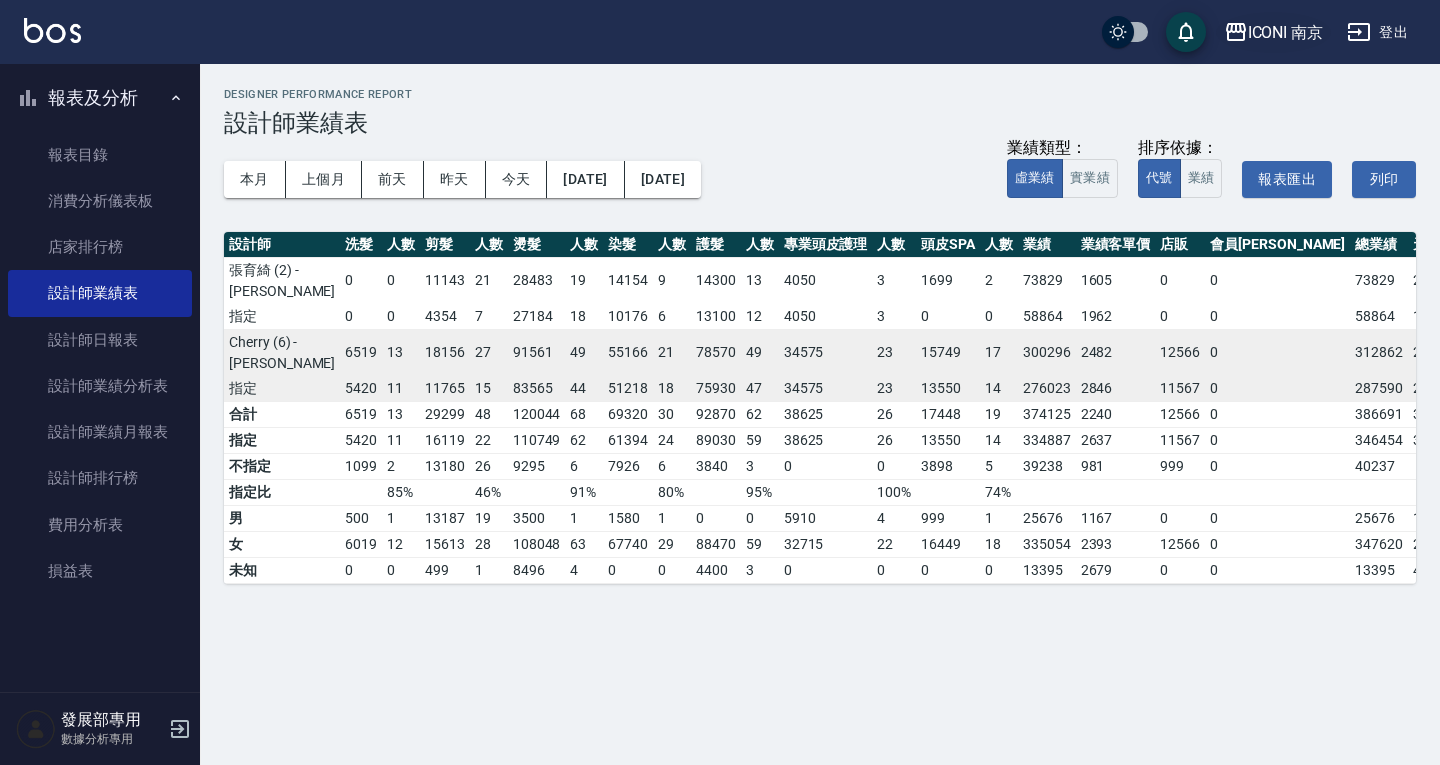 click on "ICONI 南京" at bounding box center (1286, 32) 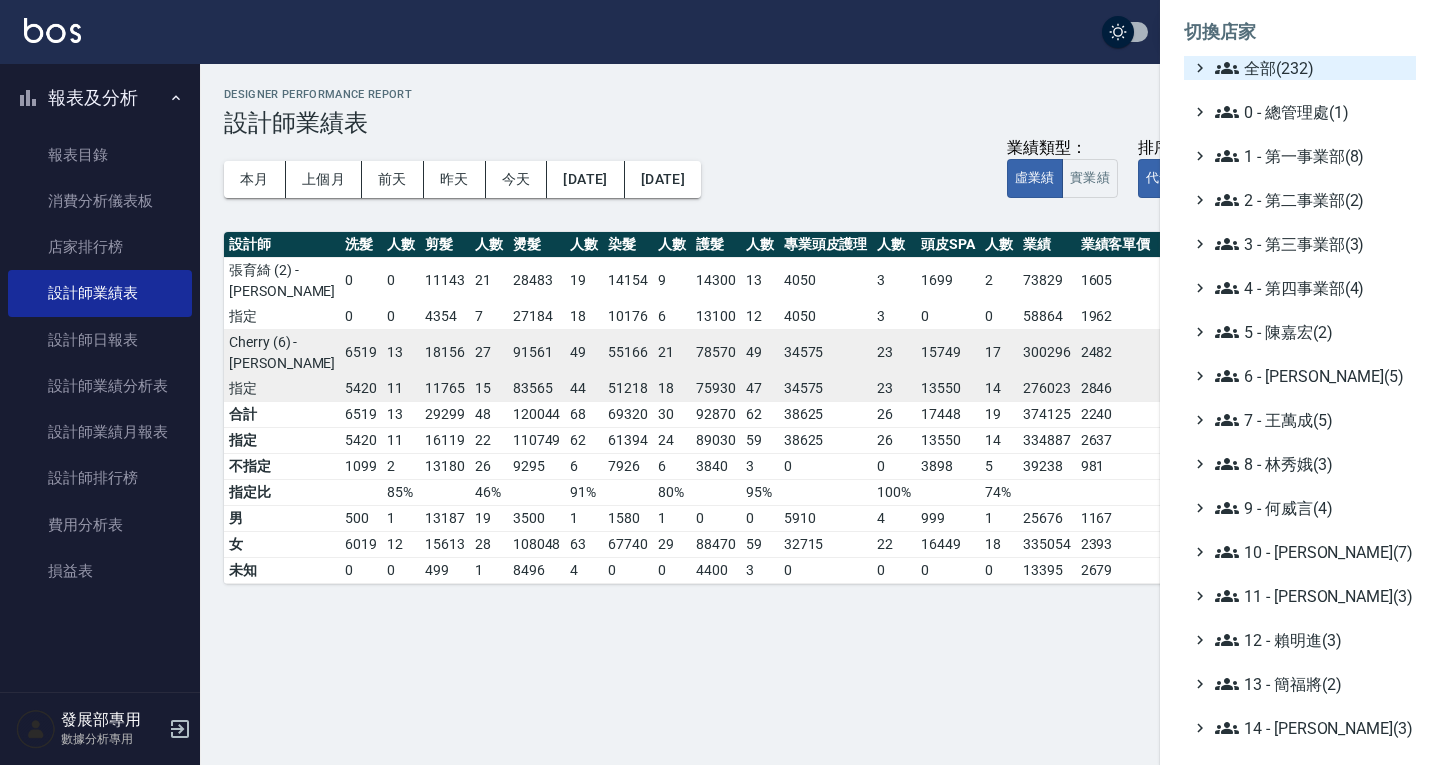click on "全部(232)" at bounding box center (1311, 68) 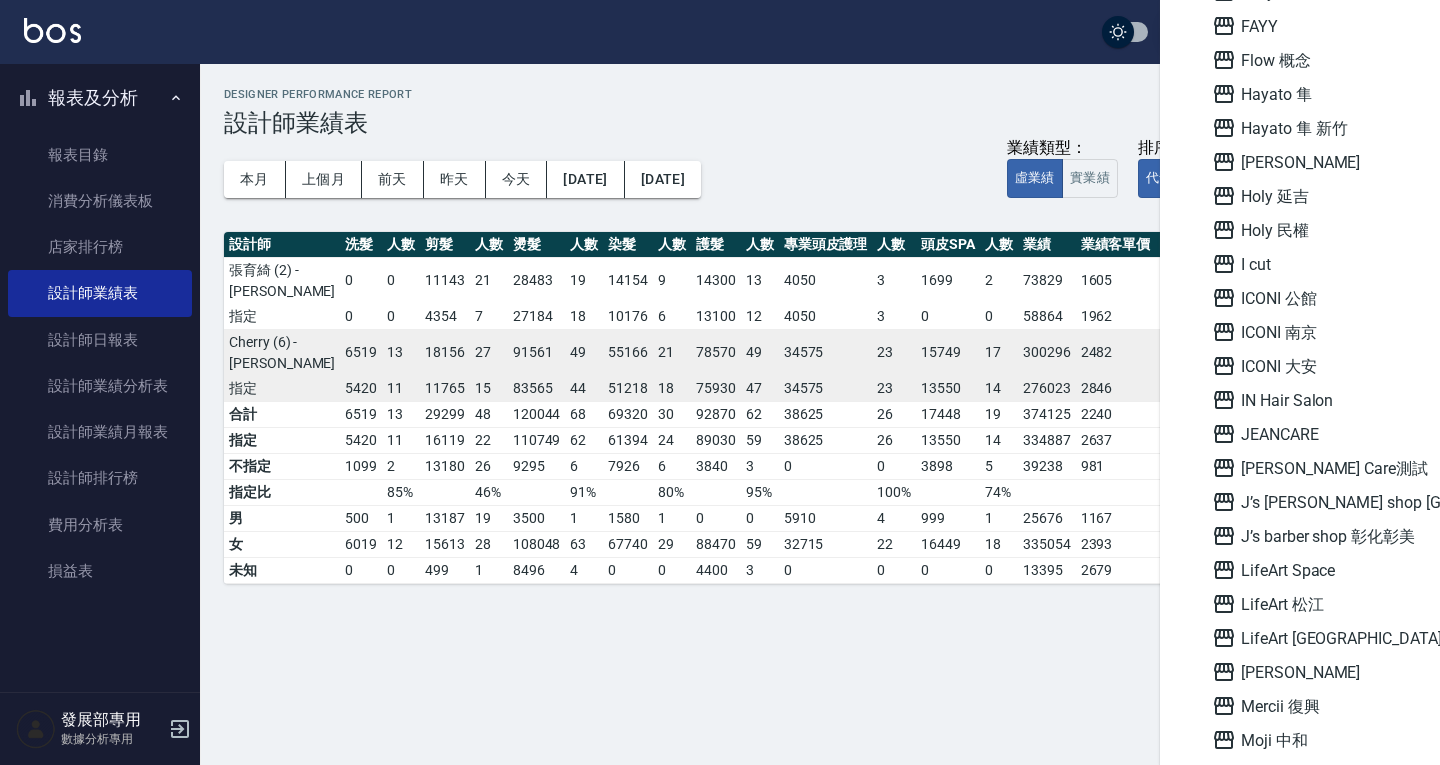 scroll, scrollTop: 2000, scrollLeft: 0, axis: vertical 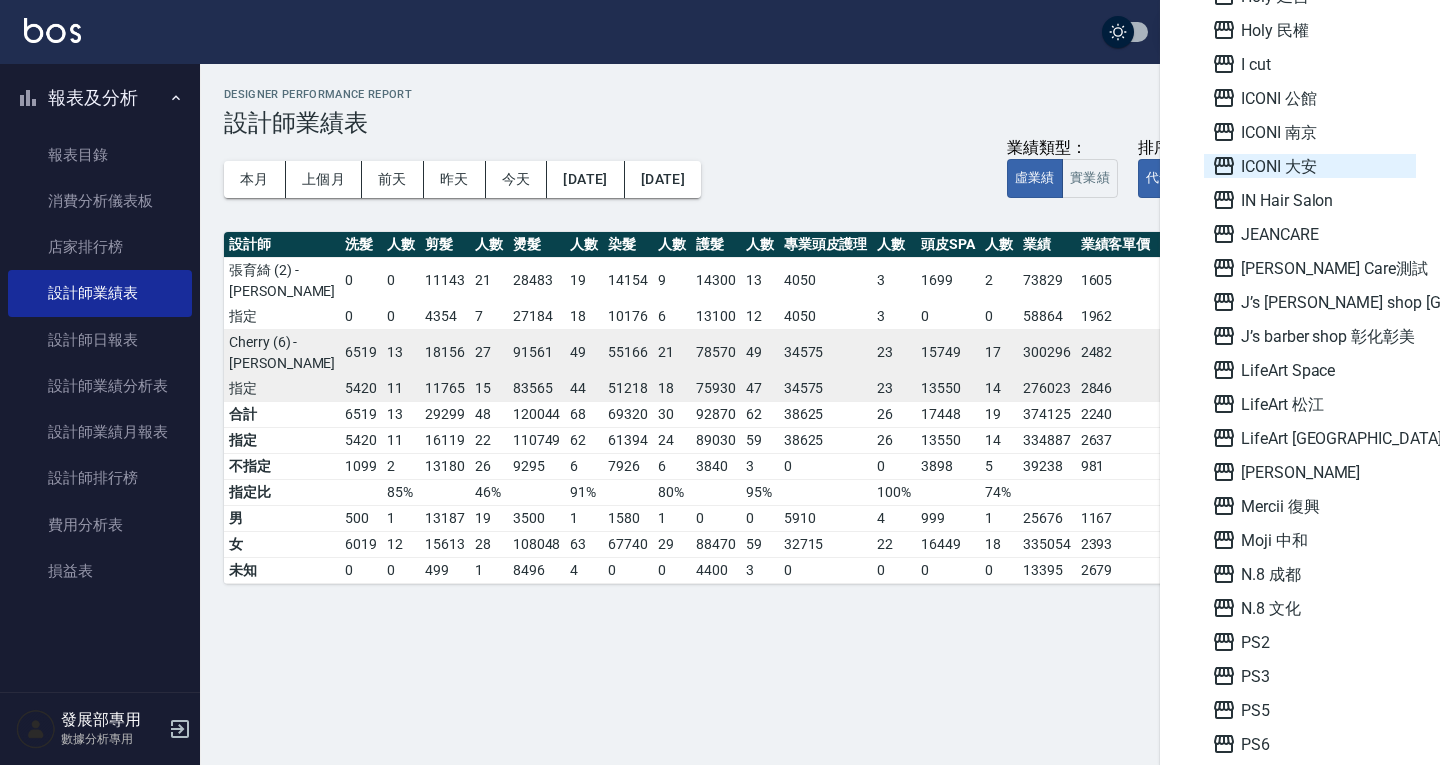 click on "ICONI 大安" at bounding box center [1310, 166] 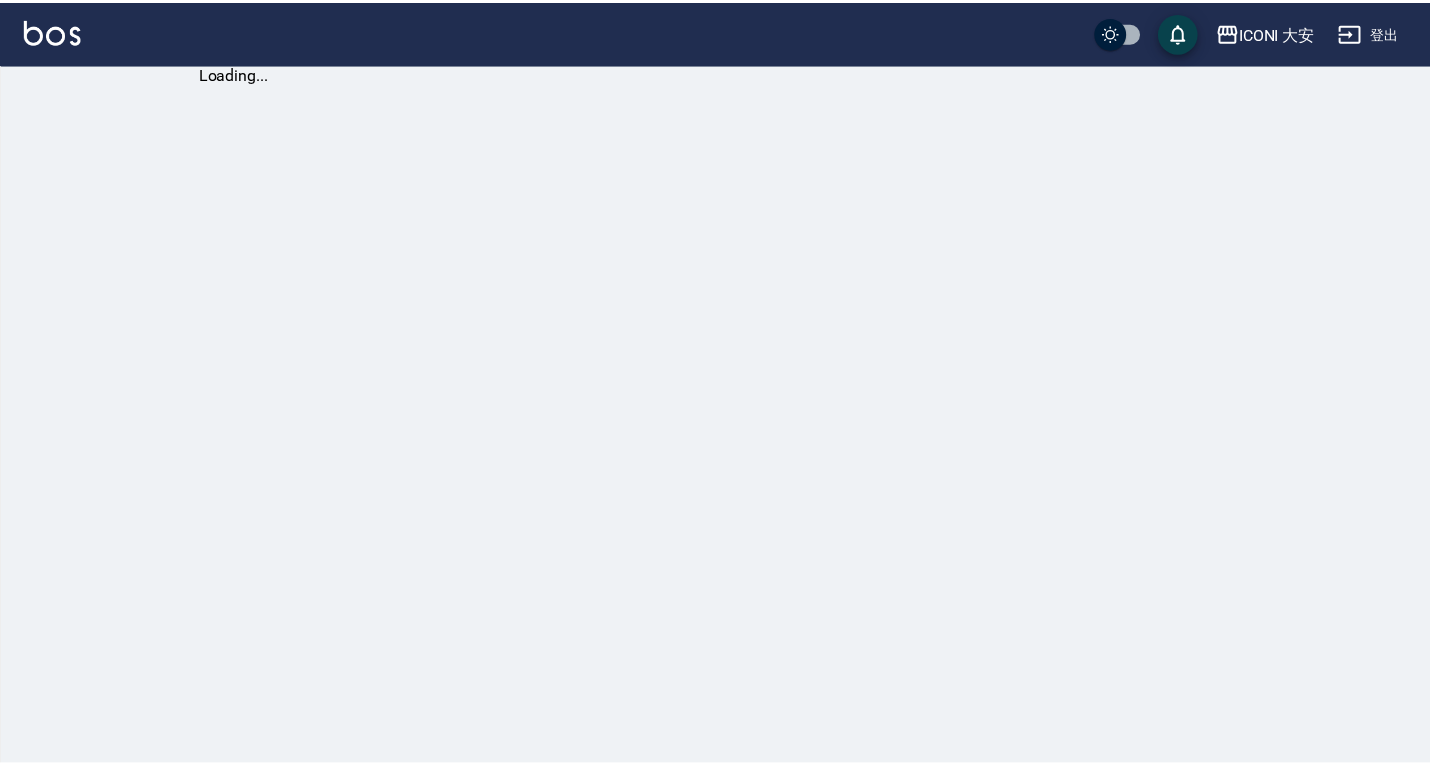 scroll, scrollTop: 0, scrollLeft: 0, axis: both 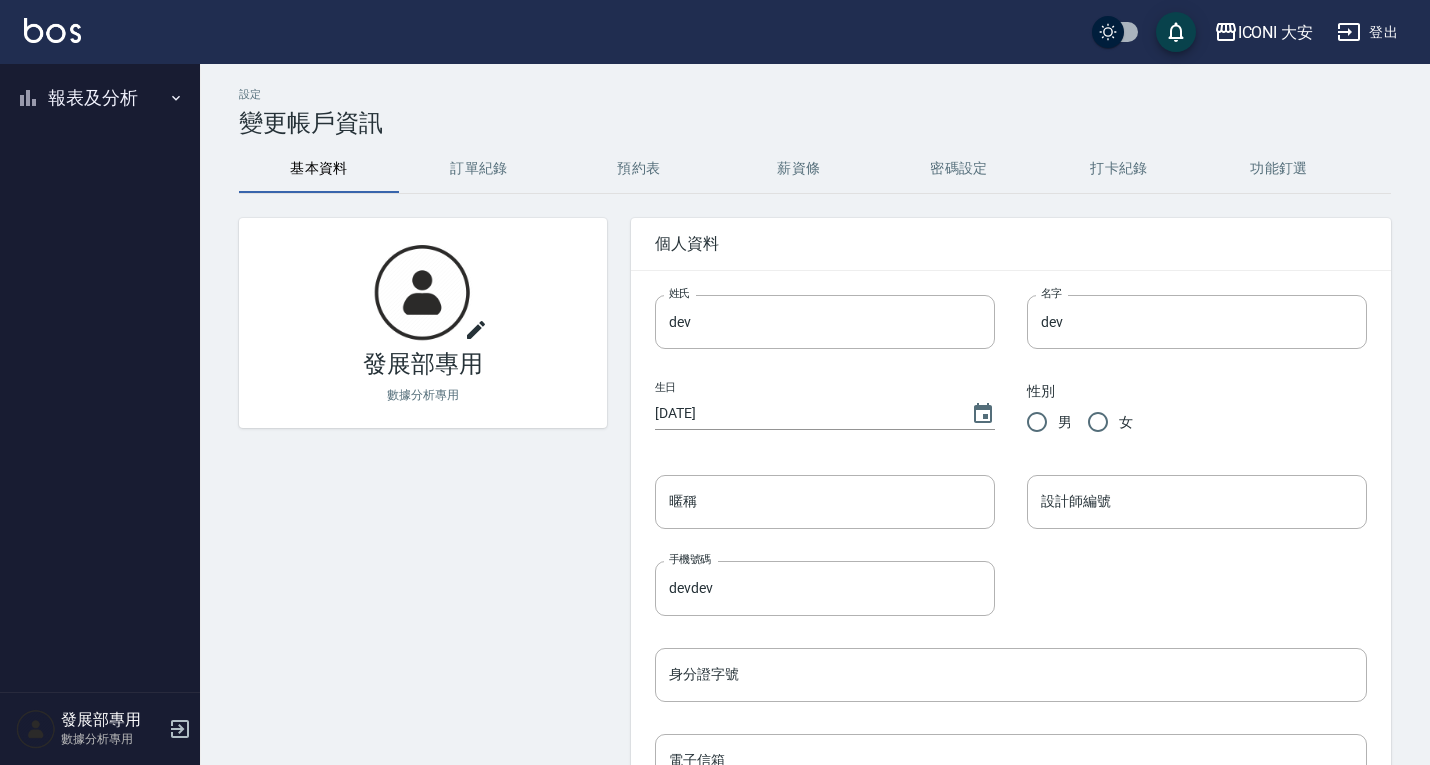 click on "報表及分析" at bounding box center (100, 98) 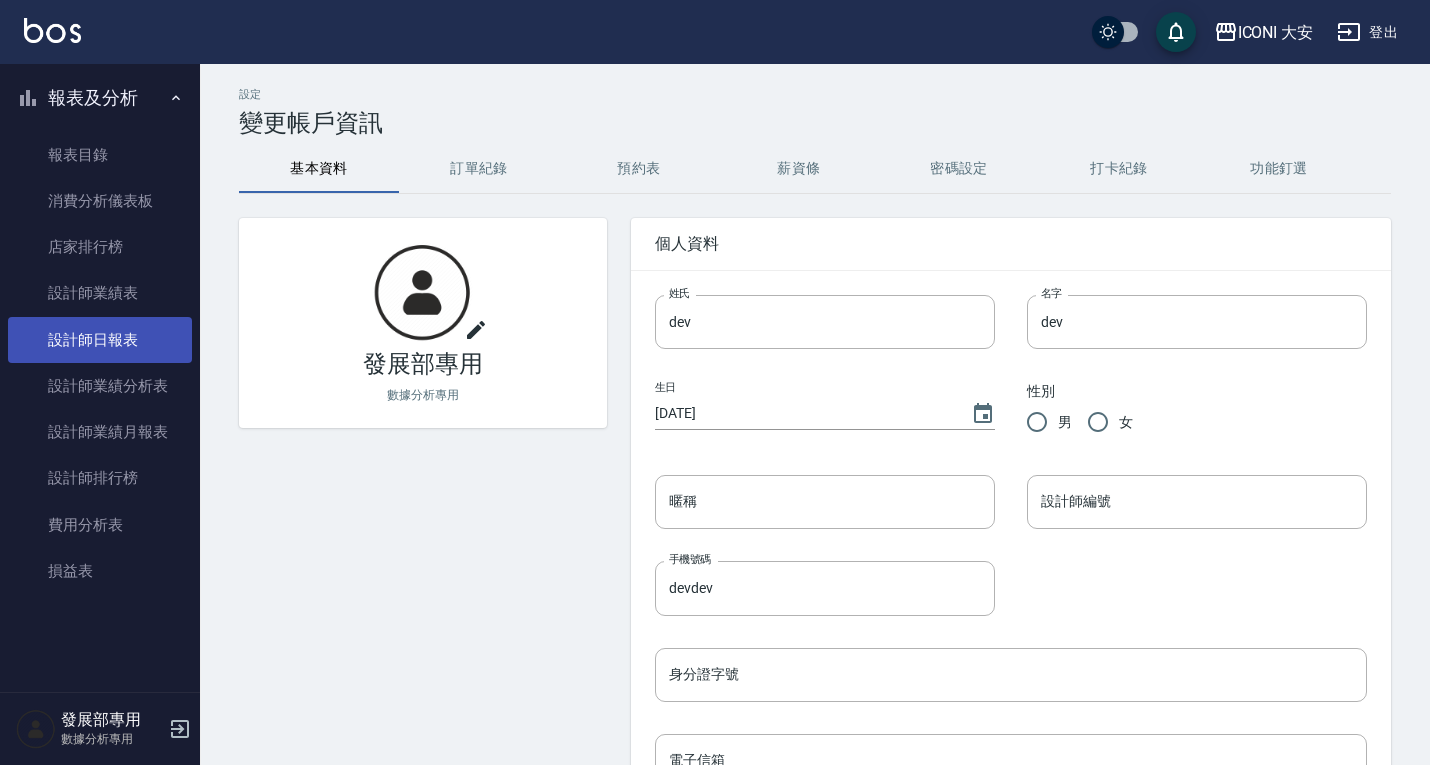 click on "設計師日報表" at bounding box center [100, 340] 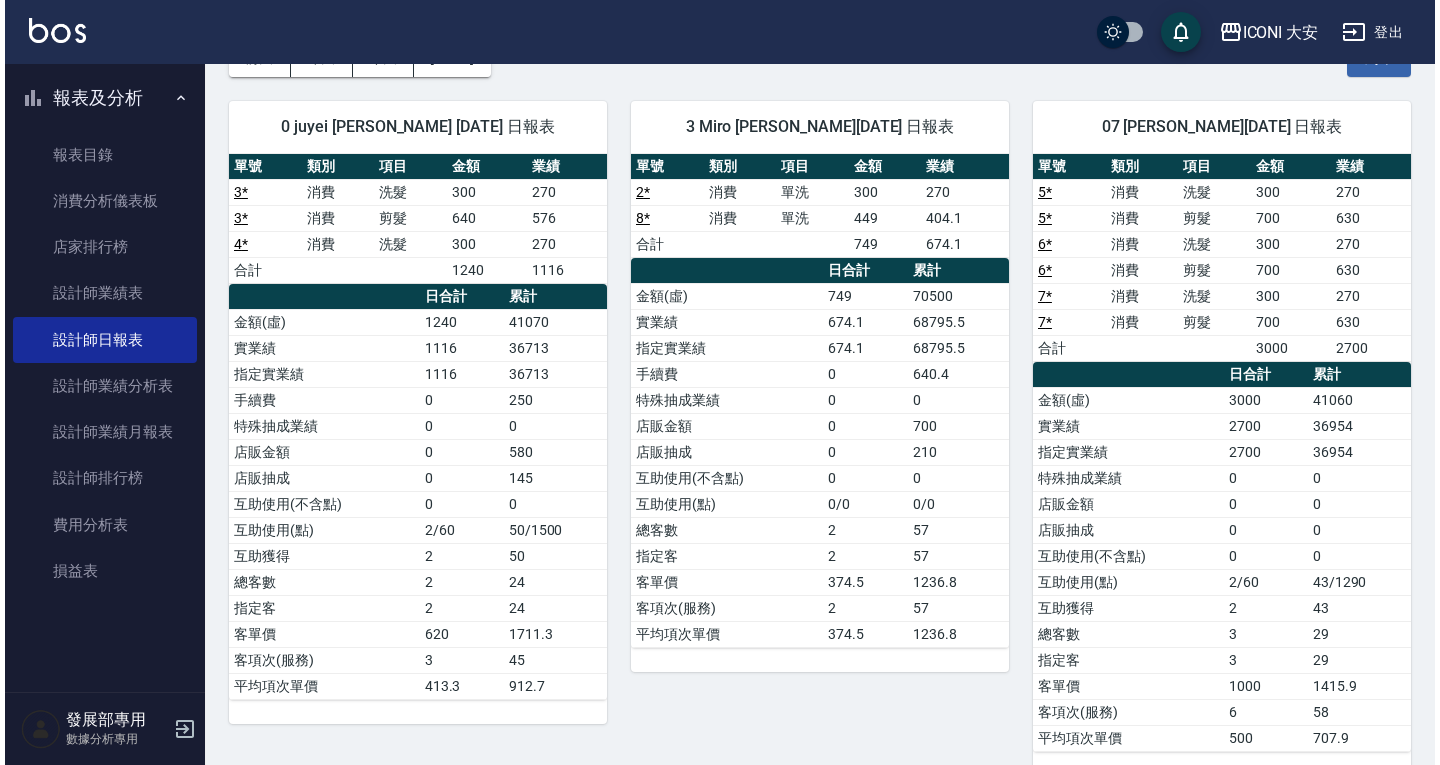 scroll, scrollTop: 0, scrollLeft: 0, axis: both 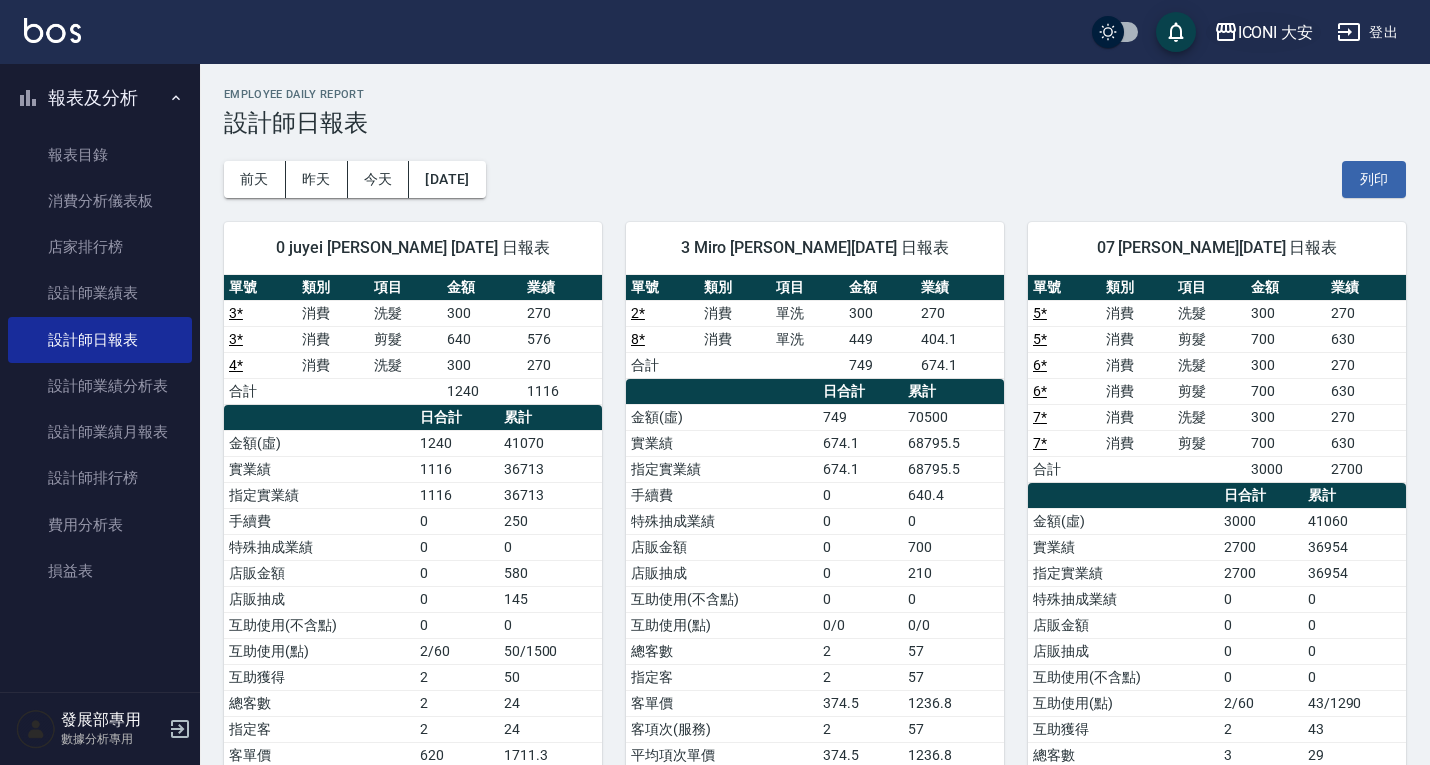 click on "ICONI 大安" at bounding box center (1276, 32) 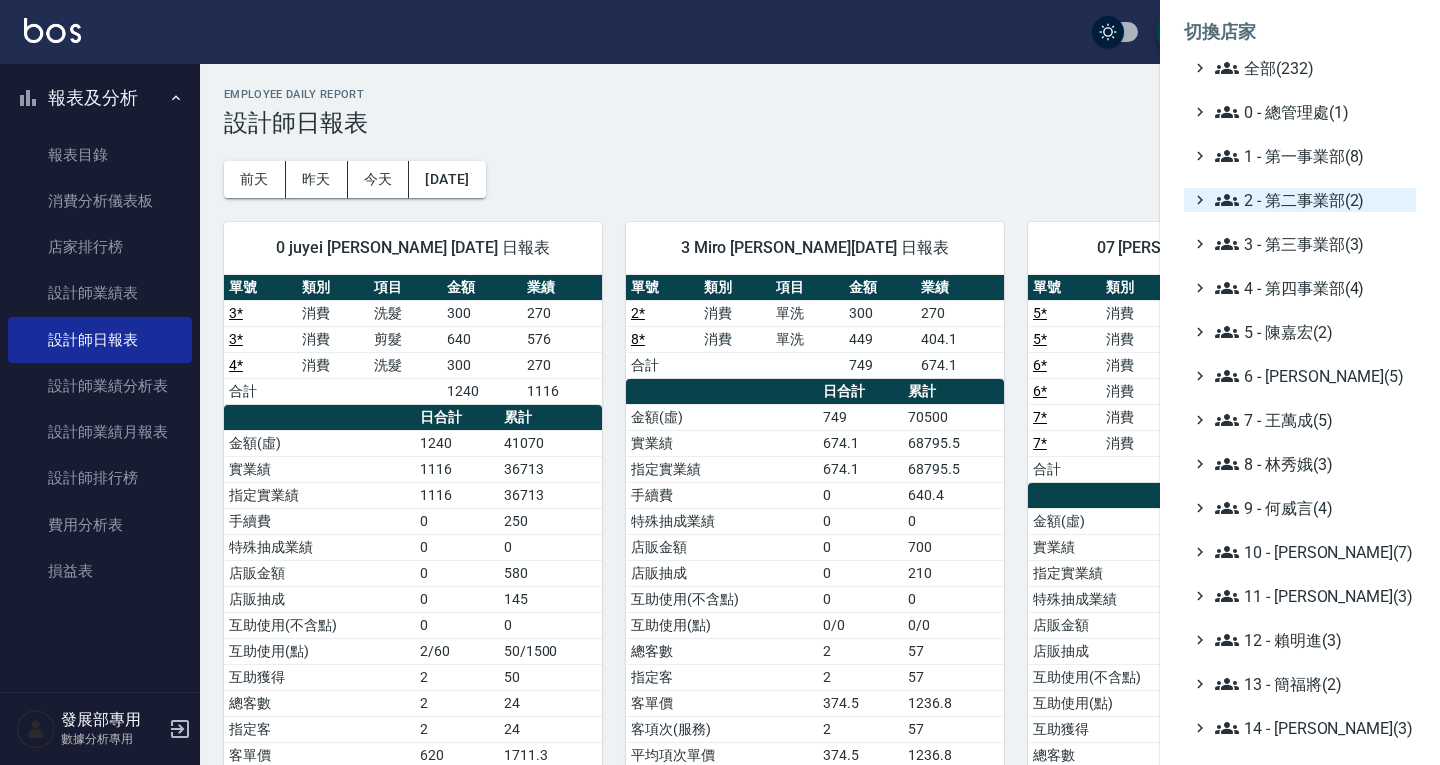 click on "2 - 第二事業部(2)" at bounding box center [1311, 200] 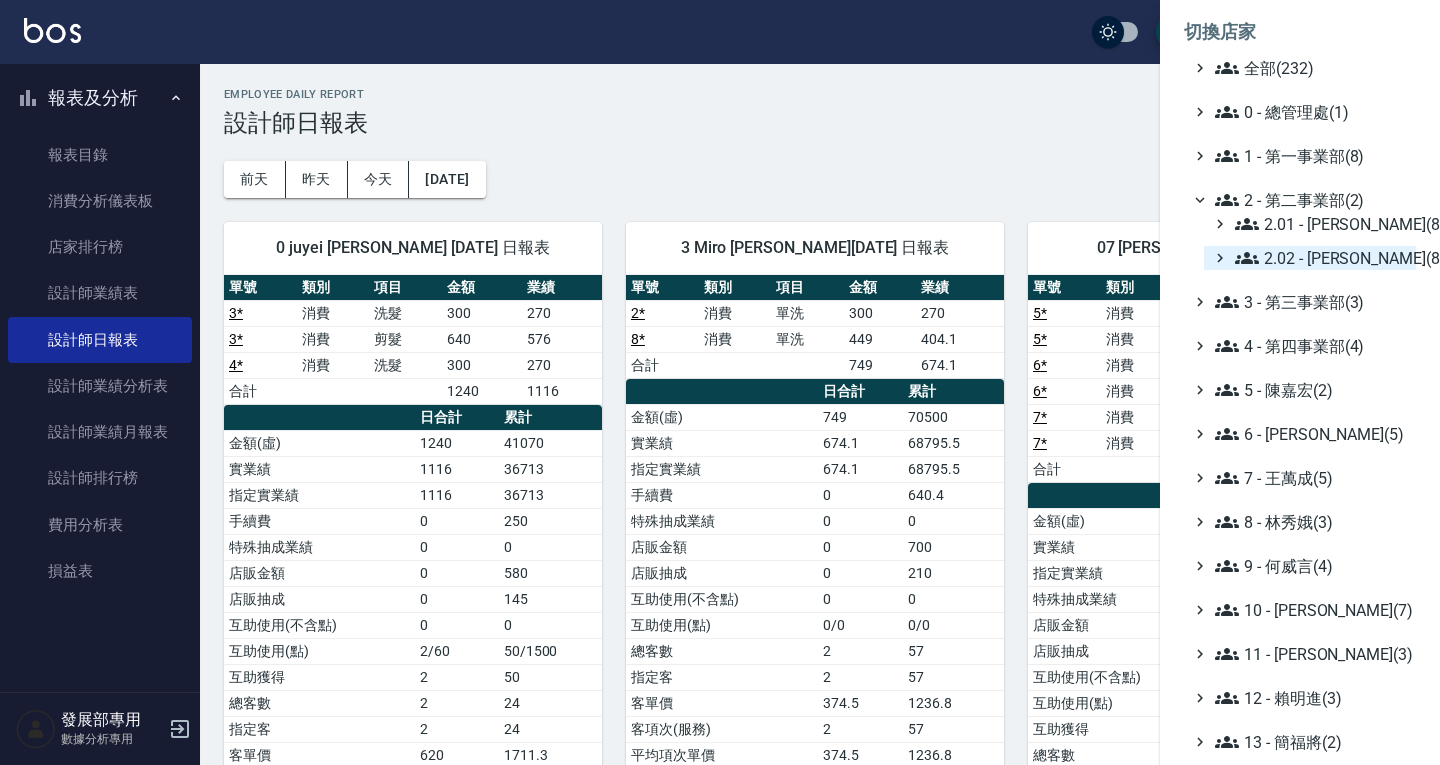 click on "2.02 - 何恭霖(8)" at bounding box center [1321, 258] 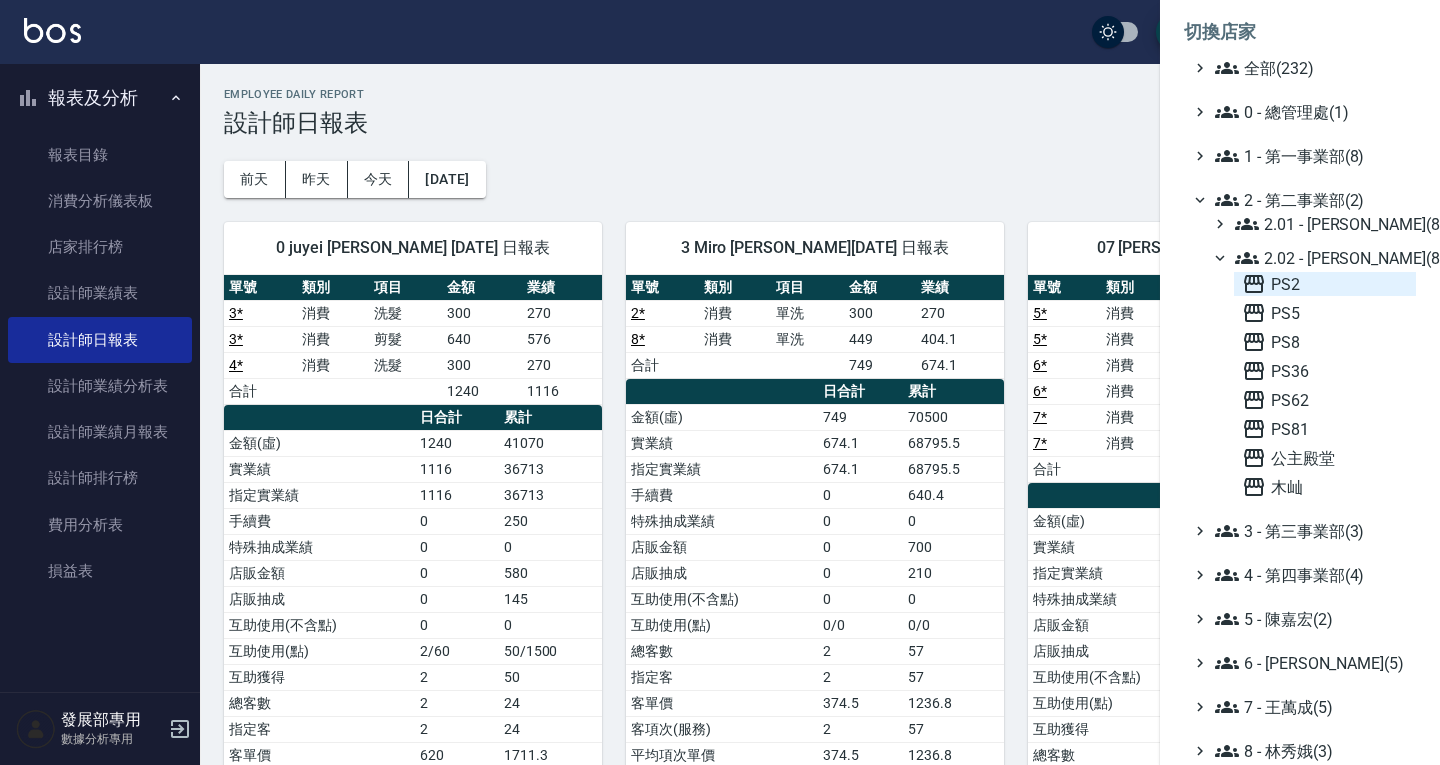 click on "PS2" at bounding box center (1325, 284) 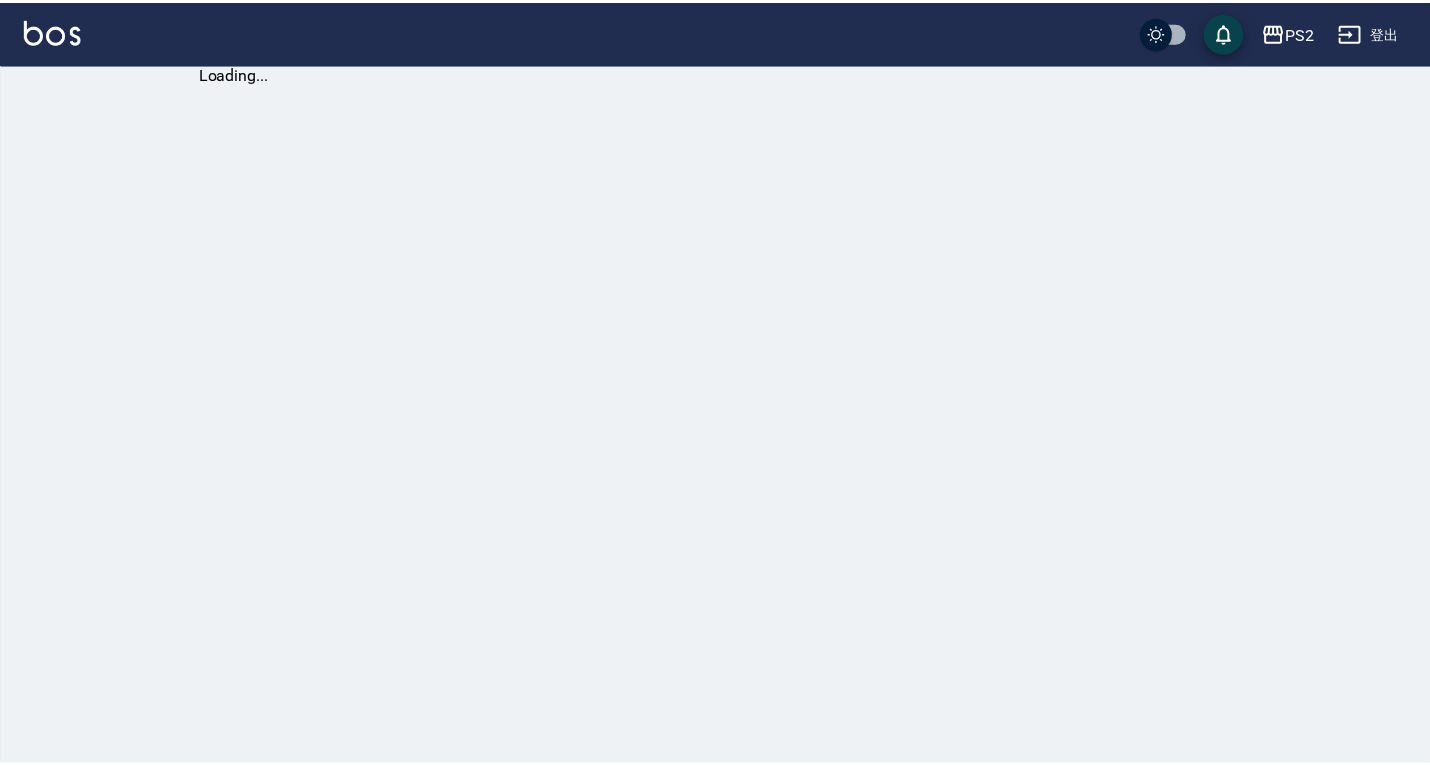 scroll, scrollTop: 0, scrollLeft: 0, axis: both 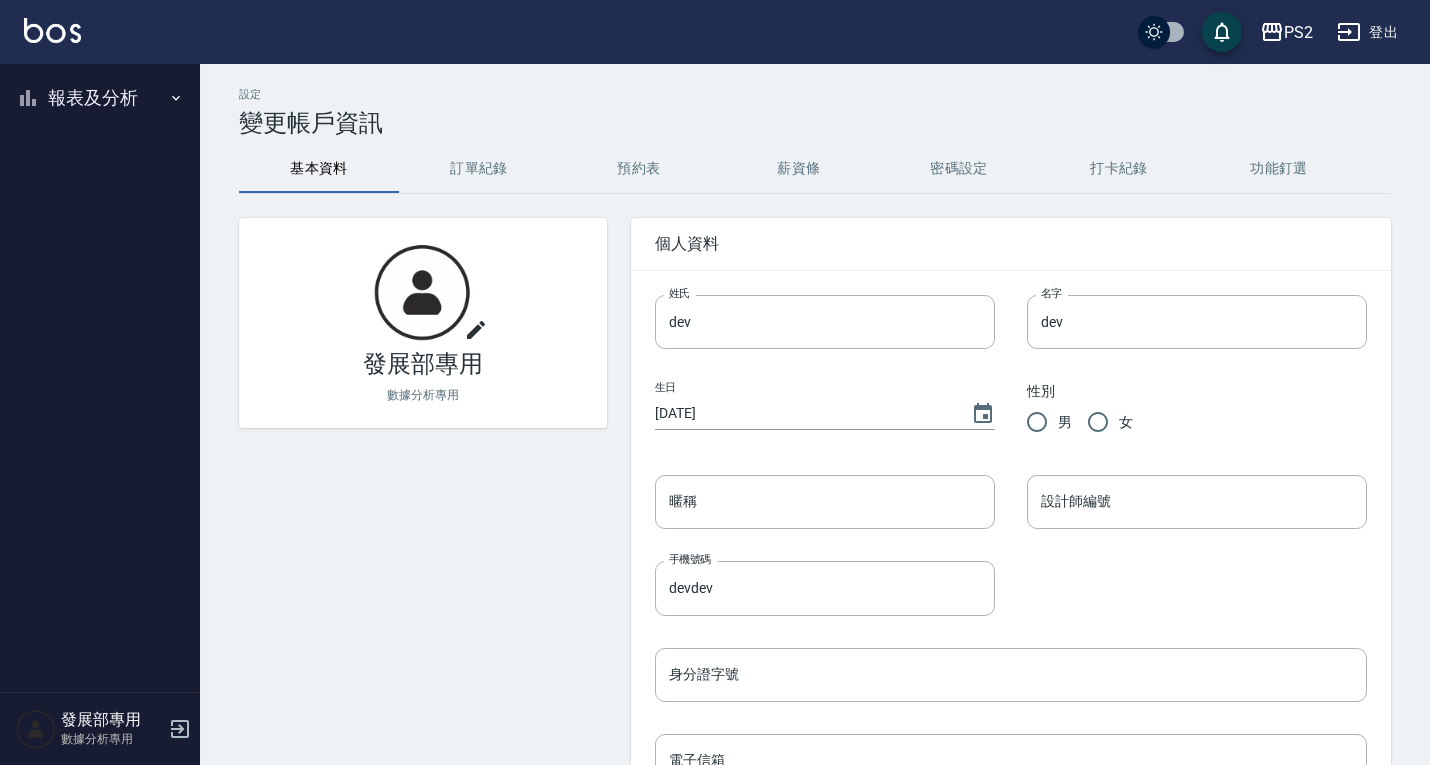 click on "報表及分析" at bounding box center [100, 98] 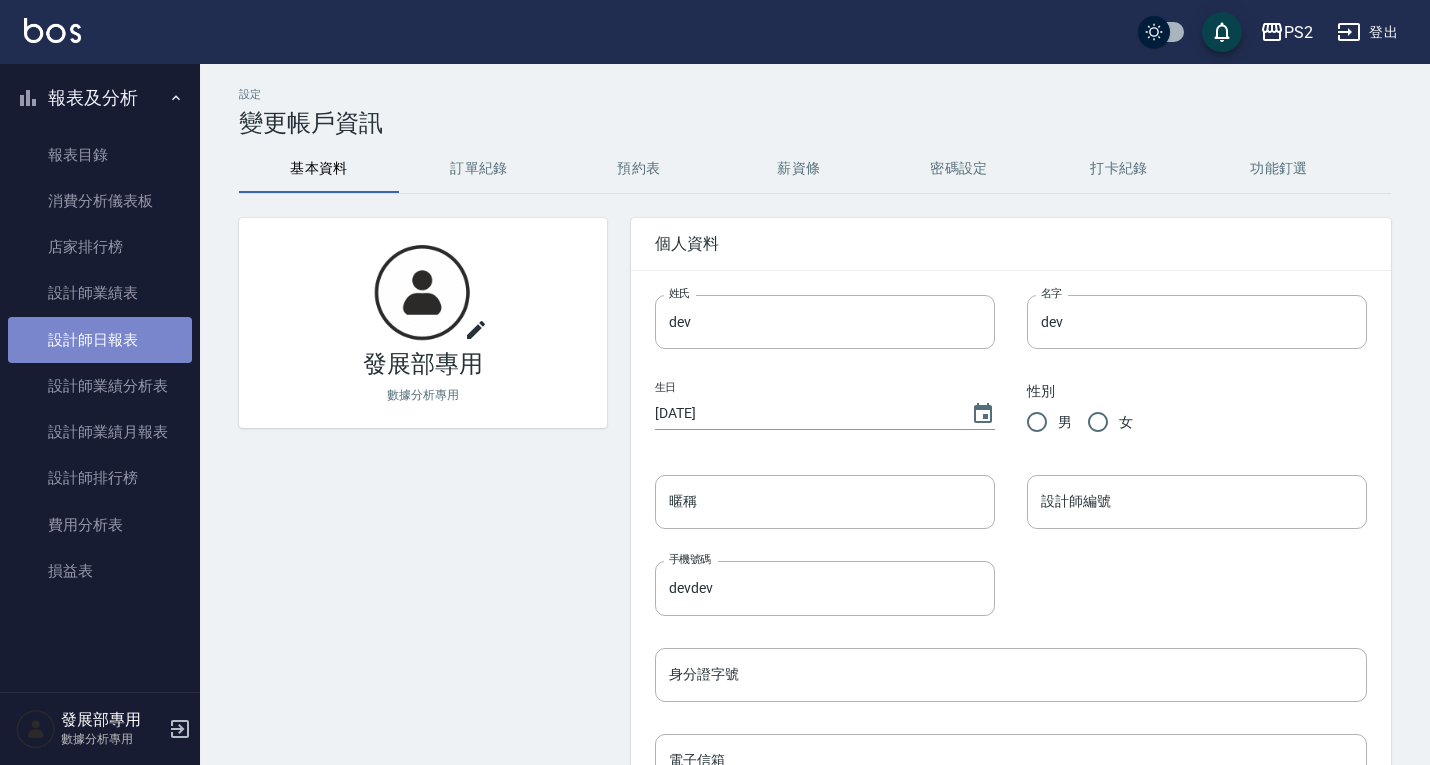 click on "設計師日報表" at bounding box center [100, 340] 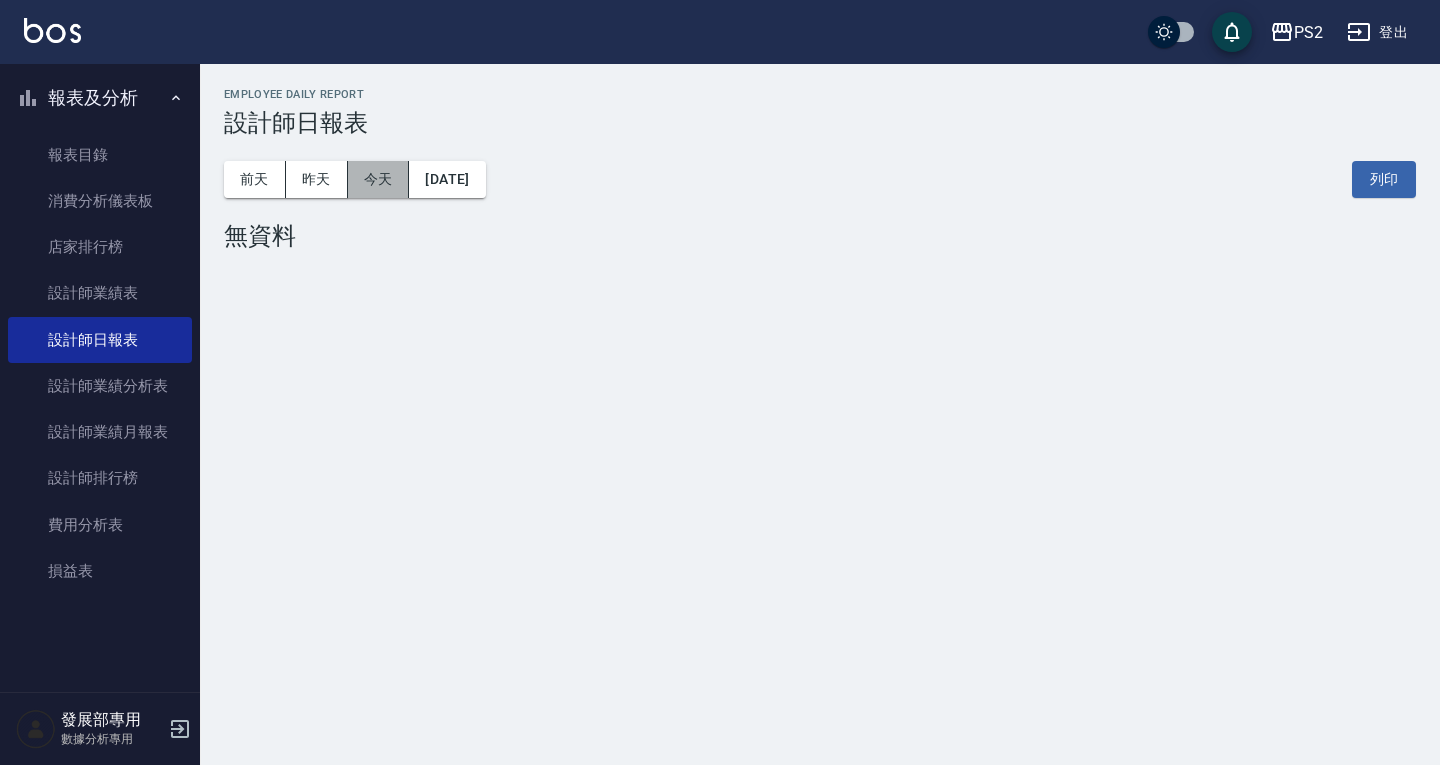 click on "今天" at bounding box center [379, 179] 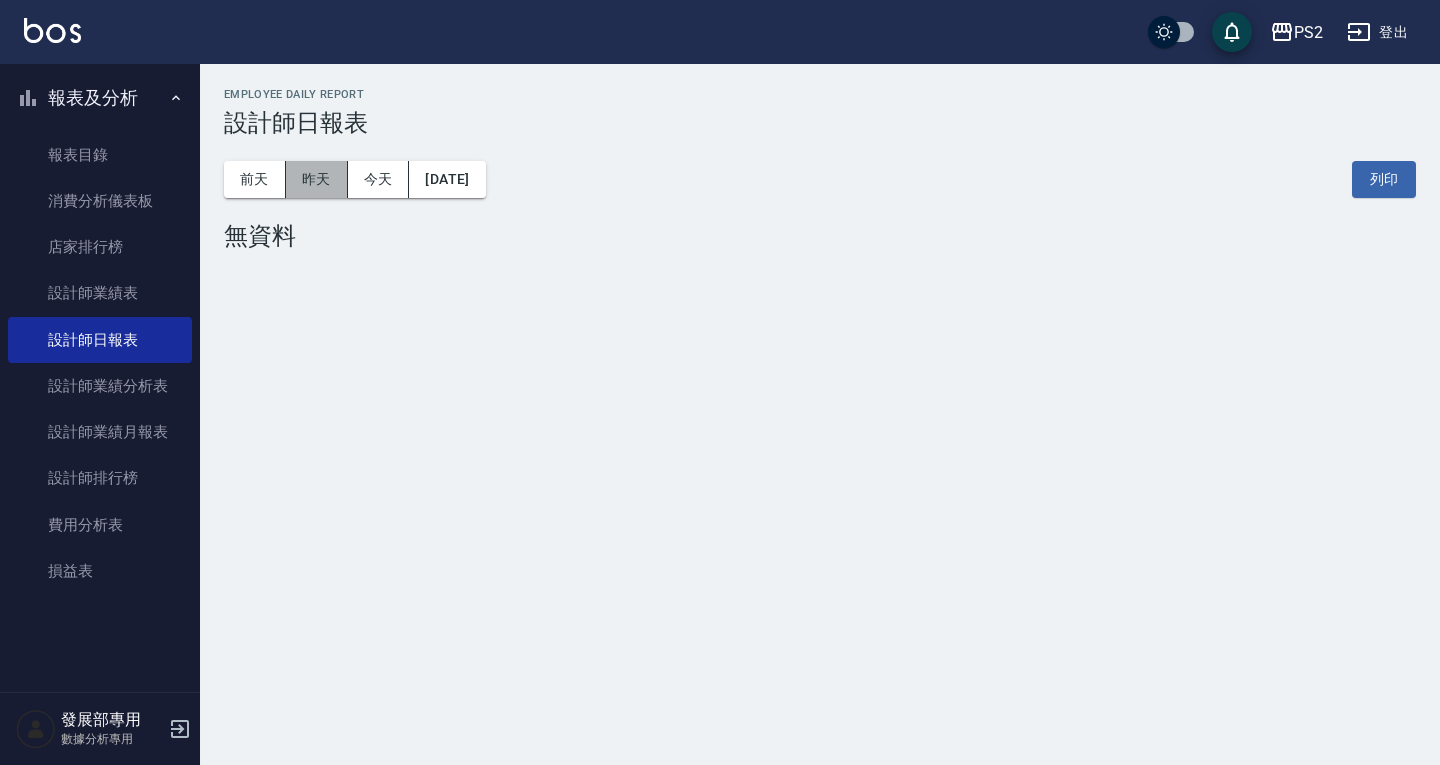 click on "昨天" at bounding box center (317, 179) 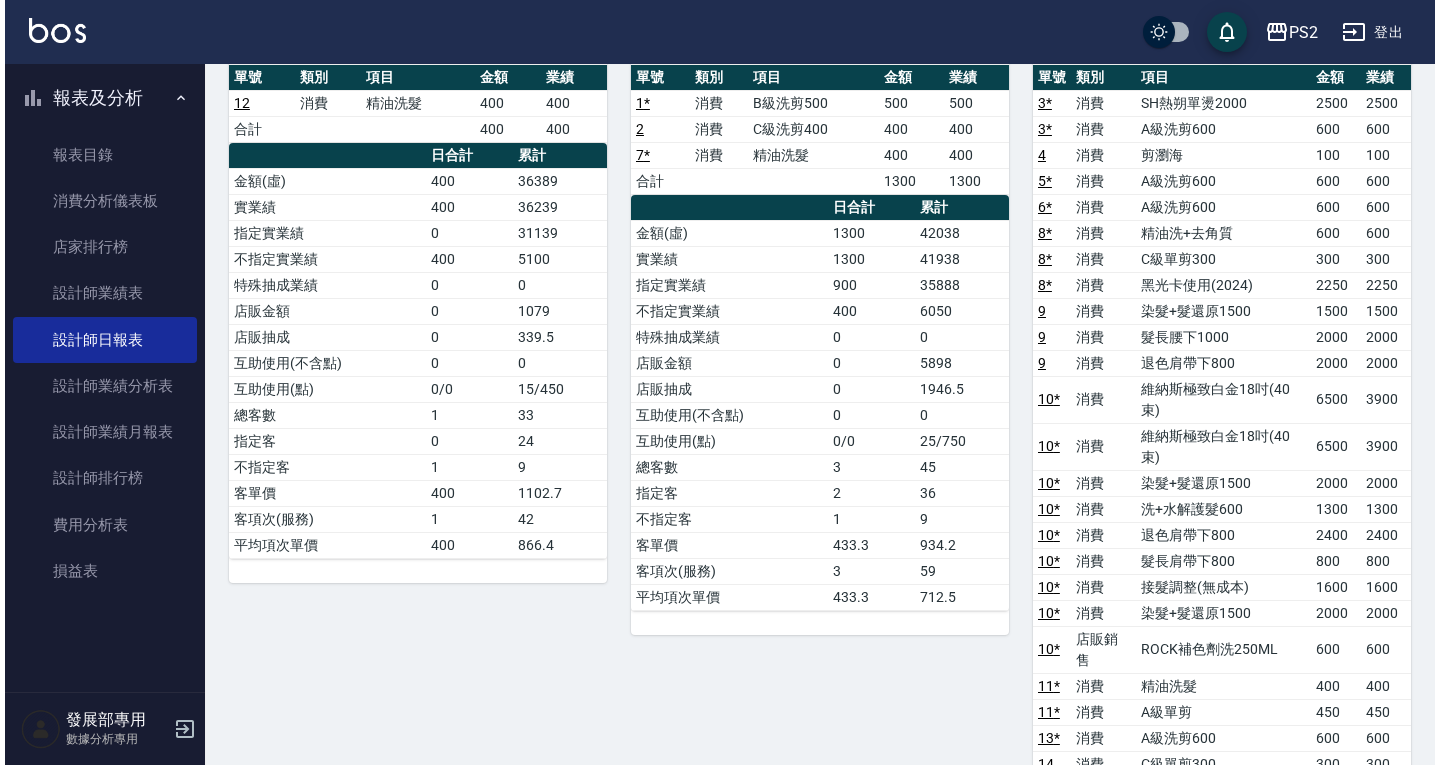 scroll, scrollTop: 0, scrollLeft: 0, axis: both 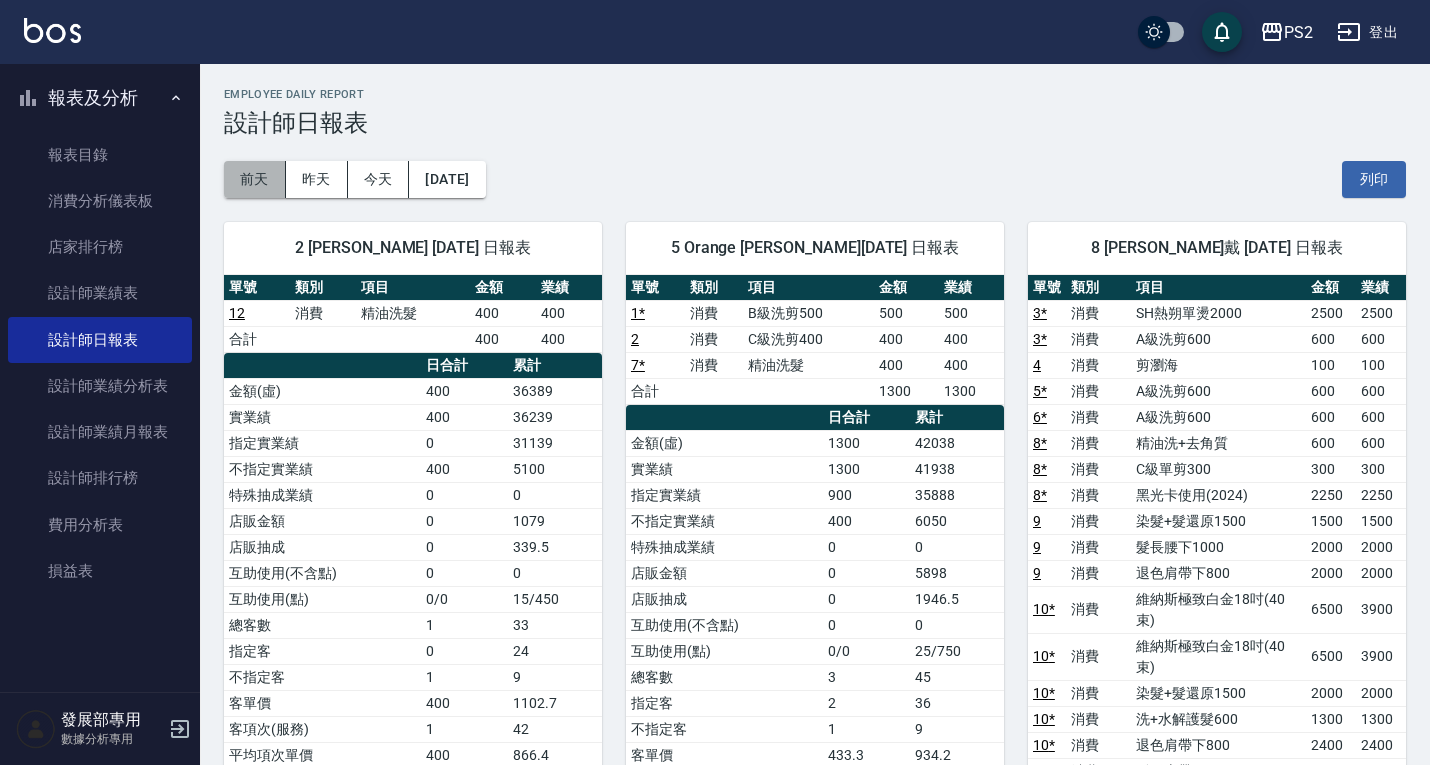 click on "前天" at bounding box center (255, 179) 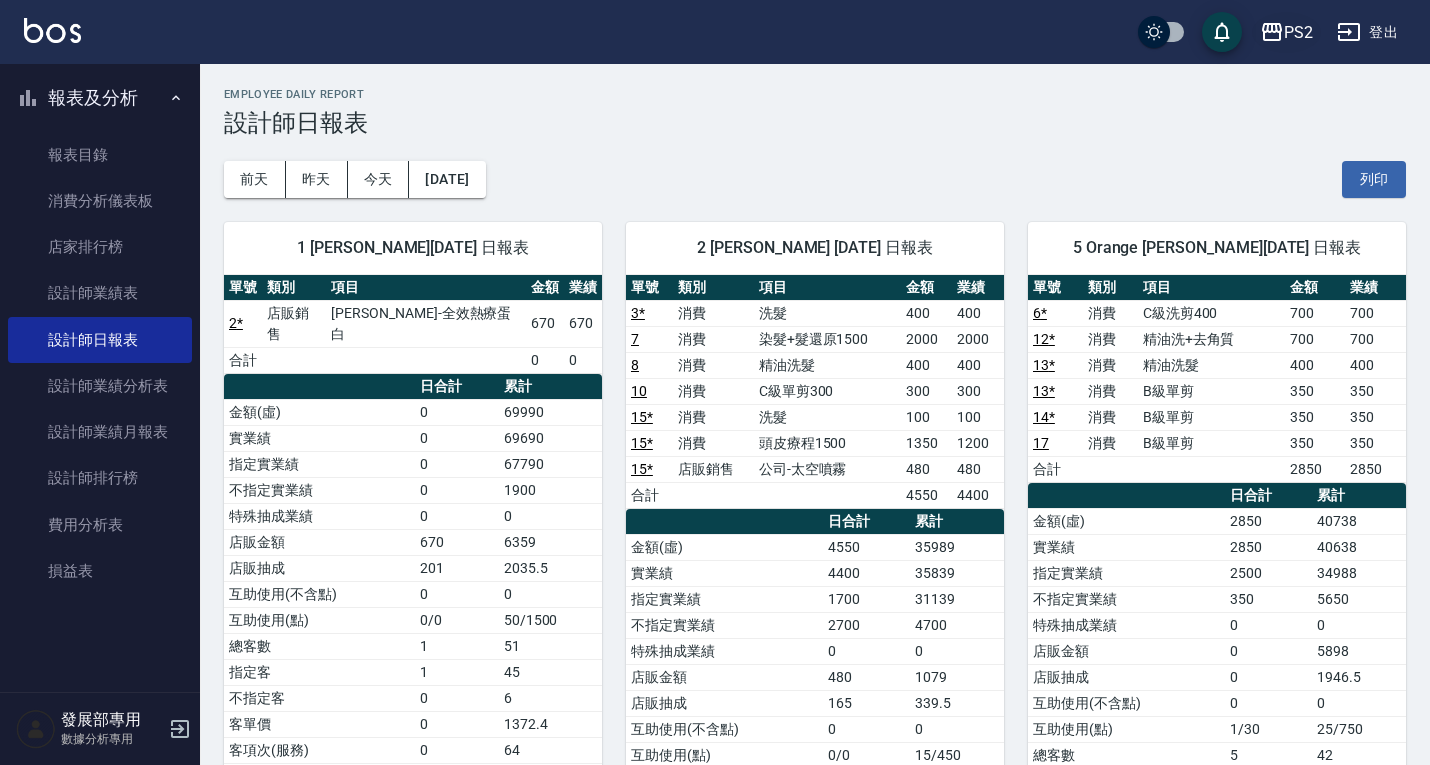 click on "PS2" at bounding box center [1298, 32] 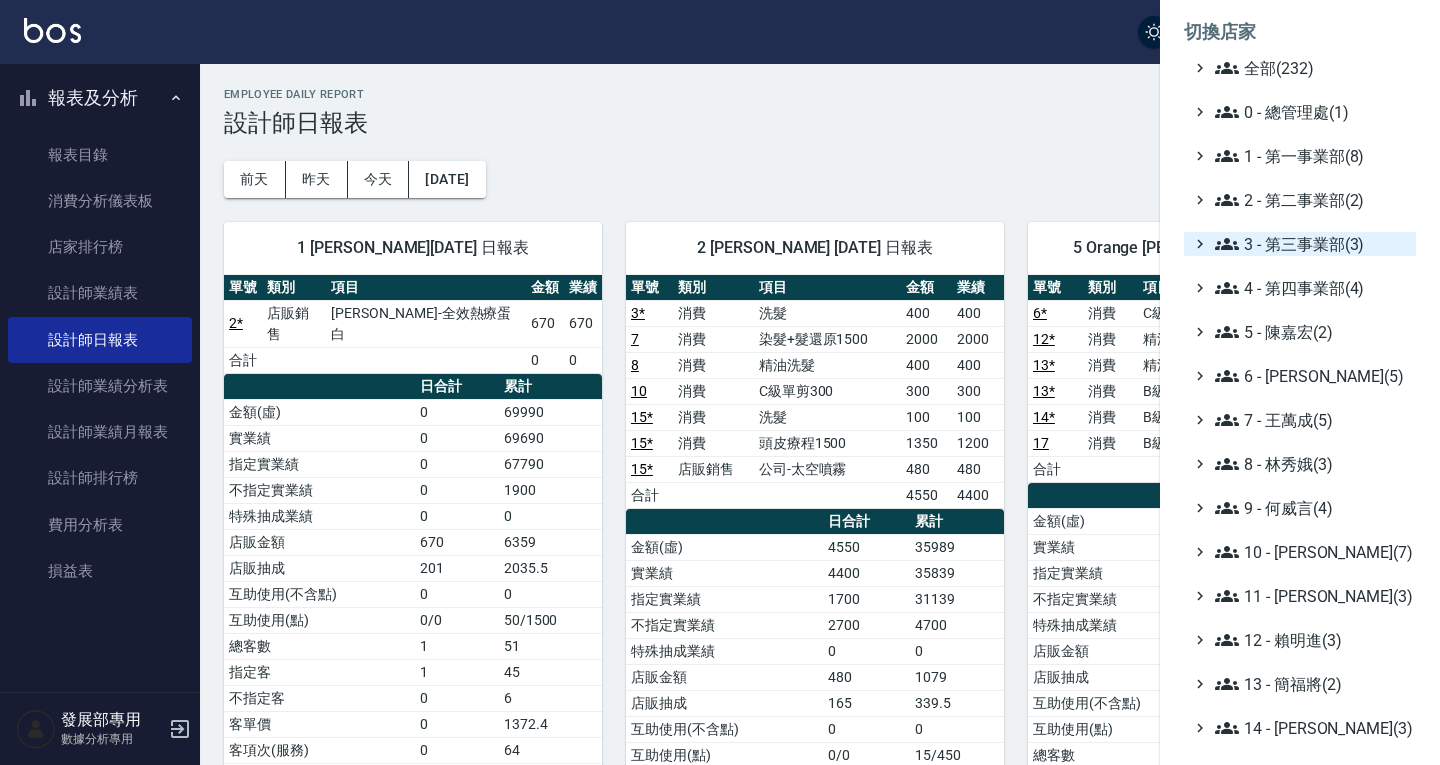 click on "3 - 第三事業部(3)" at bounding box center [1311, 244] 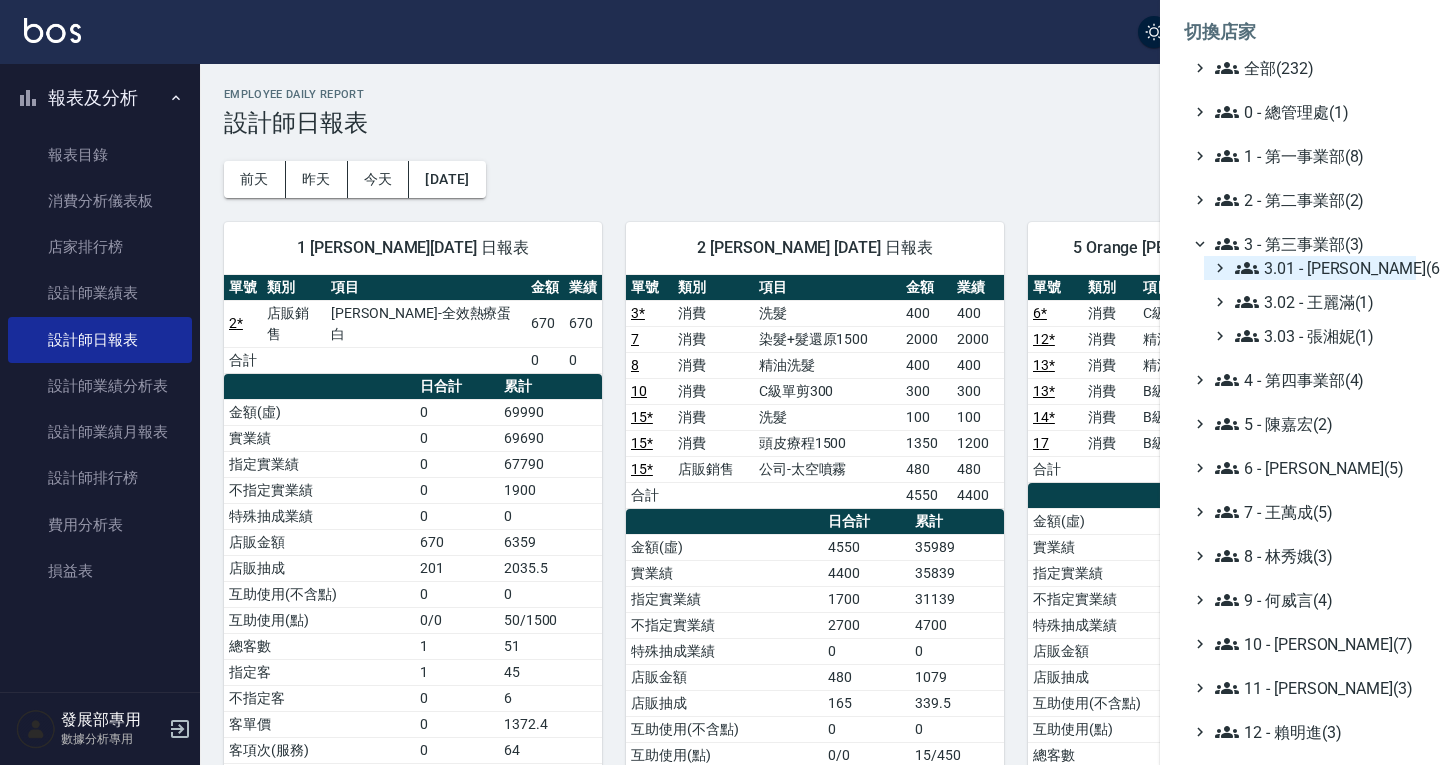 click on "3.01 - 蔡承翰(6)" at bounding box center (1321, 268) 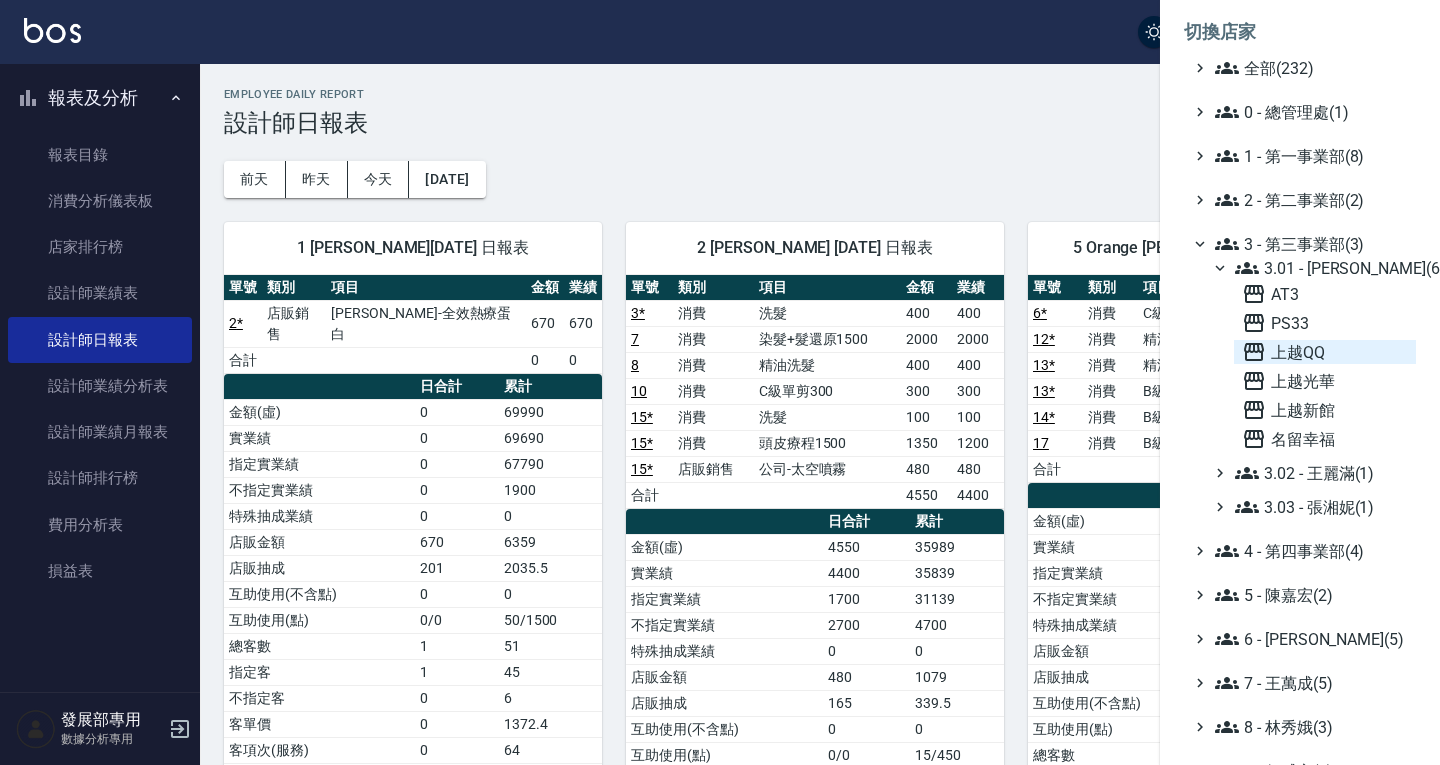 click on "上越QQ" at bounding box center [1325, 352] 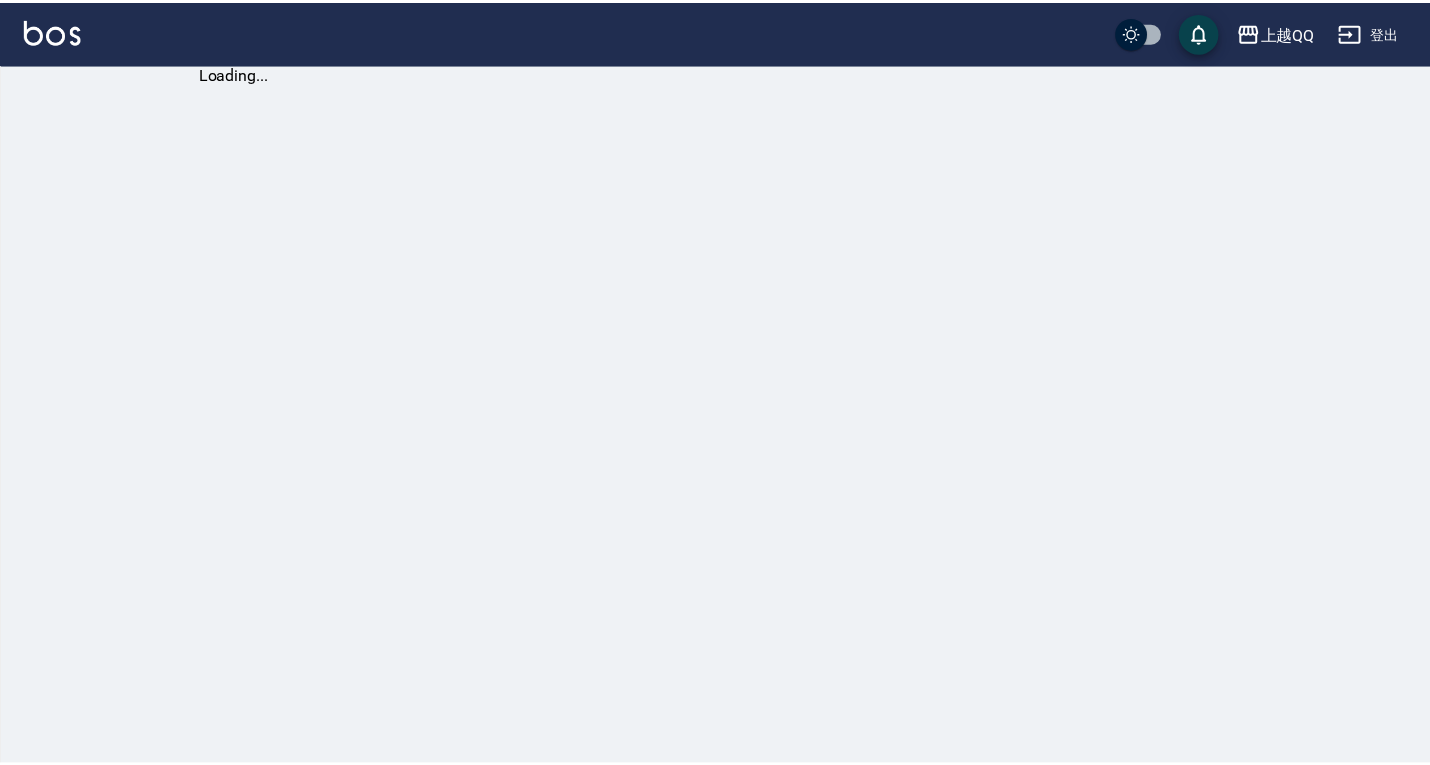 scroll, scrollTop: 0, scrollLeft: 0, axis: both 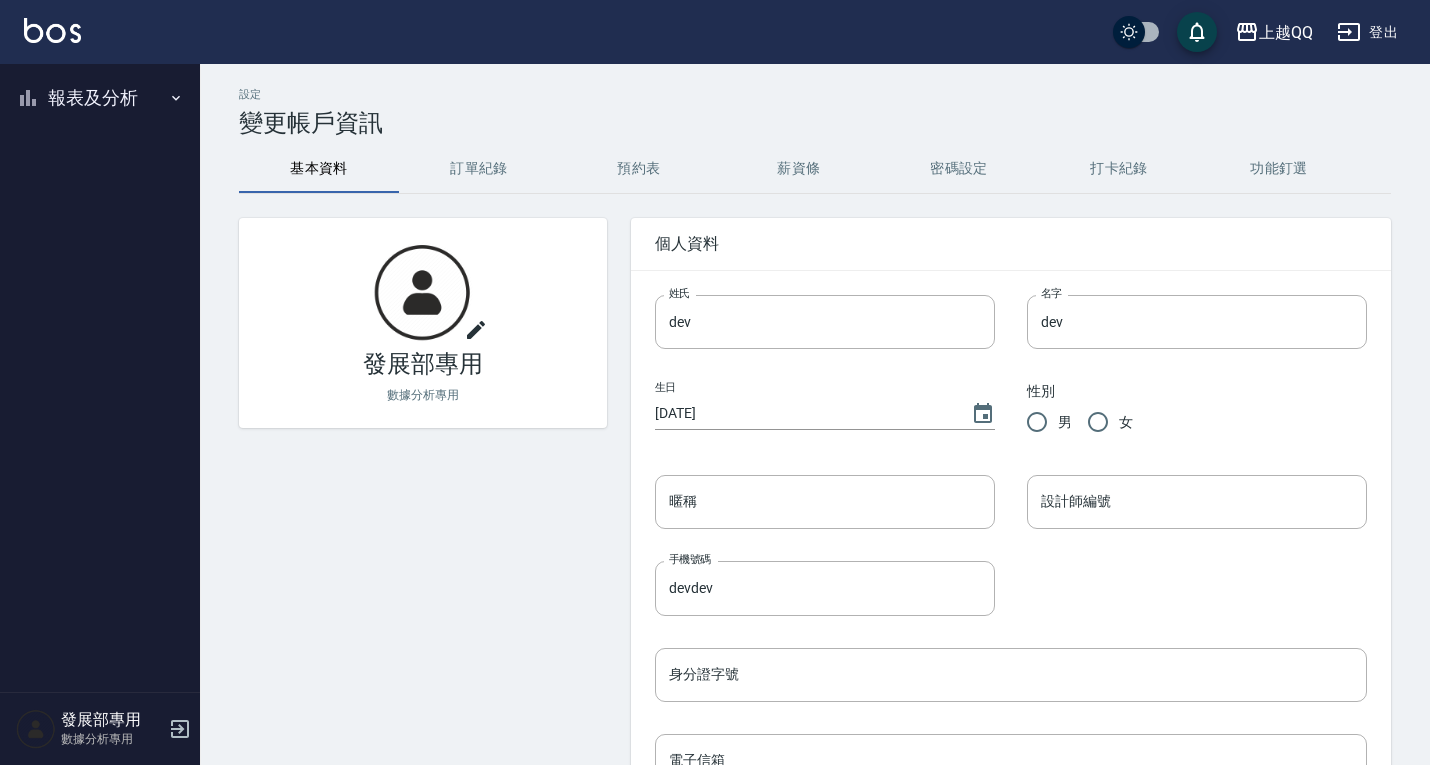 click on "報表及分析" at bounding box center (100, 98) 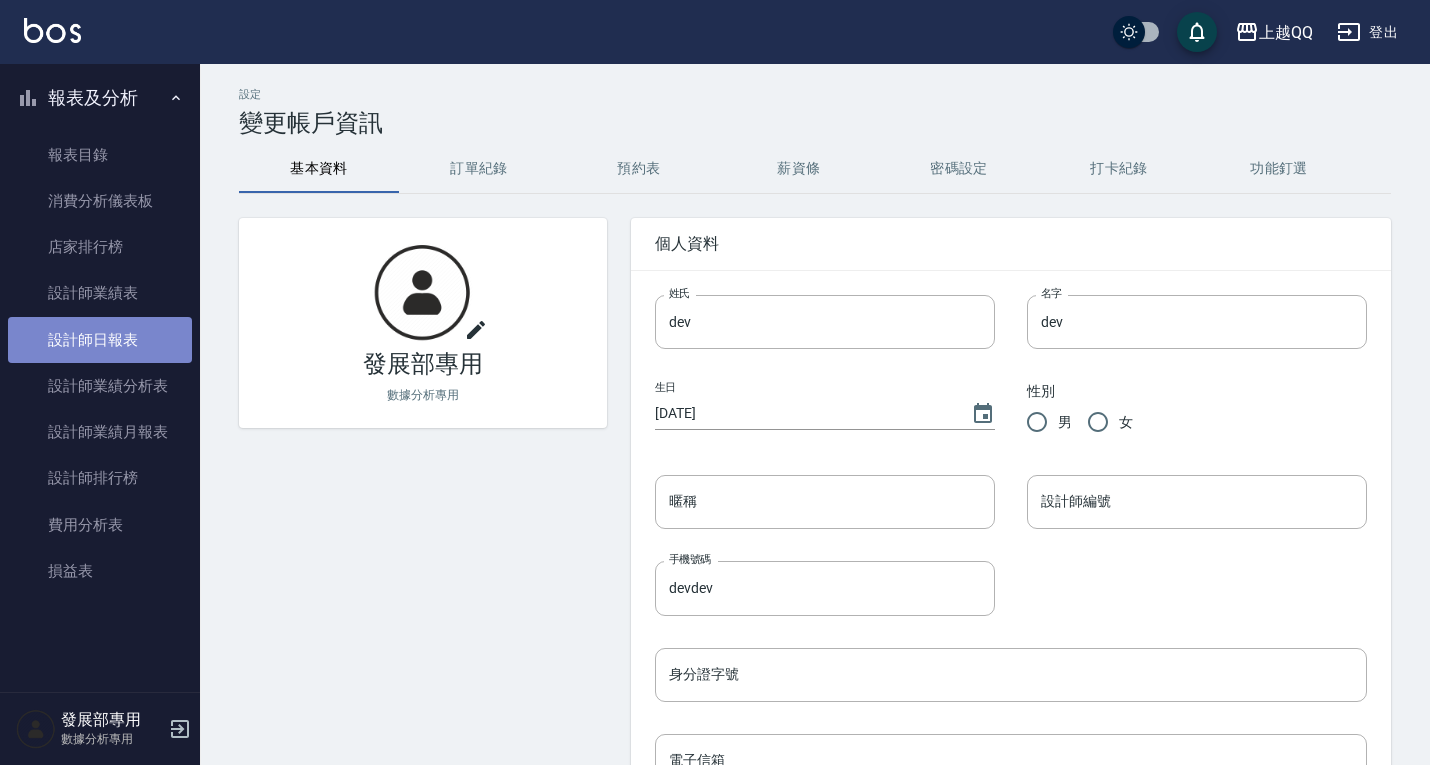 click on "設計師日報表" at bounding box center (100, 340) 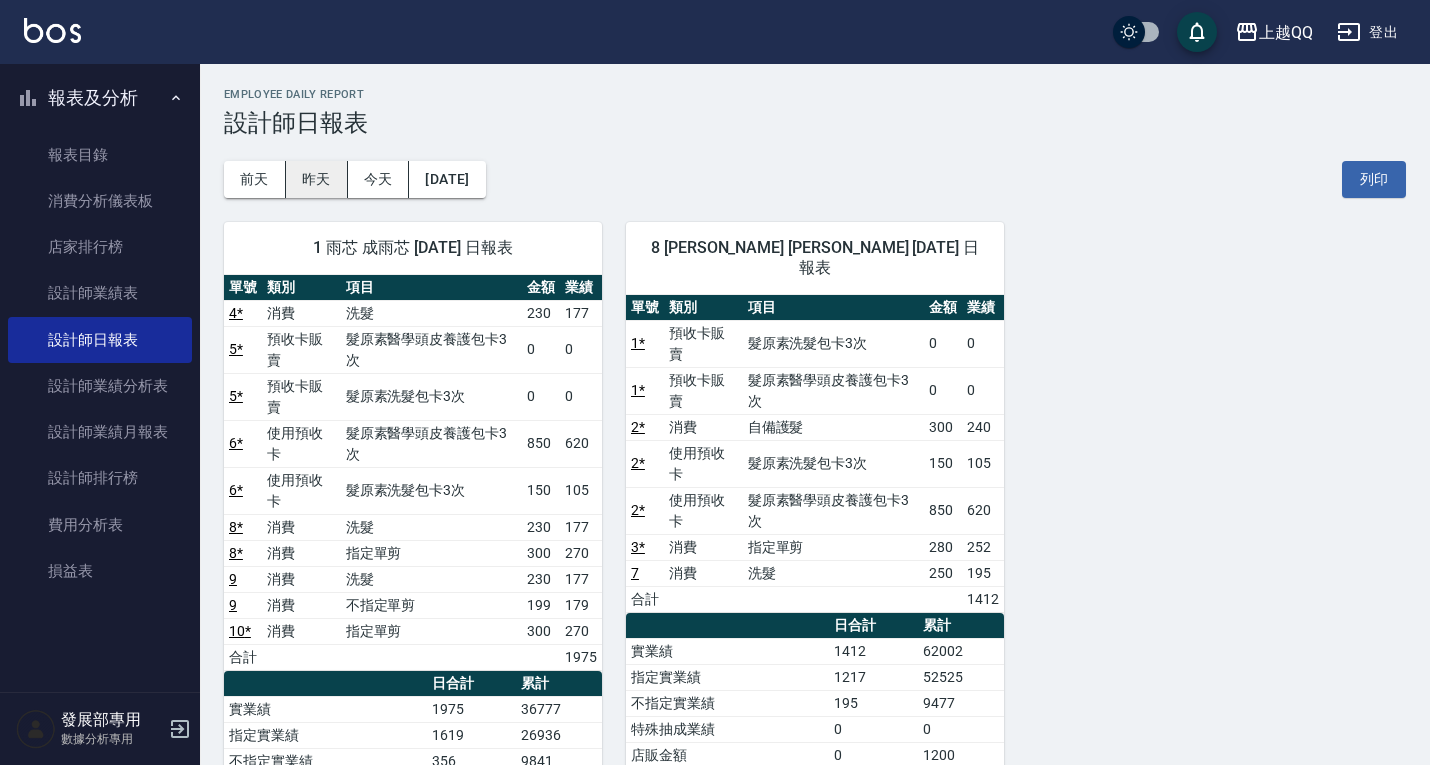 click on "昨天" at bounding box center [317, 179] 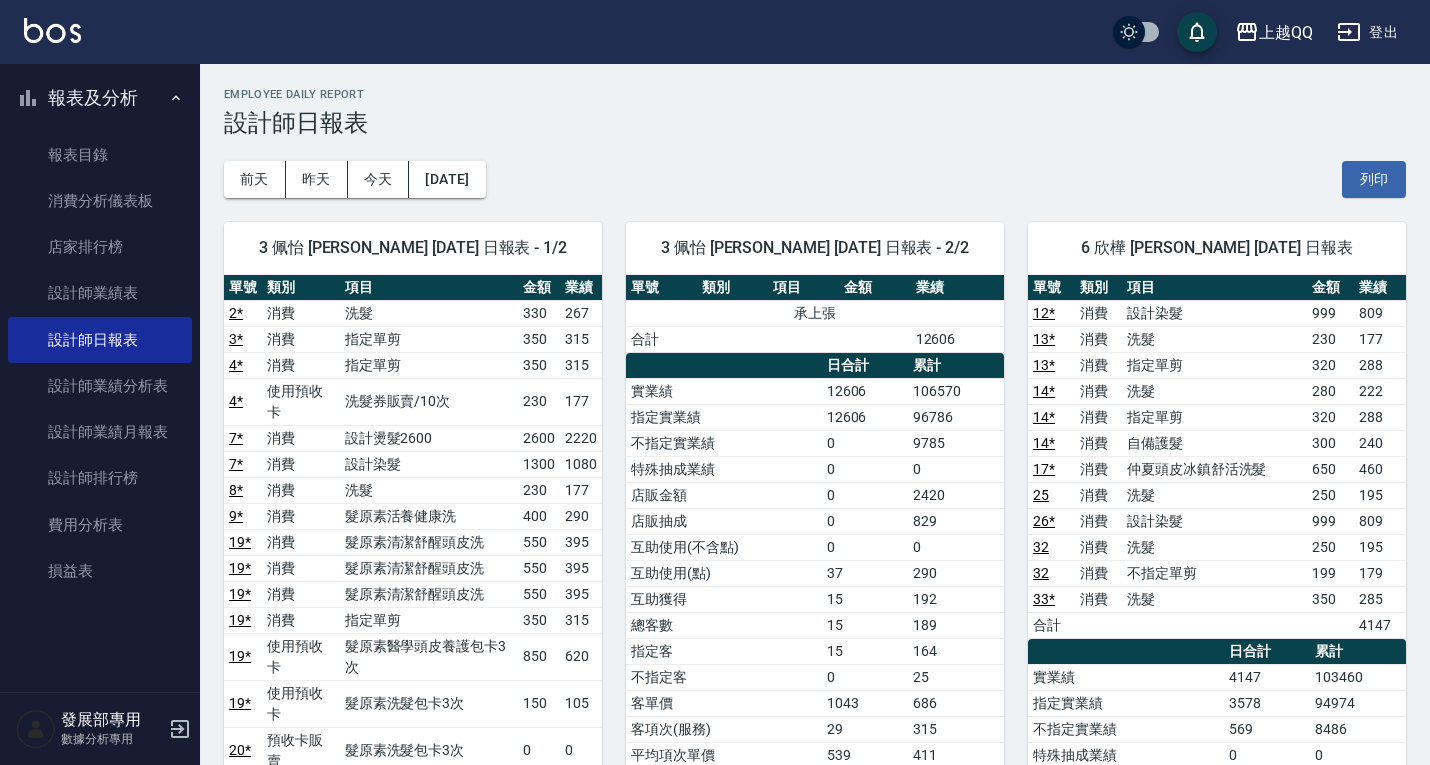 scroll, scrollTop: 0, scrollLeft: 0, axis: both 